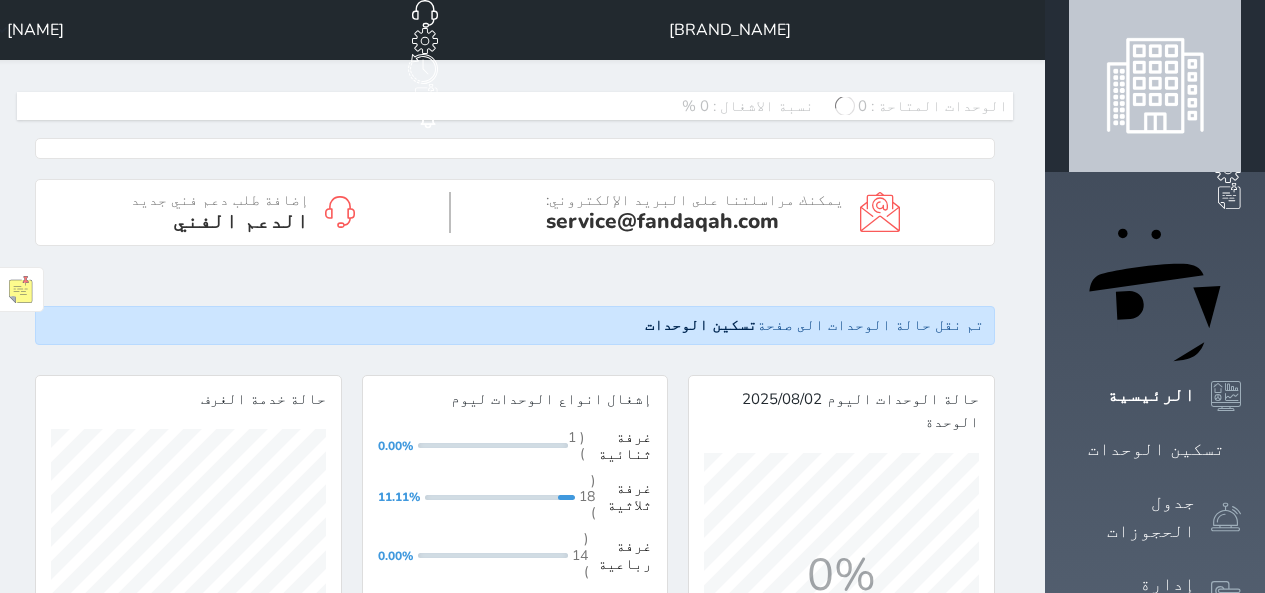 scroll, scrollTop: 0, scrollLeft: 0, axis: both 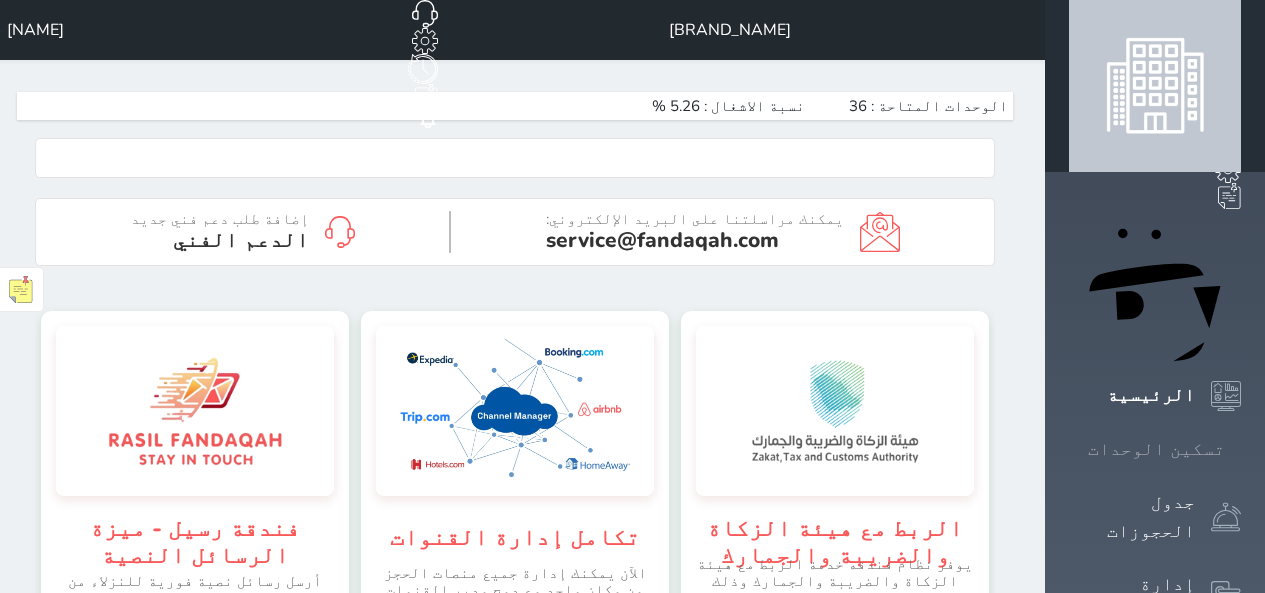 click at bounding box center (1241, 449) 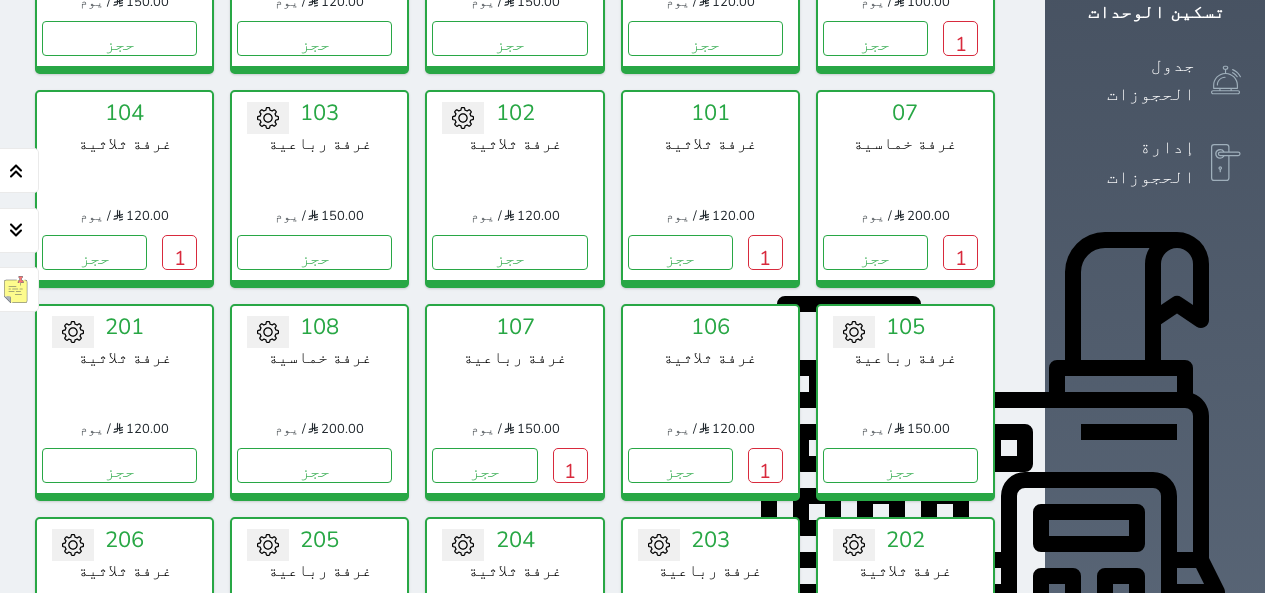 scroll, scrollTop: 178, scrollLeft: 0, axis: vertical 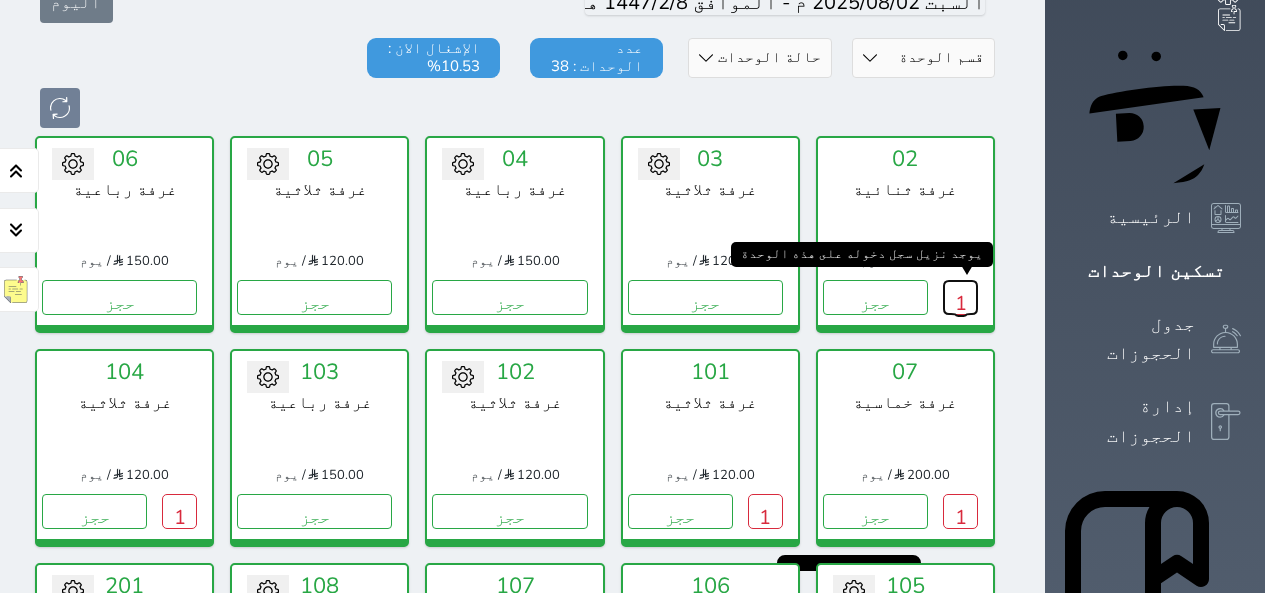 click on "1" at bounding box center [960, 297] 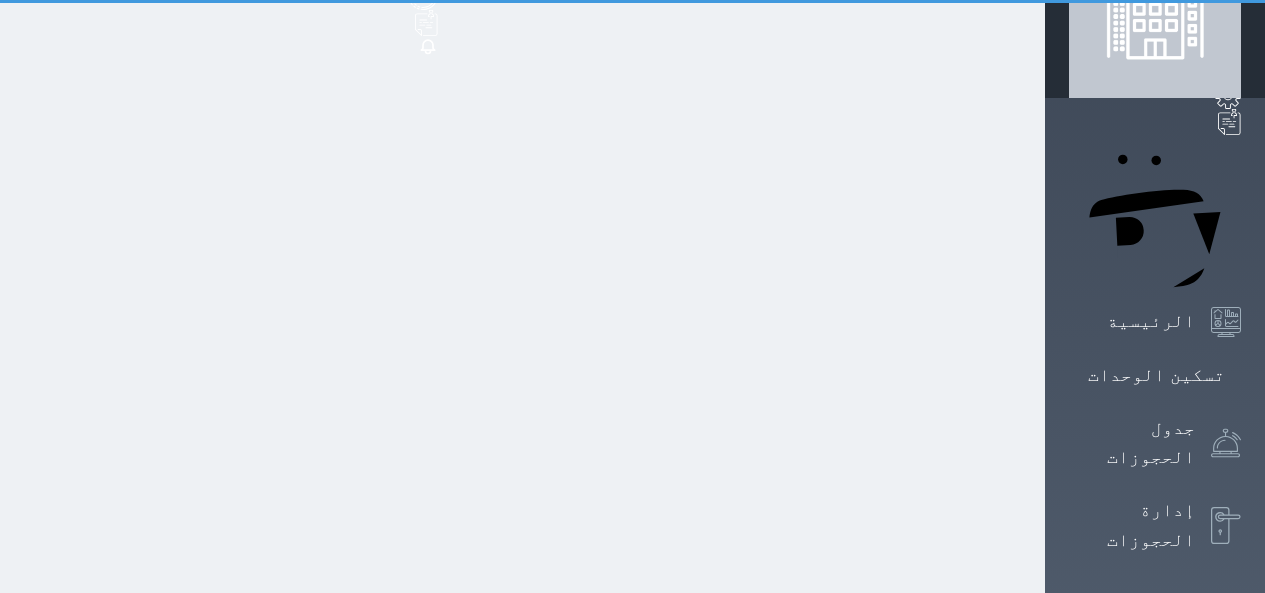 scroll, scrollTop: 0, scrollLeft: 0, axis: both 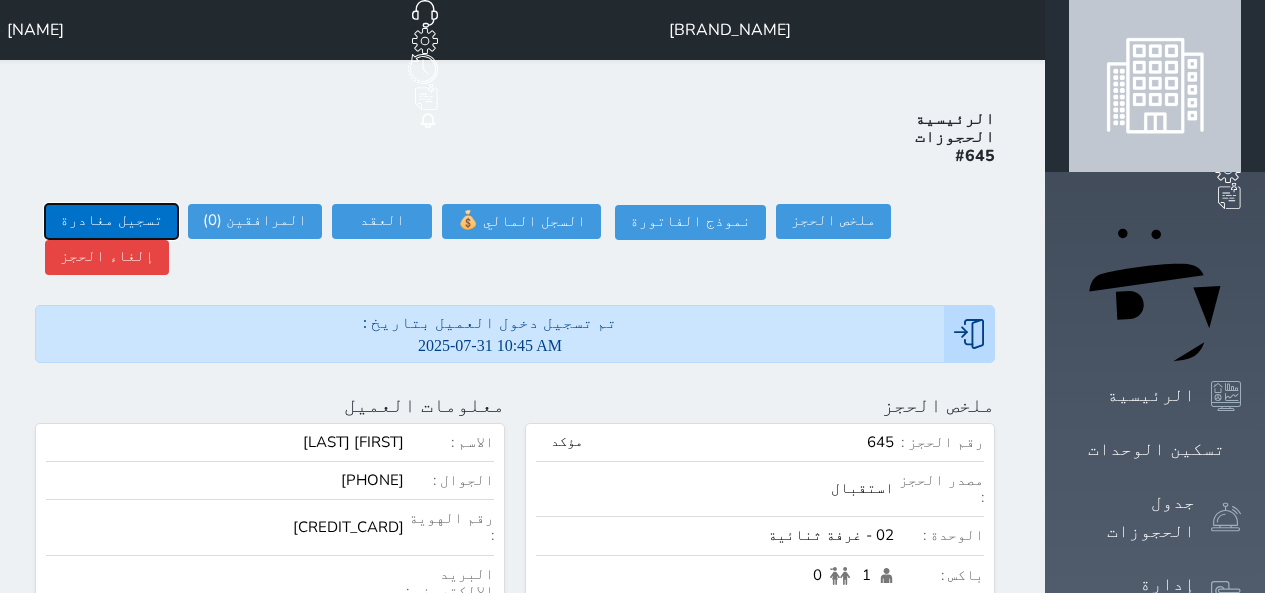 click on "تسجيل مغادرة" at bounding box center [111, 221] 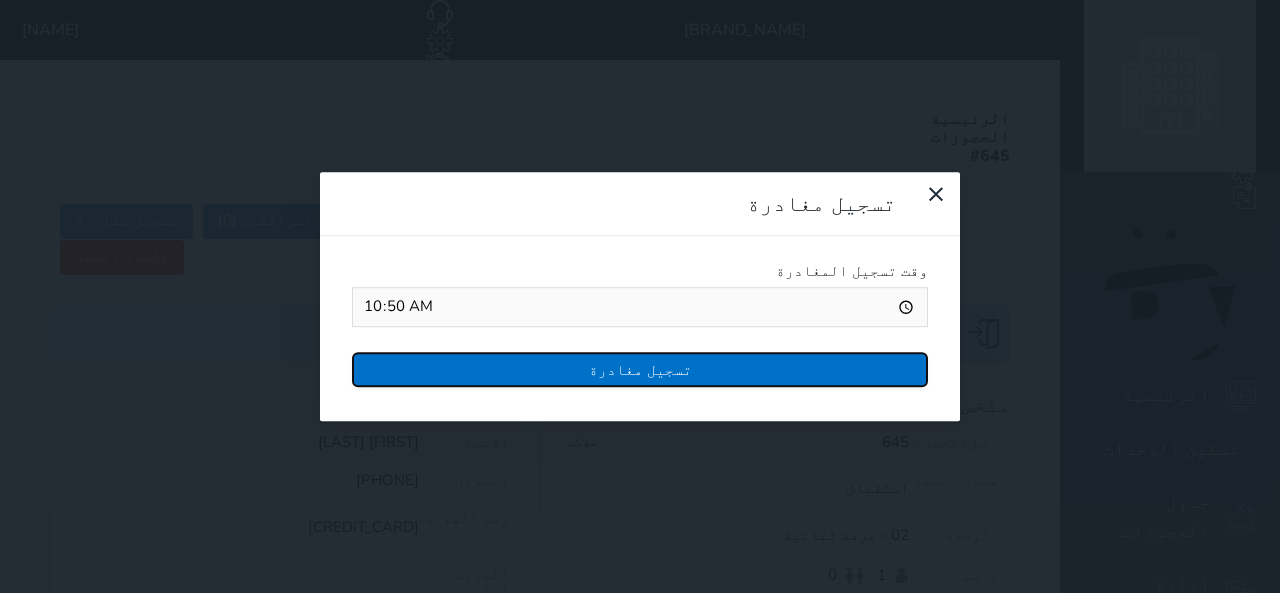 click on "تسجيل مغادرة" at bounding box center (640, 369) 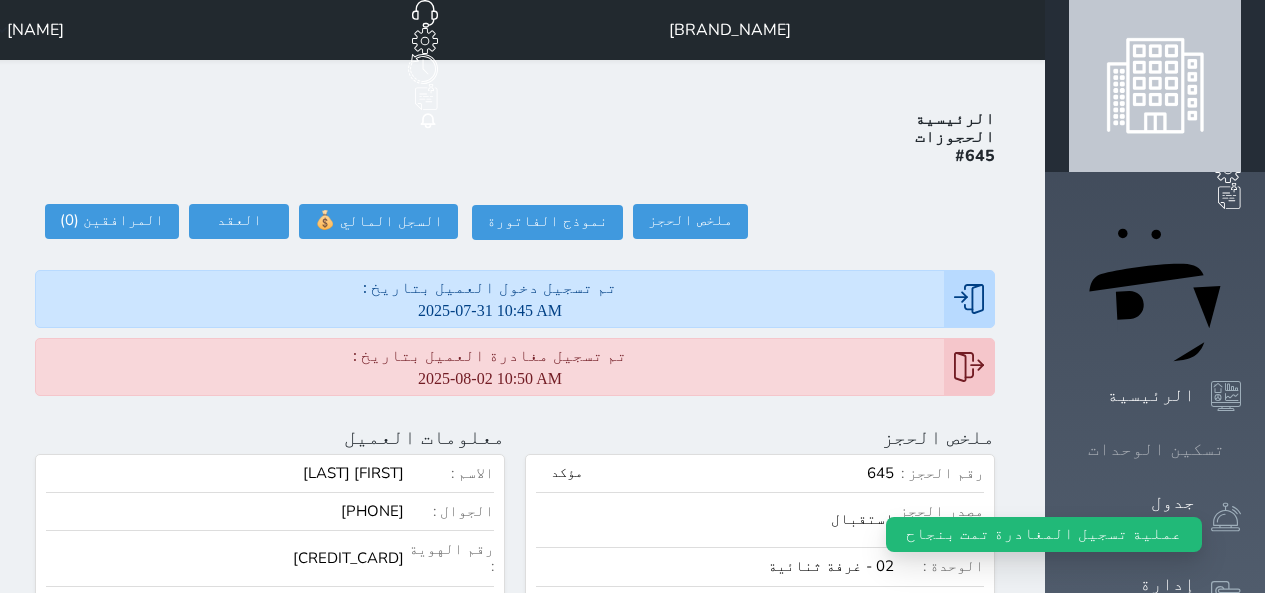 click 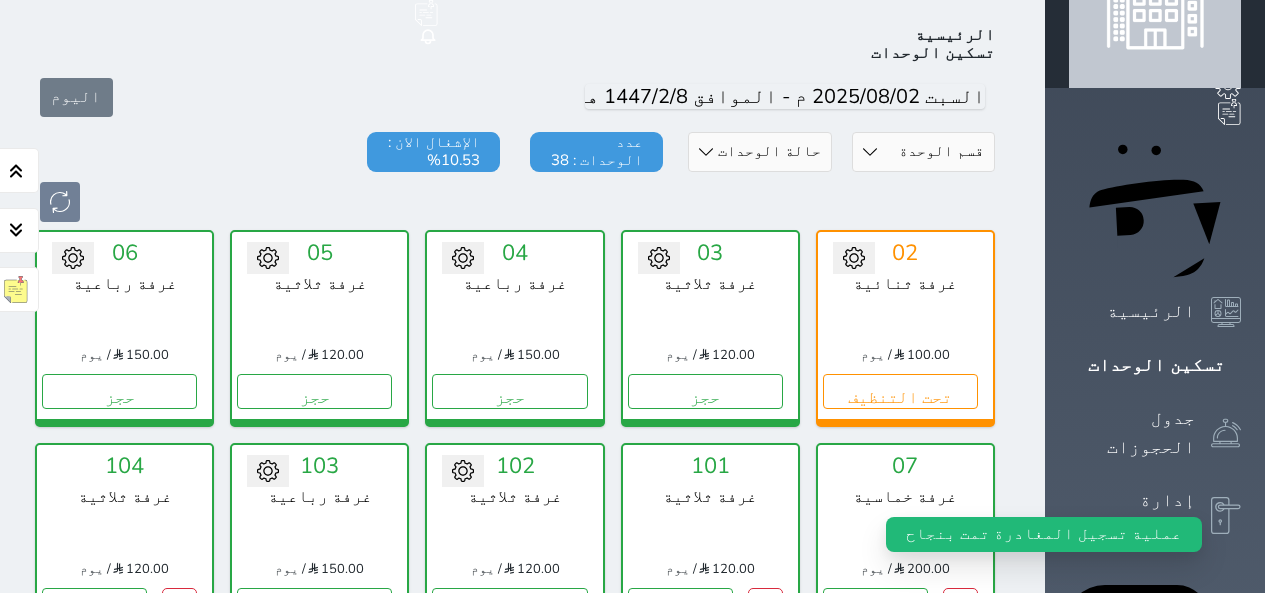 scroll, scrollTop: 378, scrollLeft: 0, axis: vertical 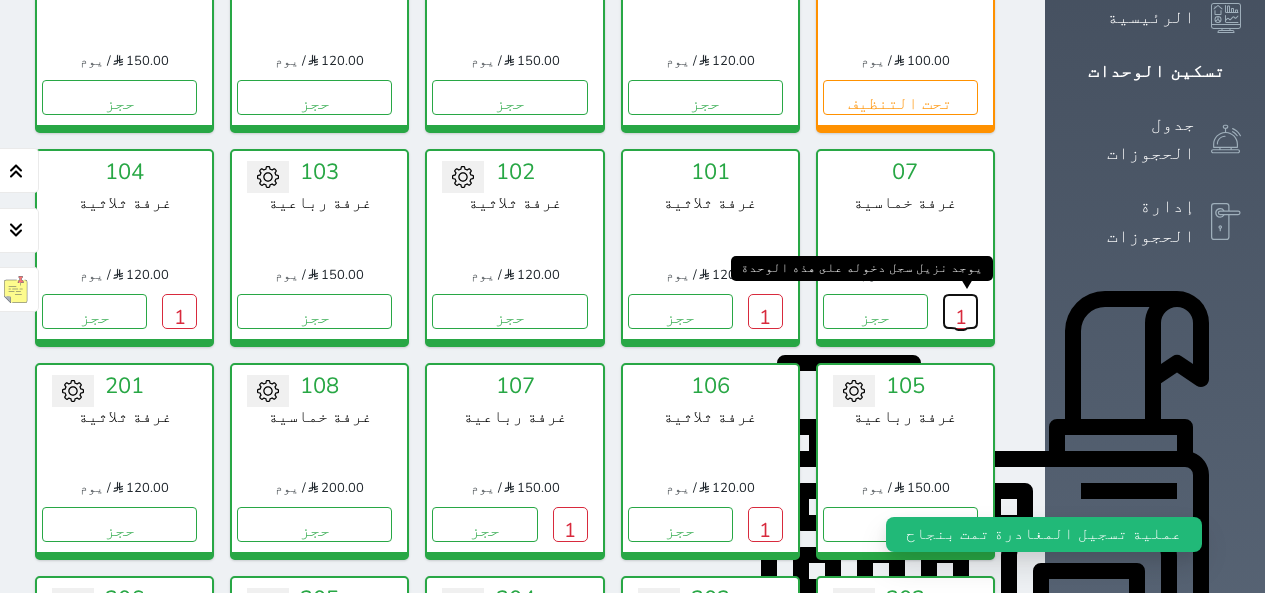 click on "1" at bounding box center (960, 311) 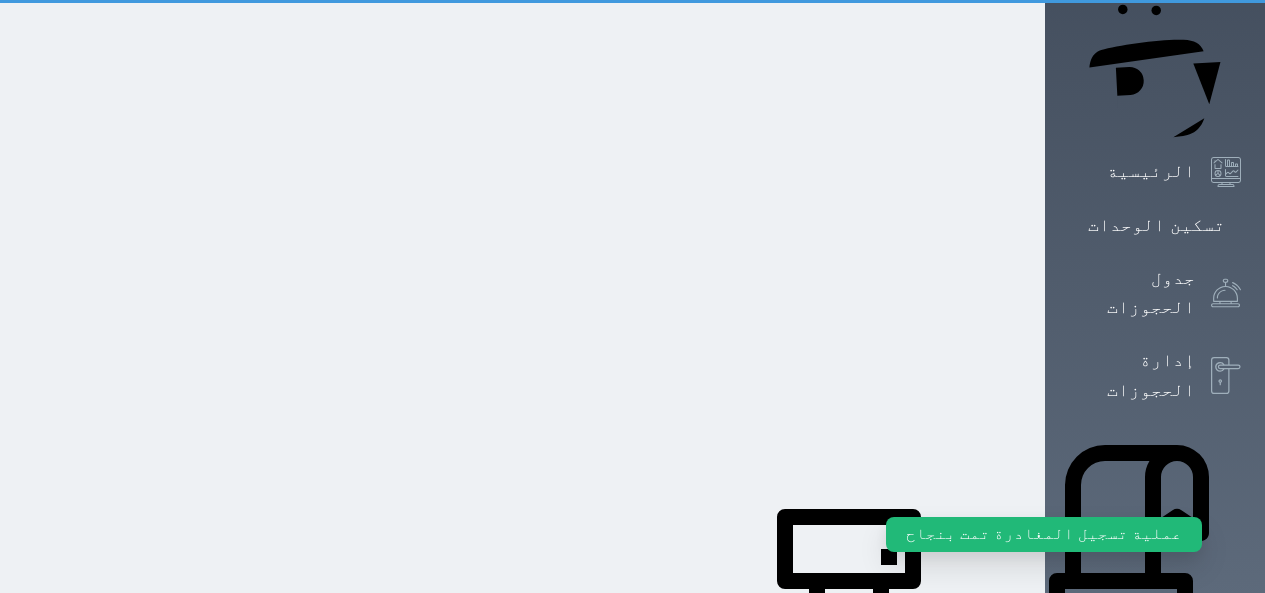scroll, scrollTop: 0, scrollLeft: 0, axis: both 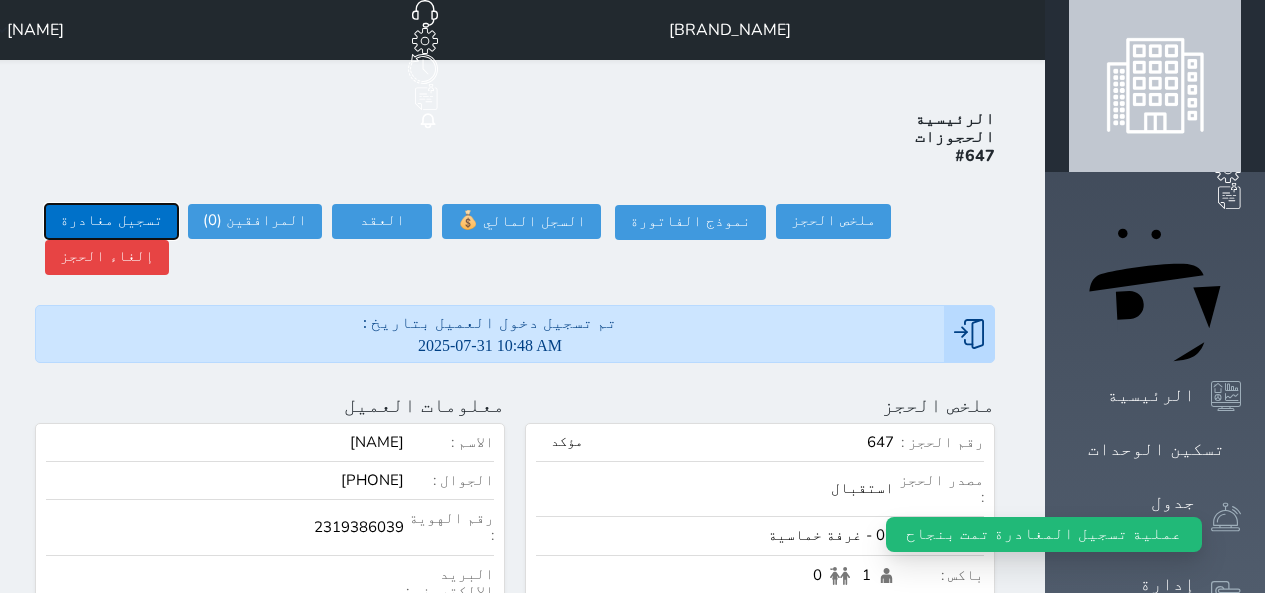 click on "تسجيل مغادرة" at bounding box center [111, 221] 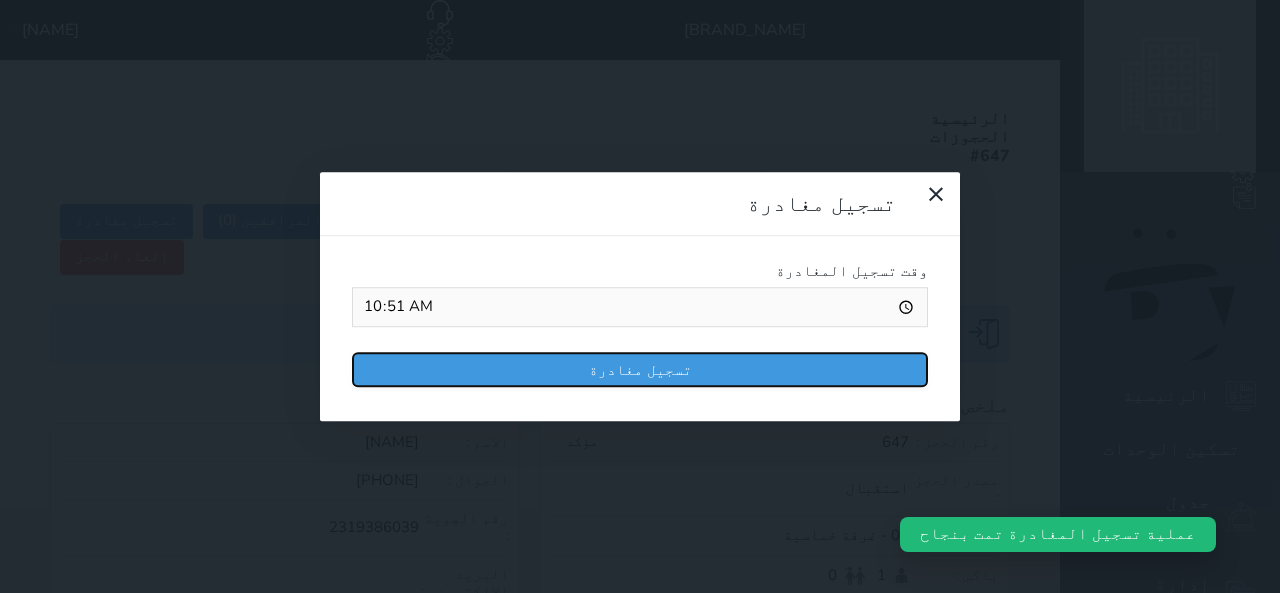 drag, startPoint x: 657, startPoint y: 197, endPoint x: 791, endPoint y: 215, distance: 135.20355 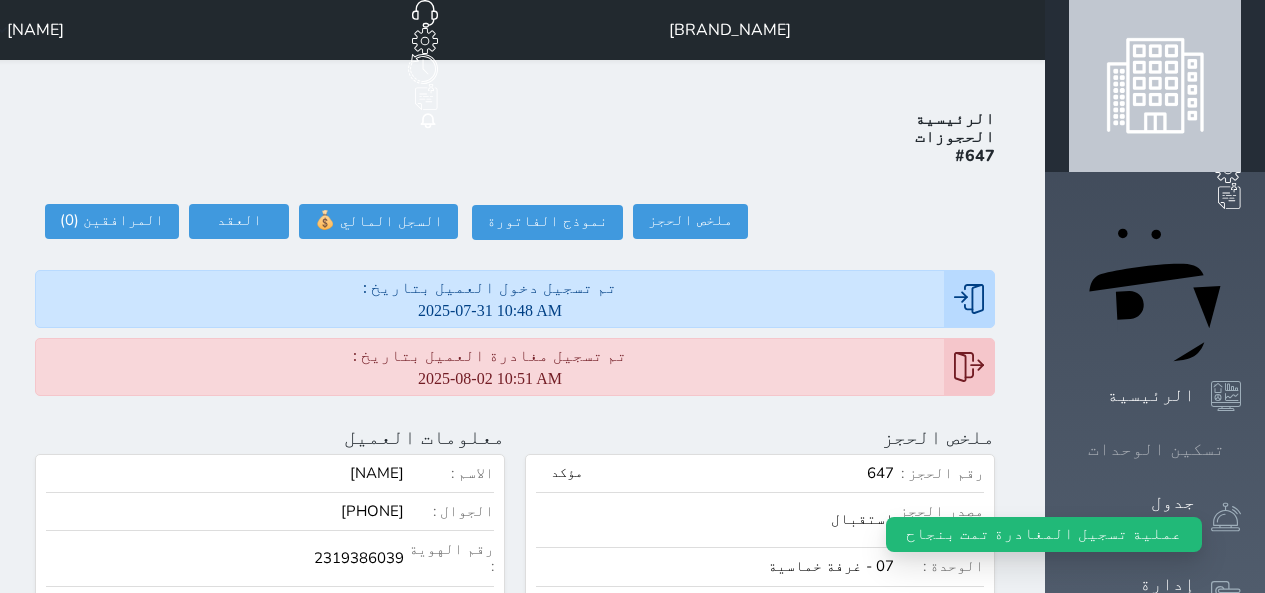 click at bounding box center [1241, 449] 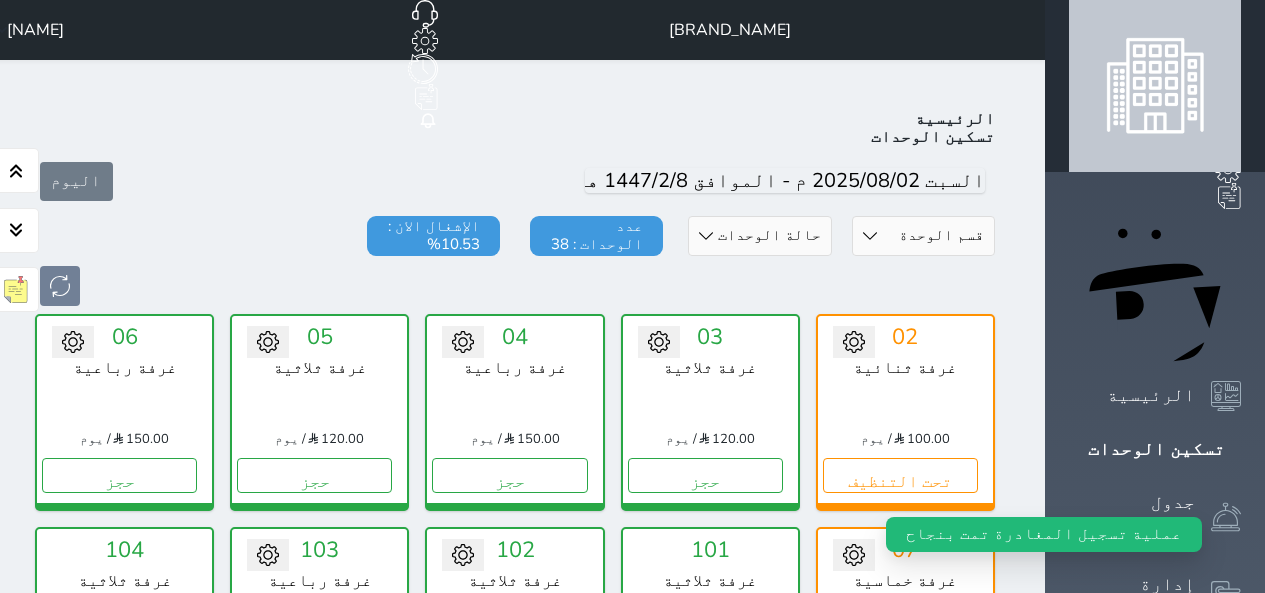 scroll, scrollTop: 278, scrollLeft: 0, axis: vertical 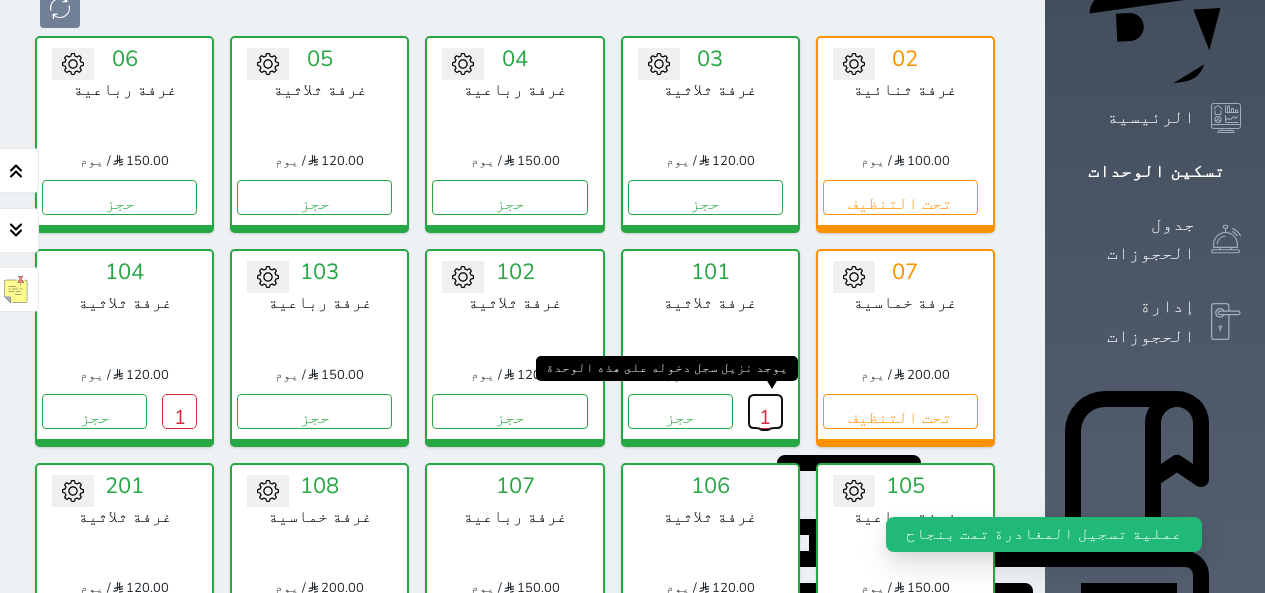 drag, startPoint x: 873, startPoint y: 354, endPoint x: 854, endPoint y: 363, distance: 21.023796 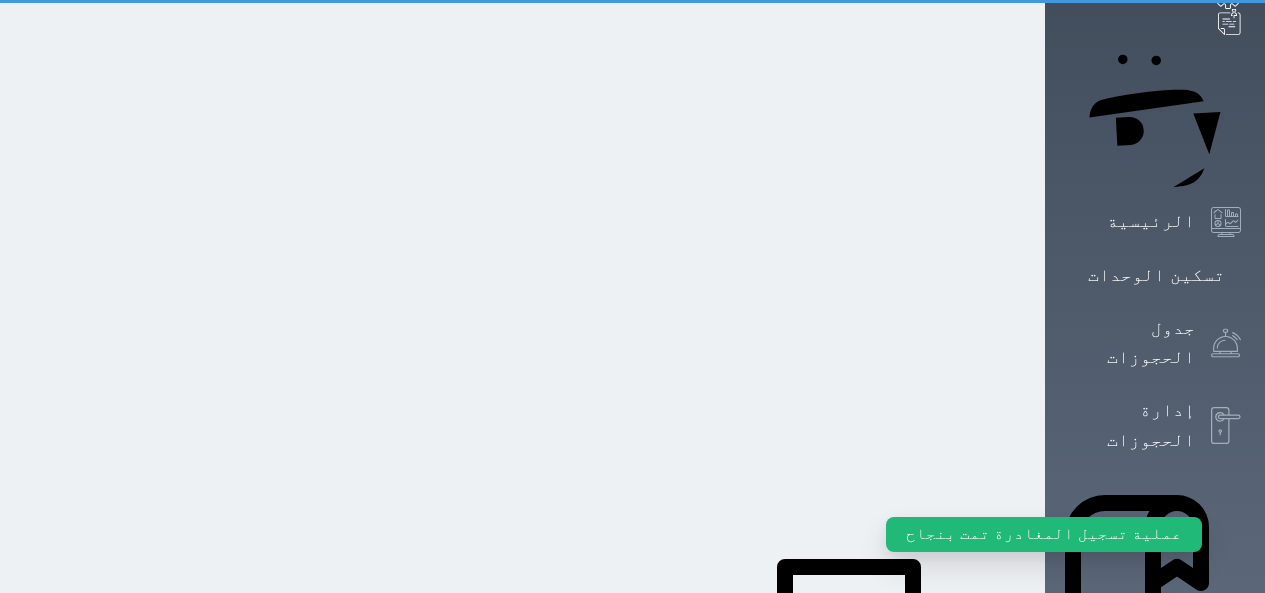 scroll, scrollTop: 0, scrollLeft: 0, axis: both 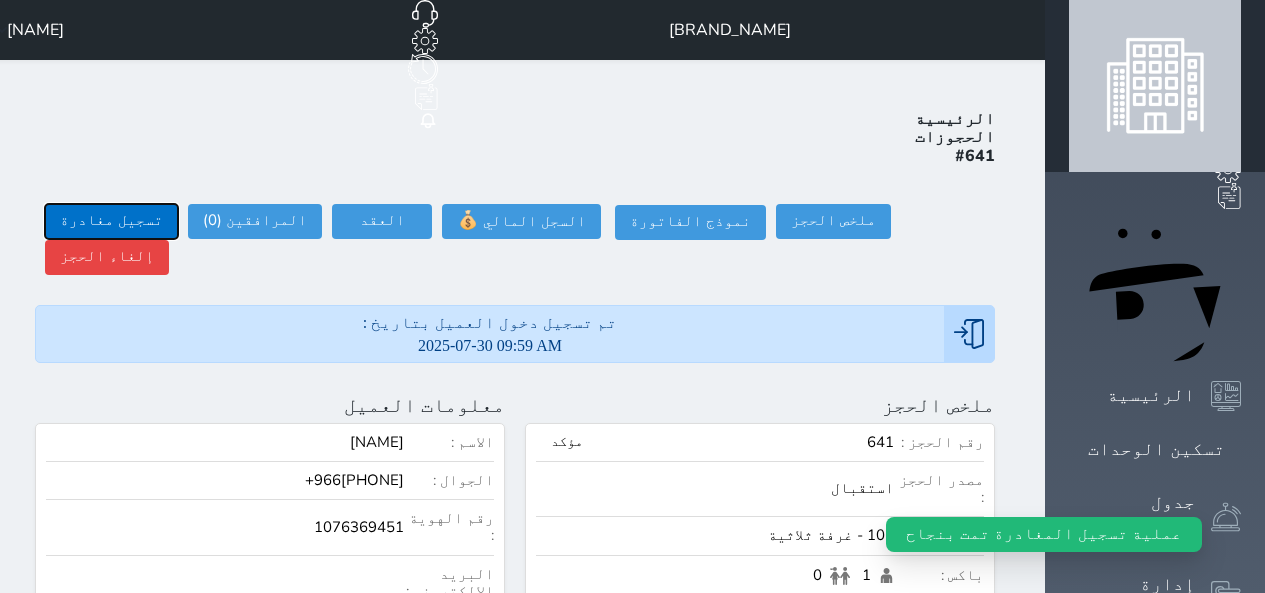click on "تسجيل مغادرة" at bounding box center [111, 221] 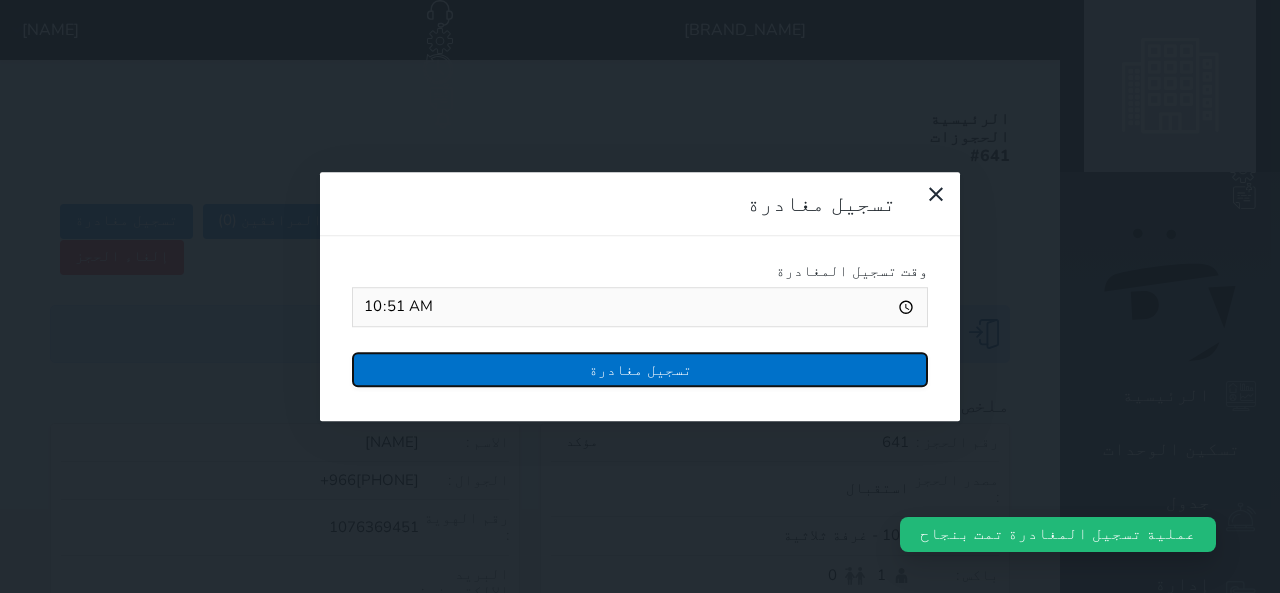 click on "تسجيل مغادرة" at bounding box center (640, 369) 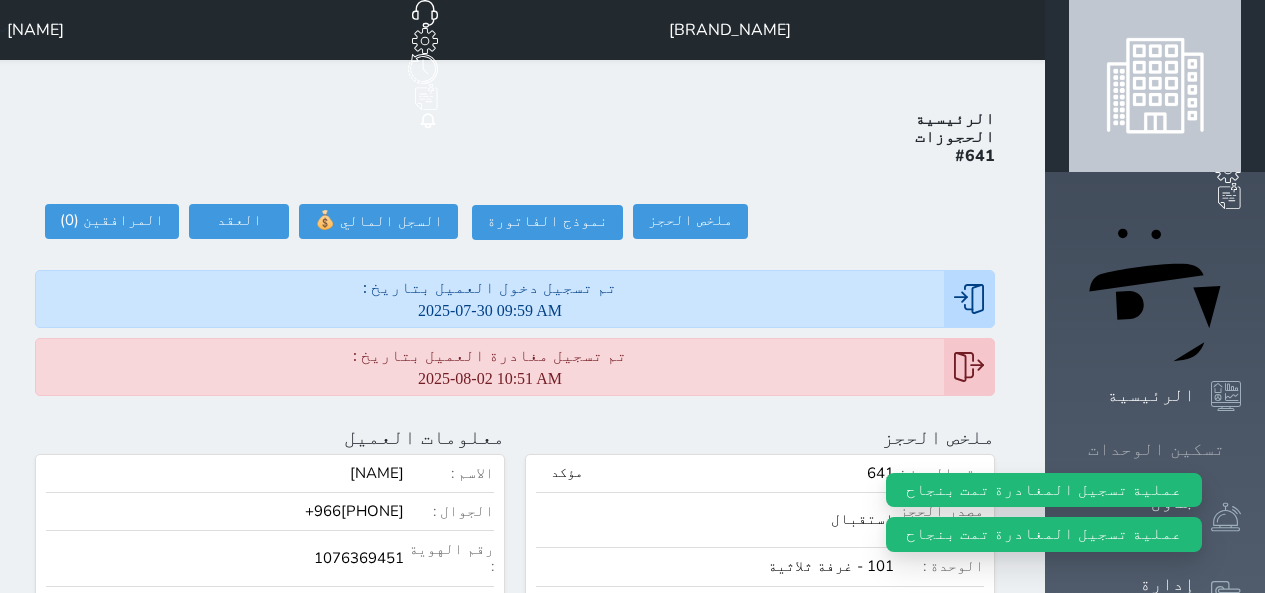 click 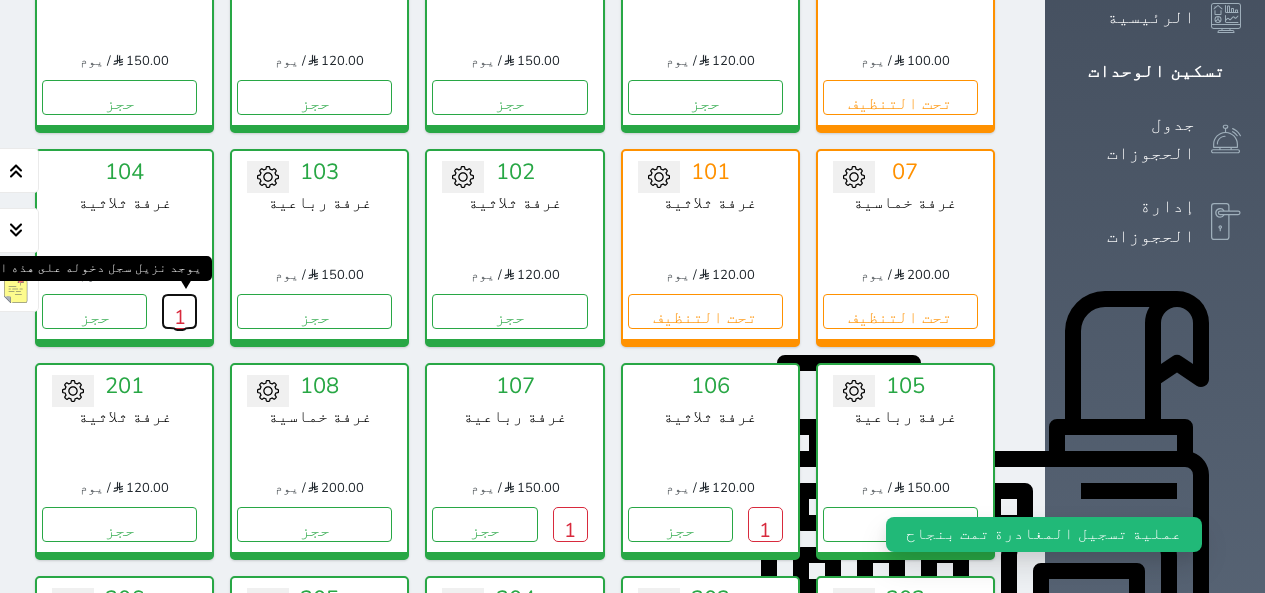 click on "1" at bounding box center [179, 311] 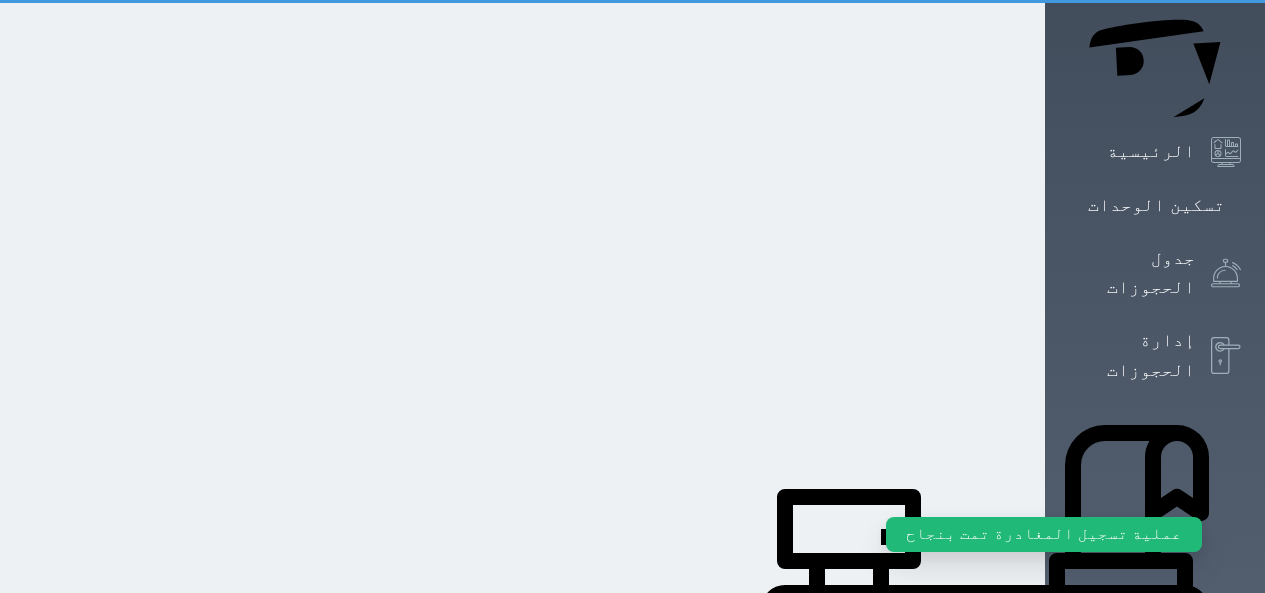 scroll, scrollTop: 0, scrollLeft: 0, axis: both 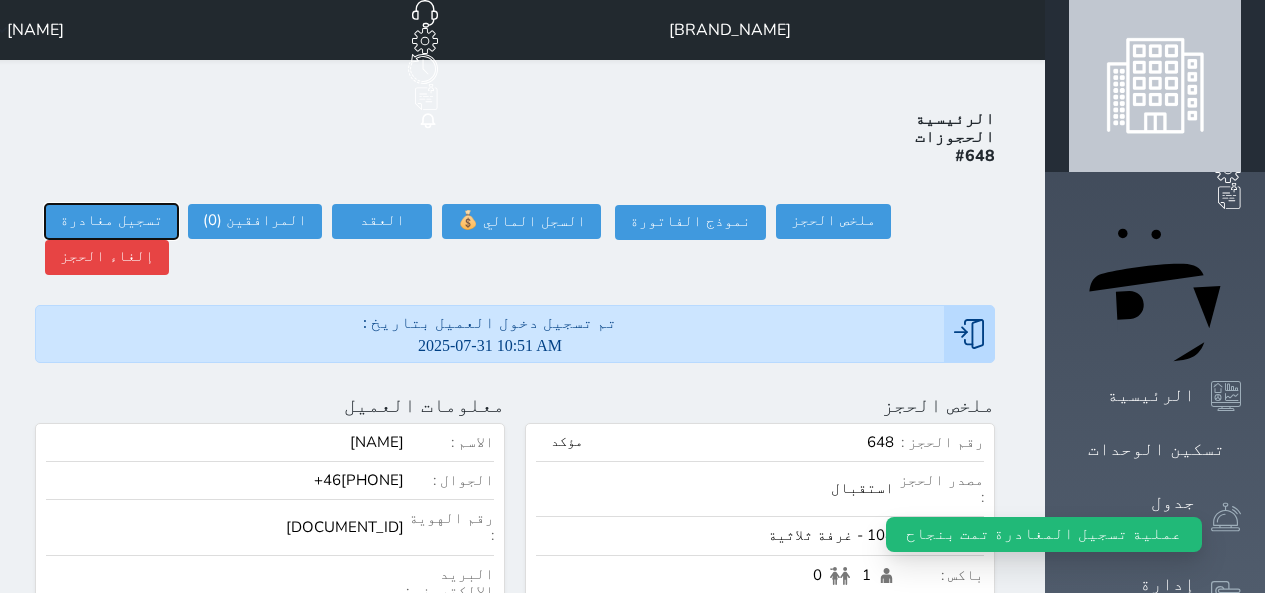 drag, startPoint x: 206, startPoint y: 152, endPoint x: 226, endPoint y: 165, distance: 23.853722 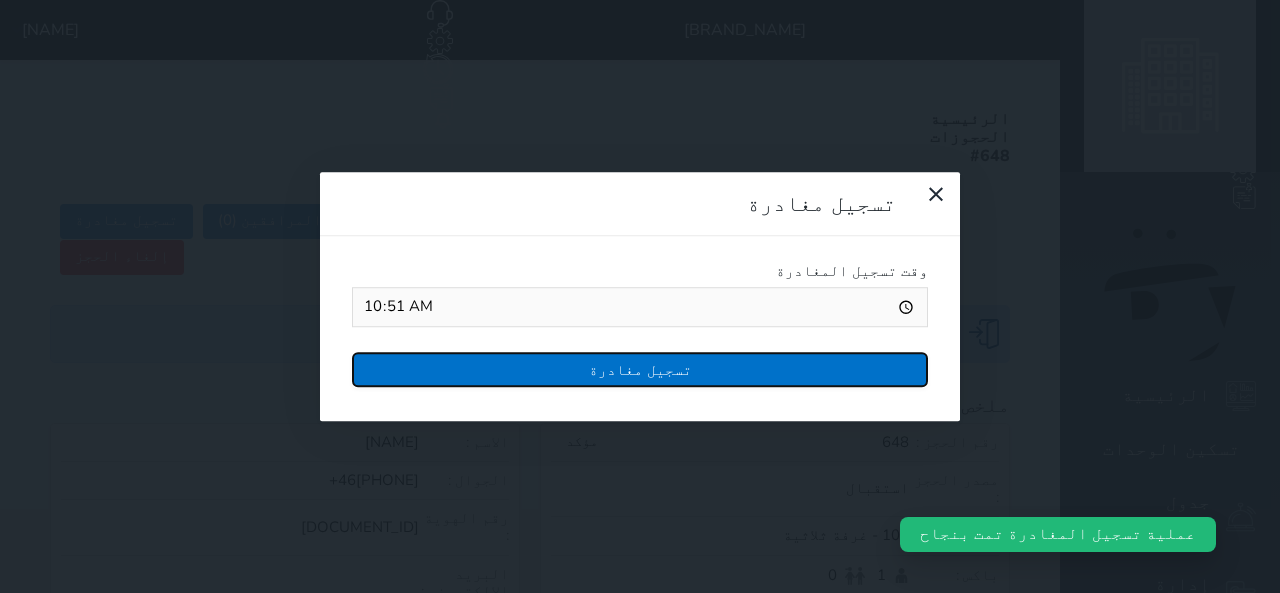 click on "تسجيل مغادرة" at bounding box center (640, 369) 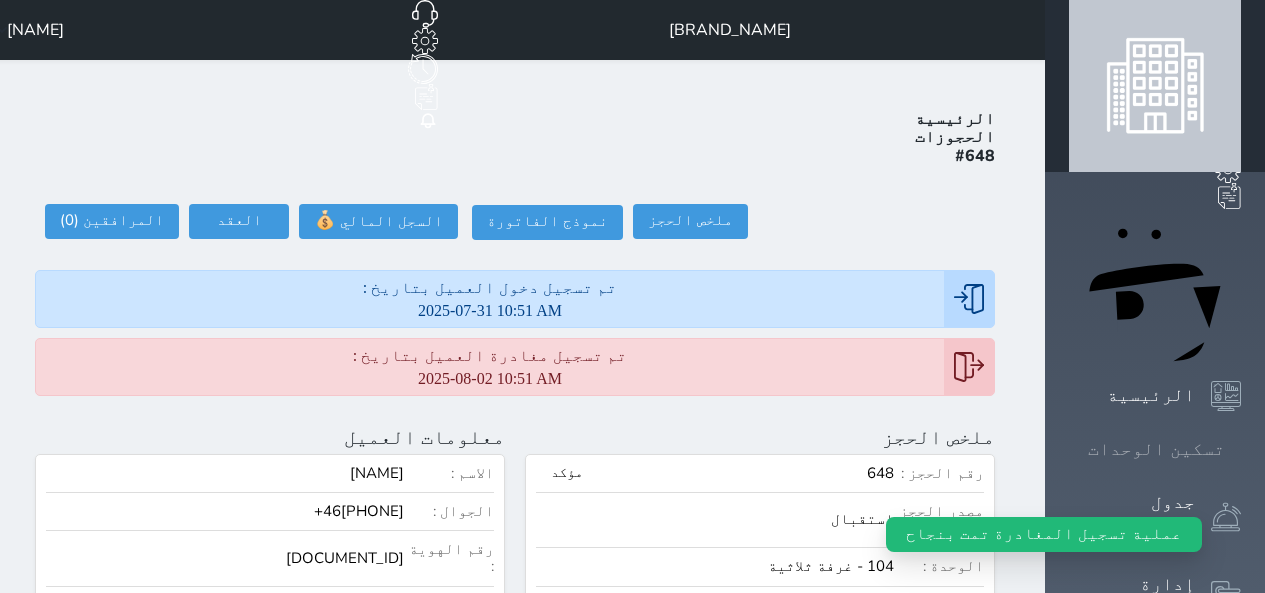 click at bounding box center [1241, 449] 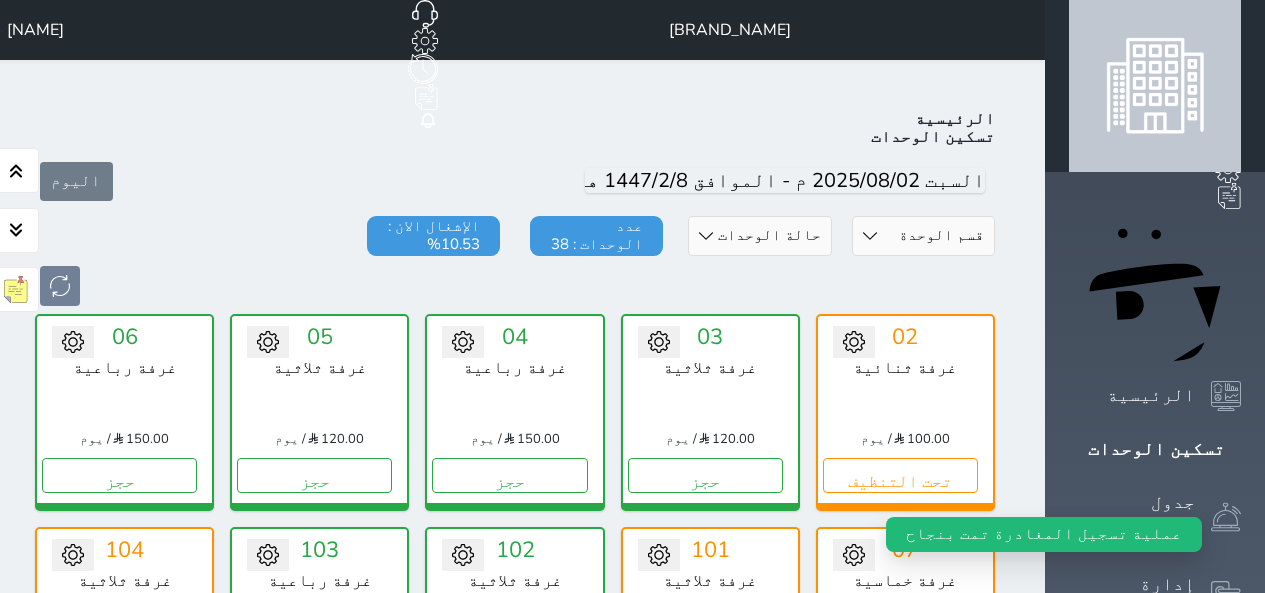 scroll, scrollTop: 478, scrollLeft: 0, axis: vertical 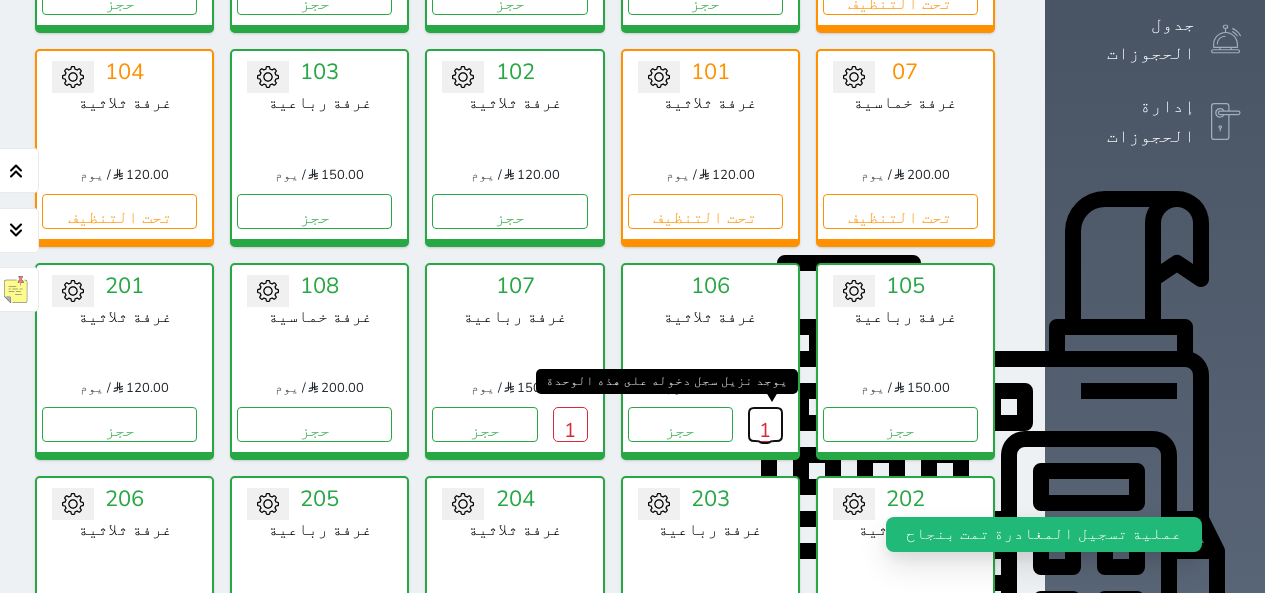 click on "1" at bounding box center [765, 424] 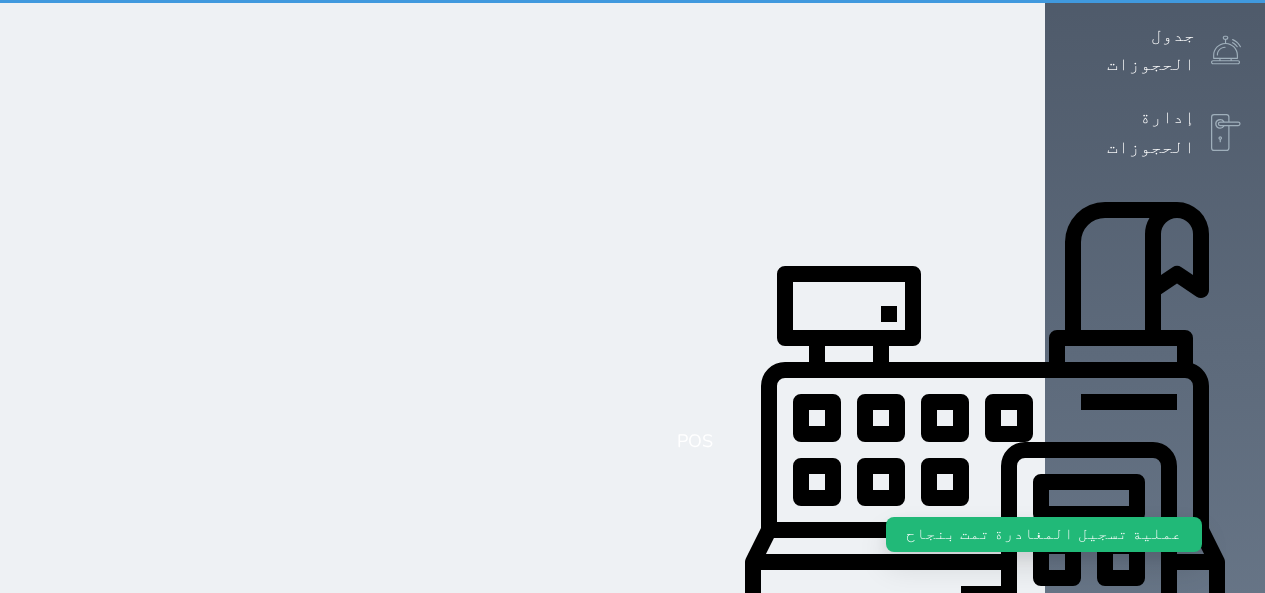 scroll, scrollTop: 0, scrollLeft: 0, axis: both 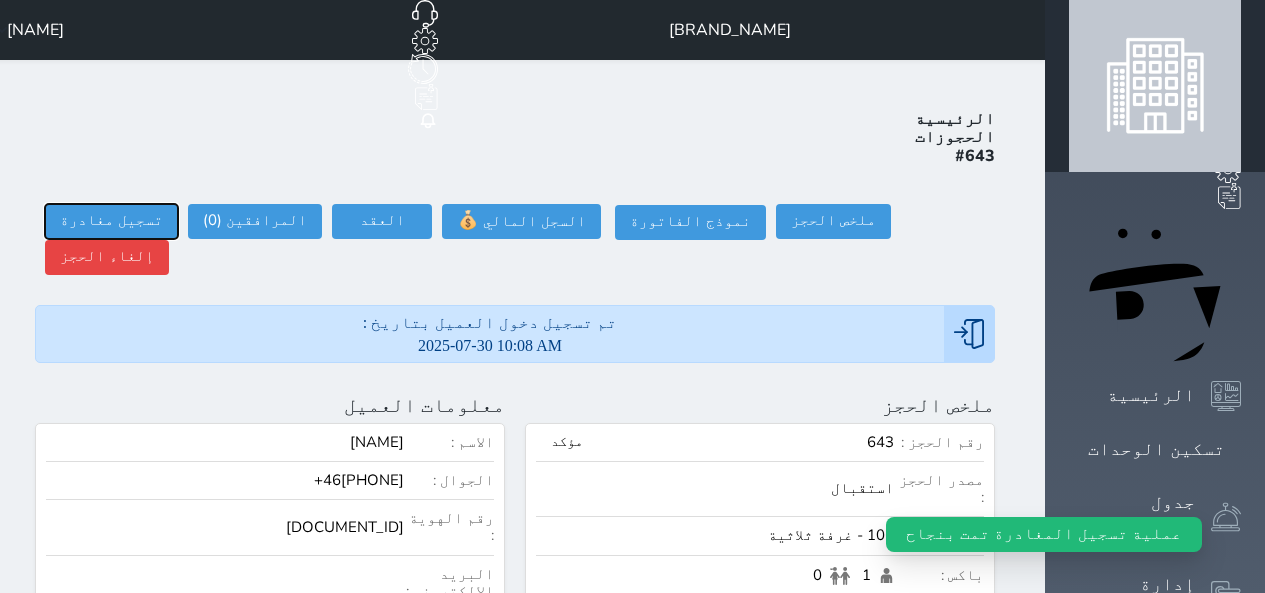 drag, startPoint x: 186, startPoint y: 164, endPoint x: 228, endPoint y: 175, distance: 43.416588 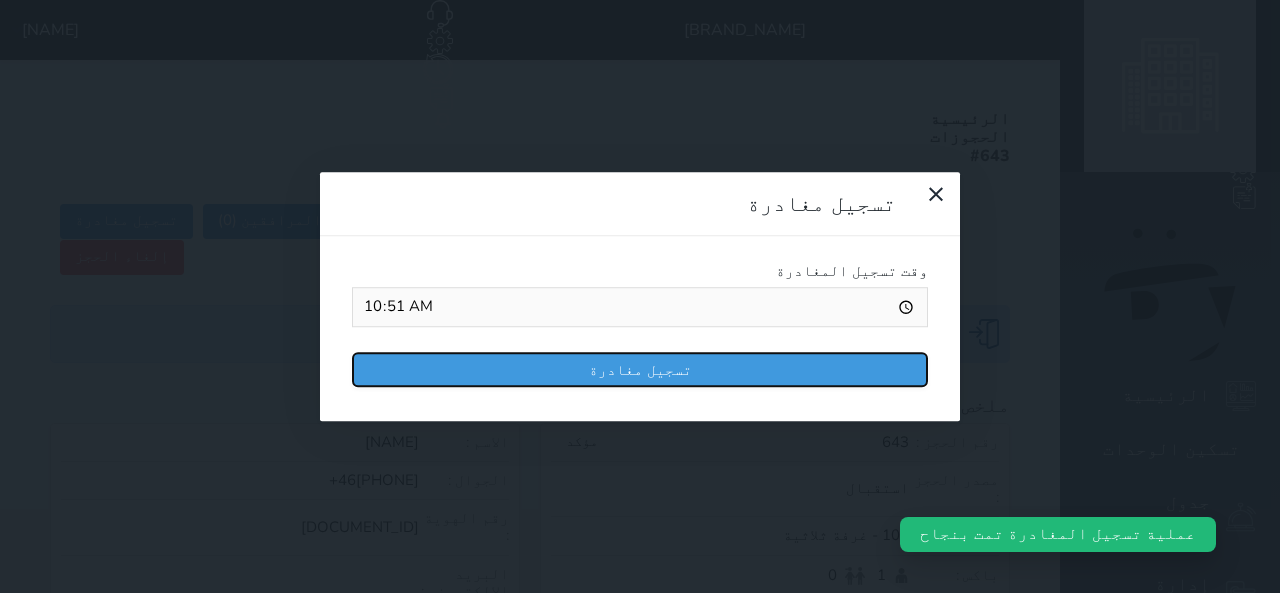 click on "تسجيل مغادرة" at bounding box center [640, 369] 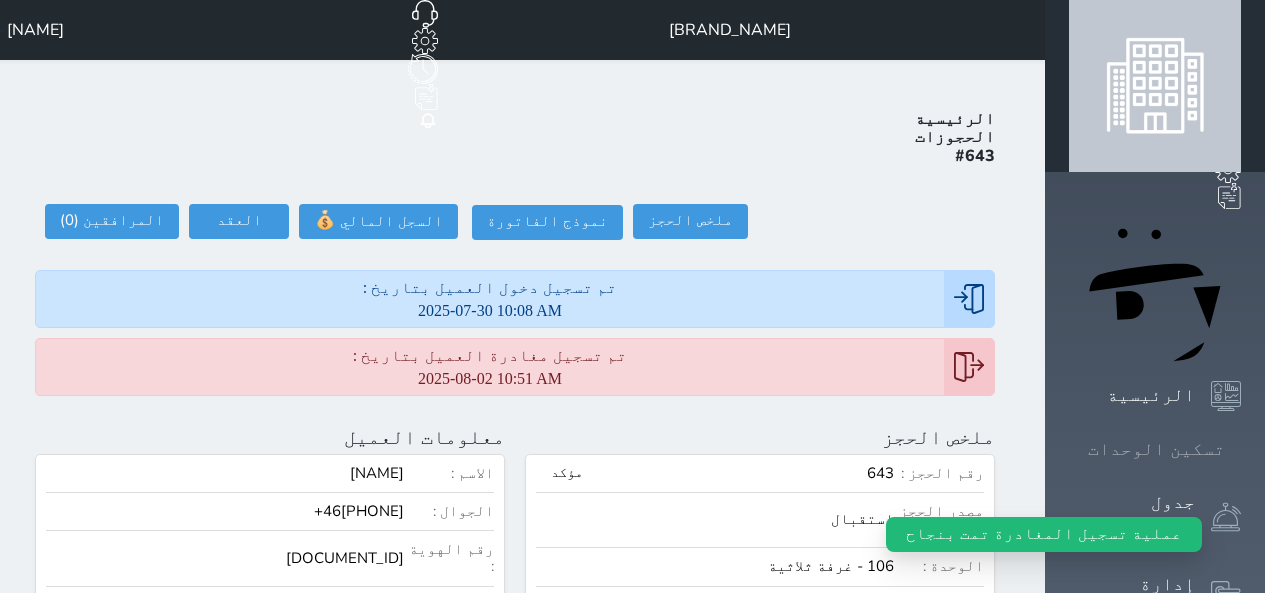 click 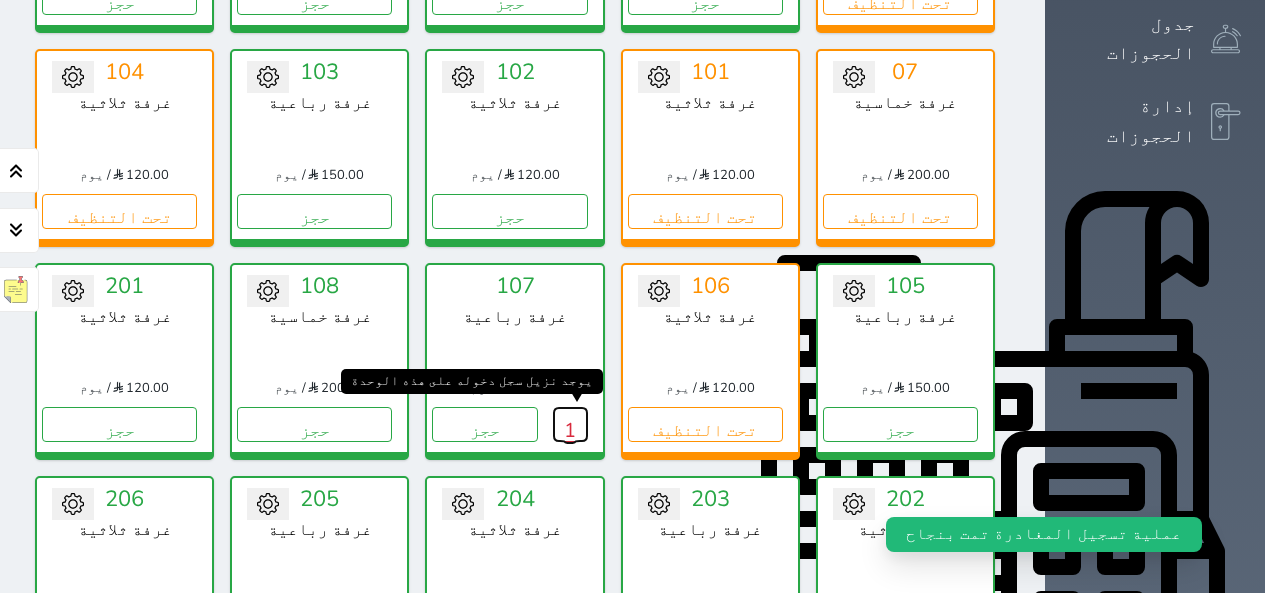 click on "1" at bounding box center (570, 424) 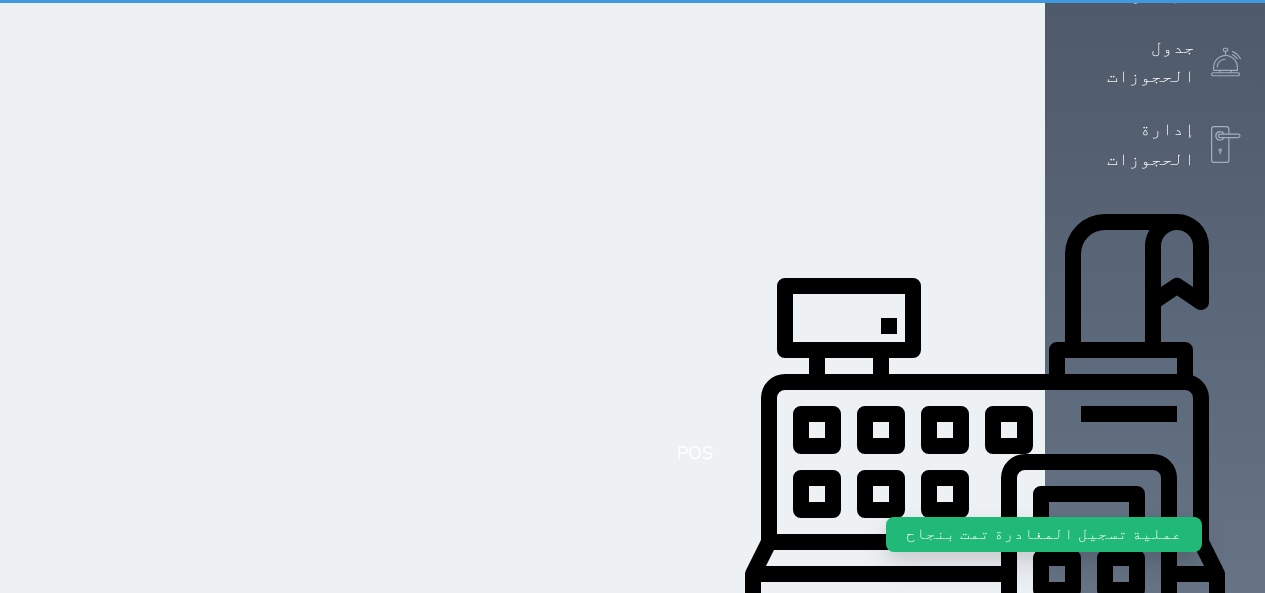 scroll, scrollTop: 0, scrollLeft: 0, axis: both 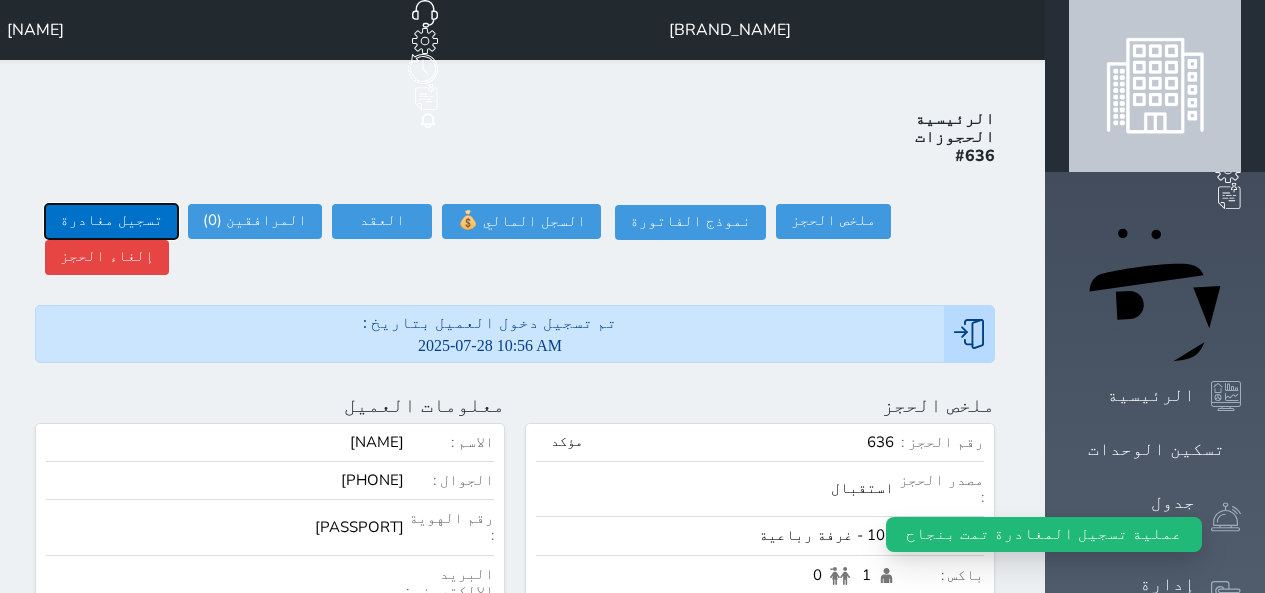 click on "تسجيل مغادرة" at bounding box center [111, 221] 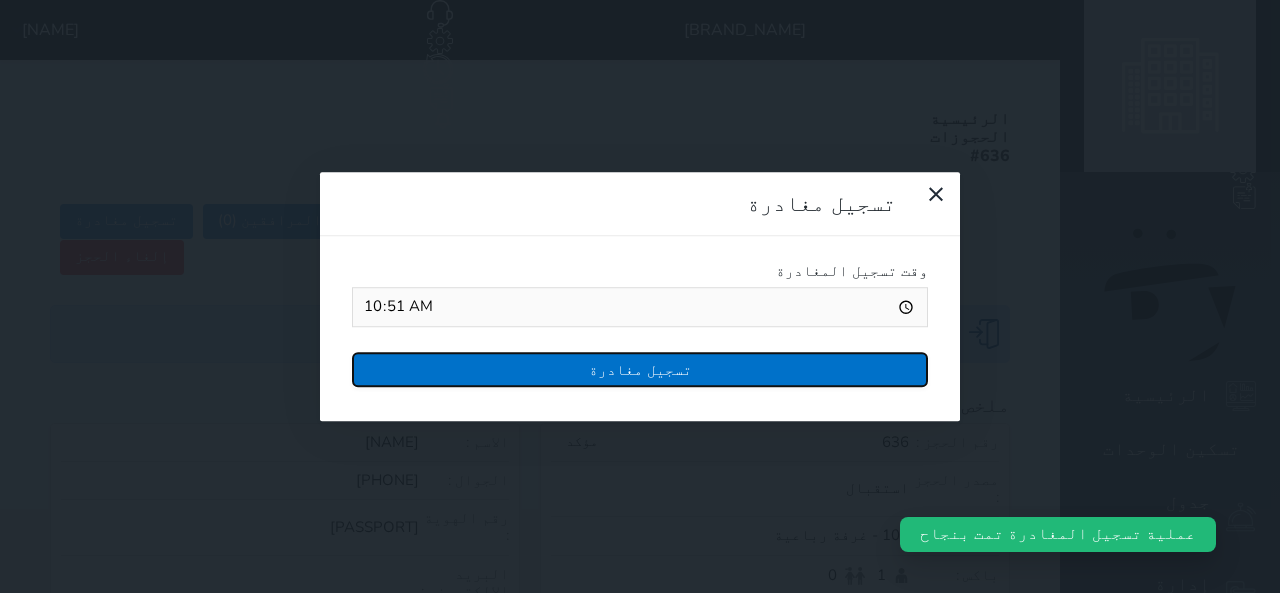 click on "تسجيل مغادرة" at bounding box center [640, 369] 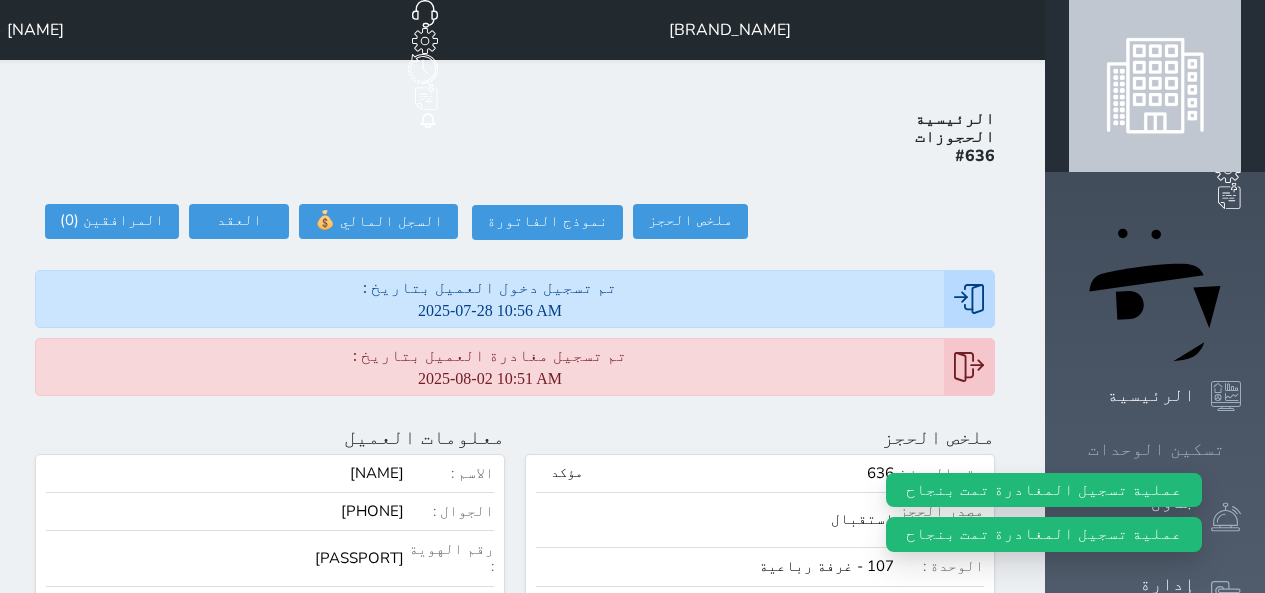 click 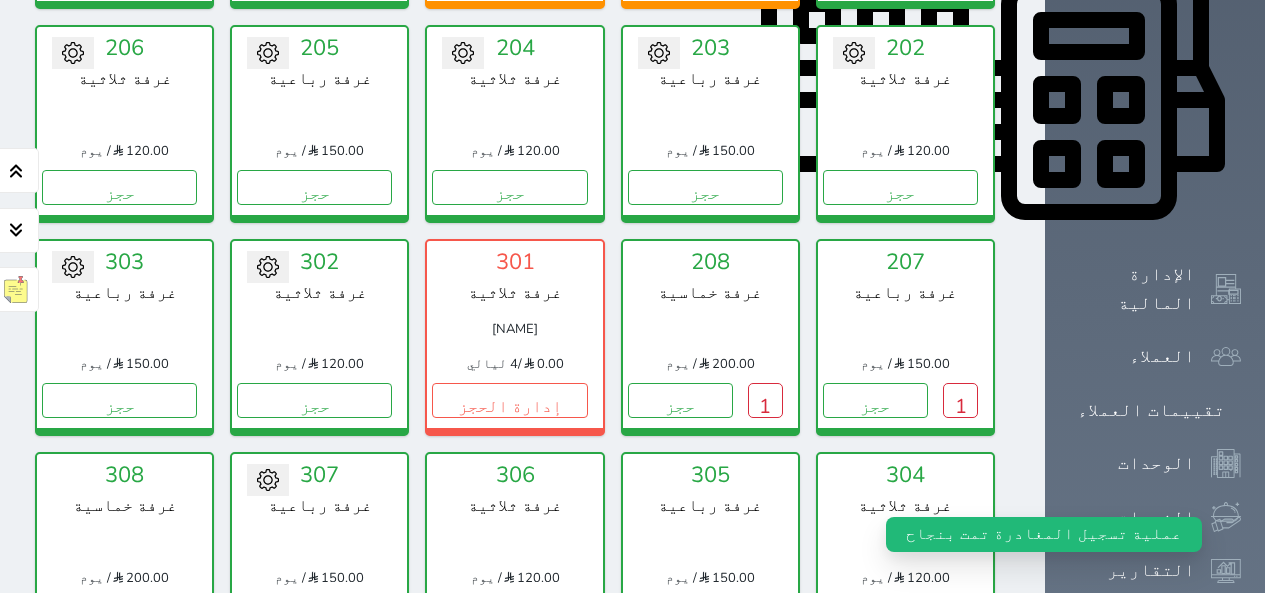 scroll, scrollTop: 1078, scrollLeft: 0, axis: vertical 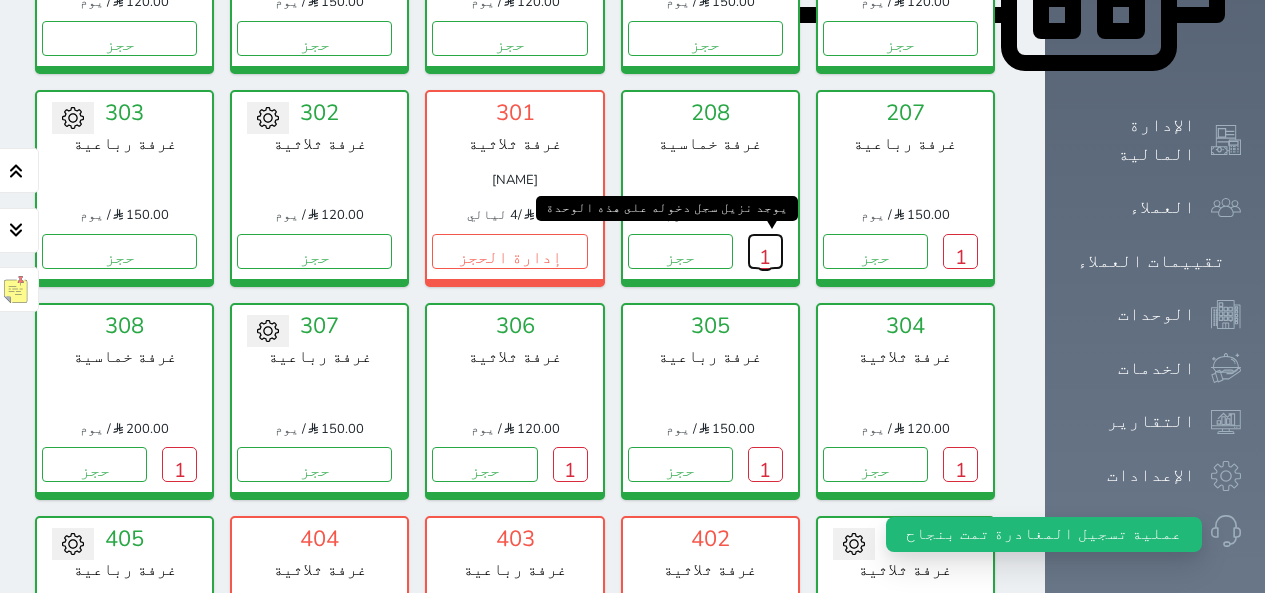 click on "1" at bounding box center [765, 251] 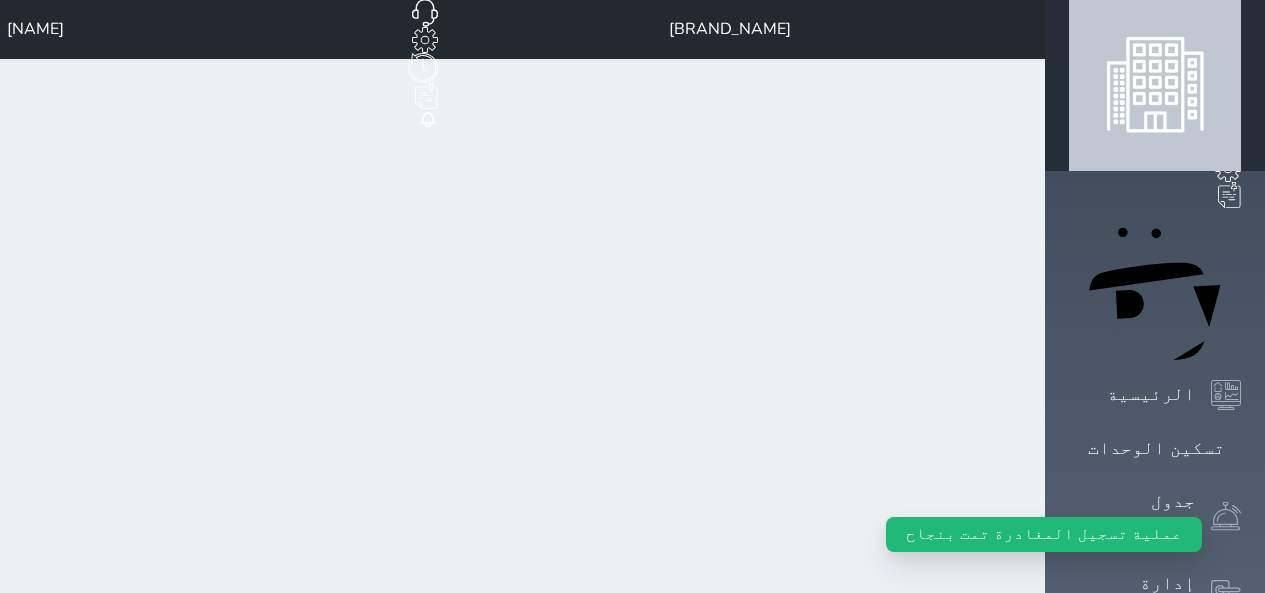 scroll, scrollTop: 0, scrollLeft: 0, axis: both 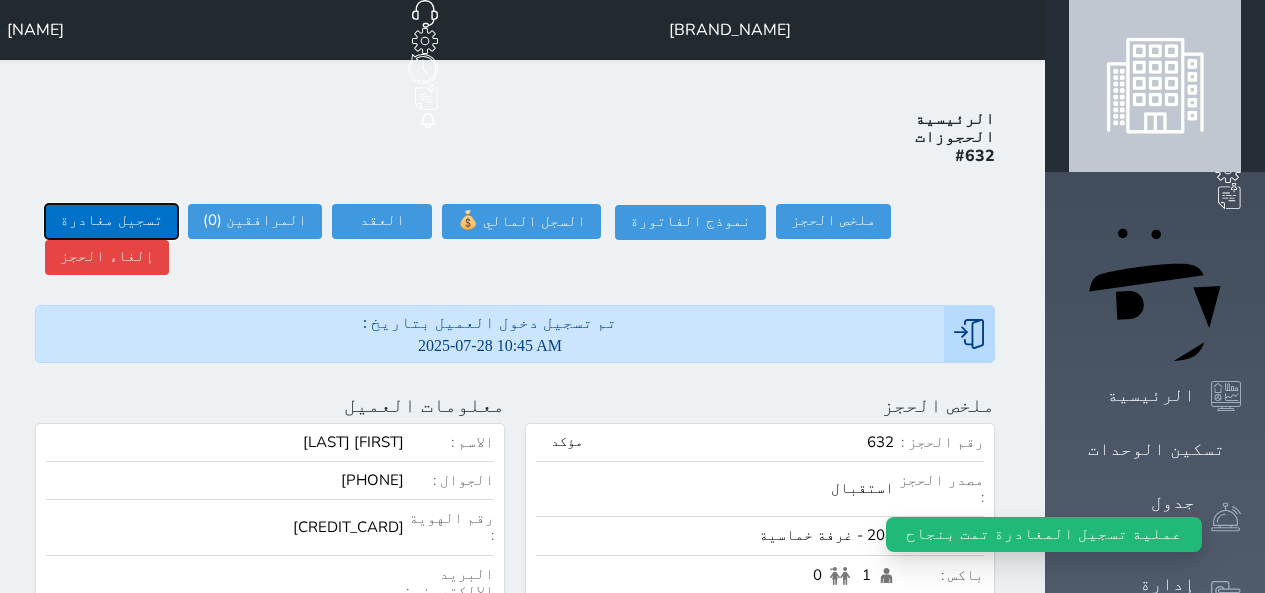click on "تسجيل مغادرة" at bounding box center [111, 221] 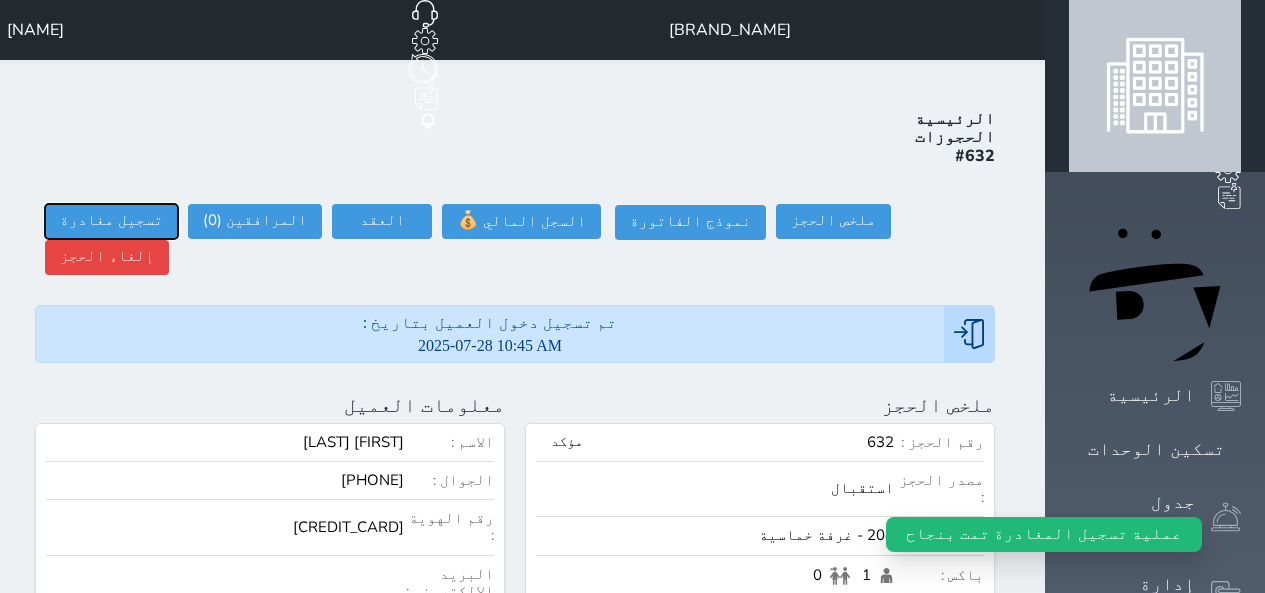 type on "10:52" 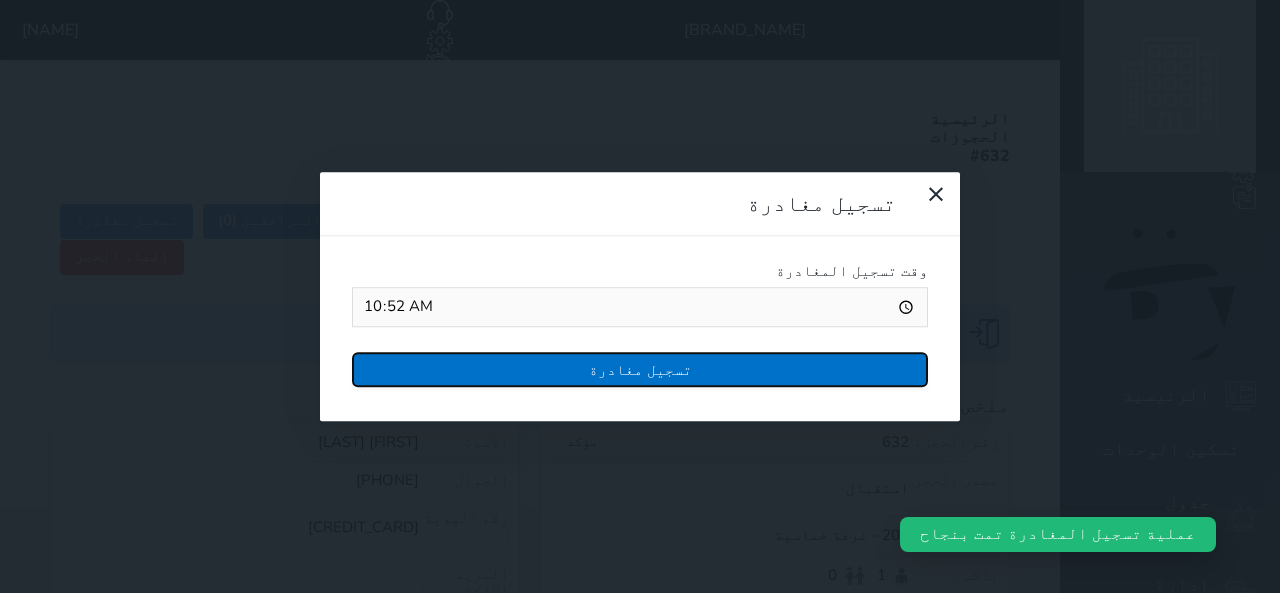 click on "تسجيل مغادرة" at bounding box center (640, 369) 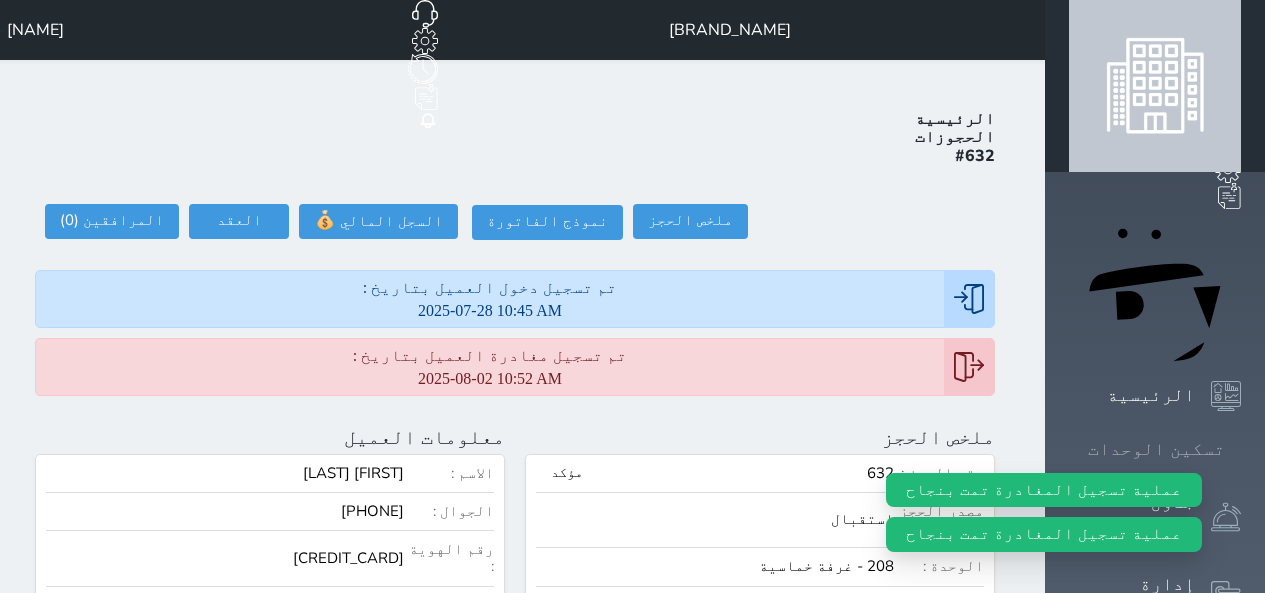 click at bounding box center [1241, 449] 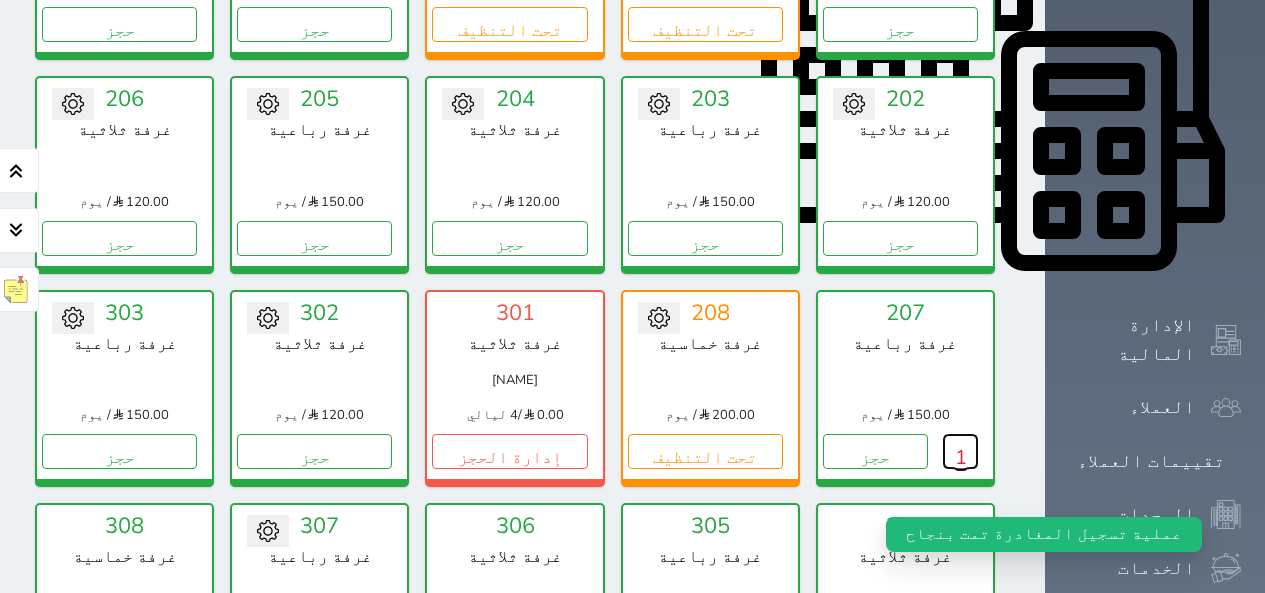 drag, startPoint x: 1089, startPoint y: 404, endPoint x: 1000, endPoint y: 374, distance: 93.92018 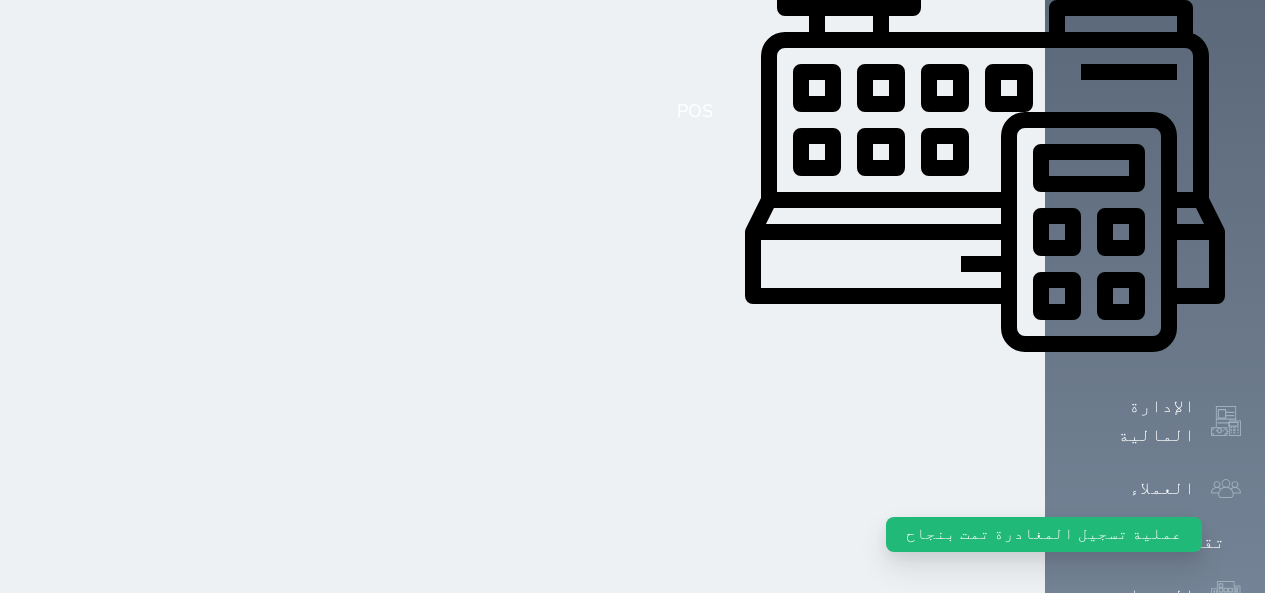 scroll, scrollTop: 0, scrollLeft: 0, axis: both 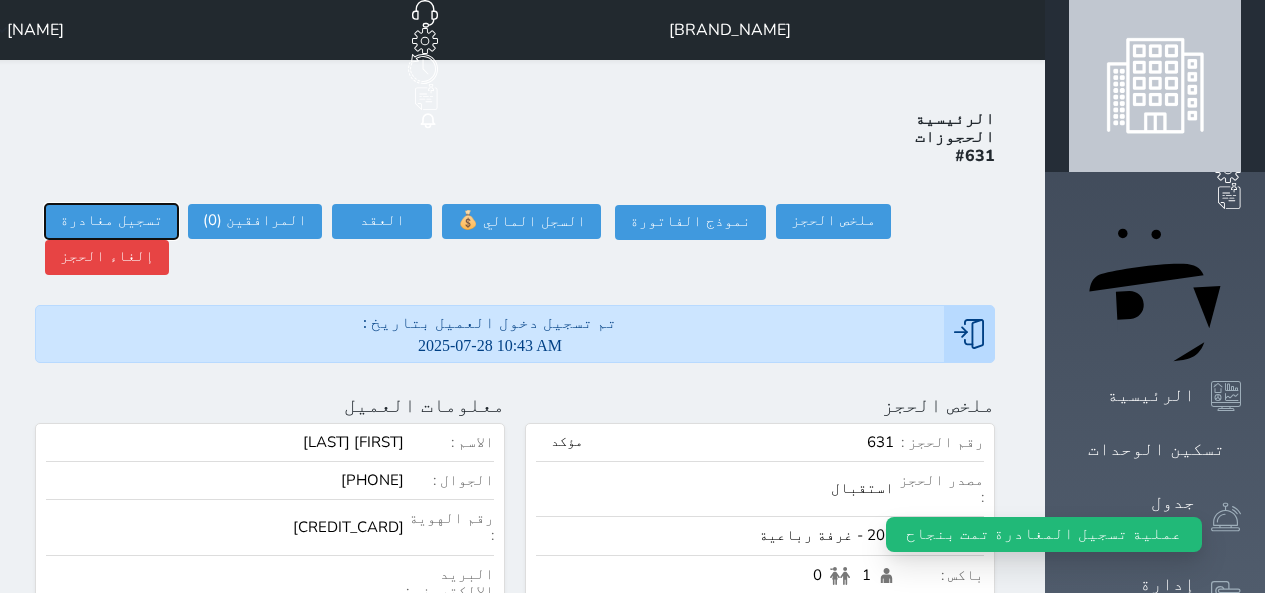 drag, startPoint x: 215, startPoint y: 154, endPoint x: 342, endPoint y: 252, distance: 160.41508 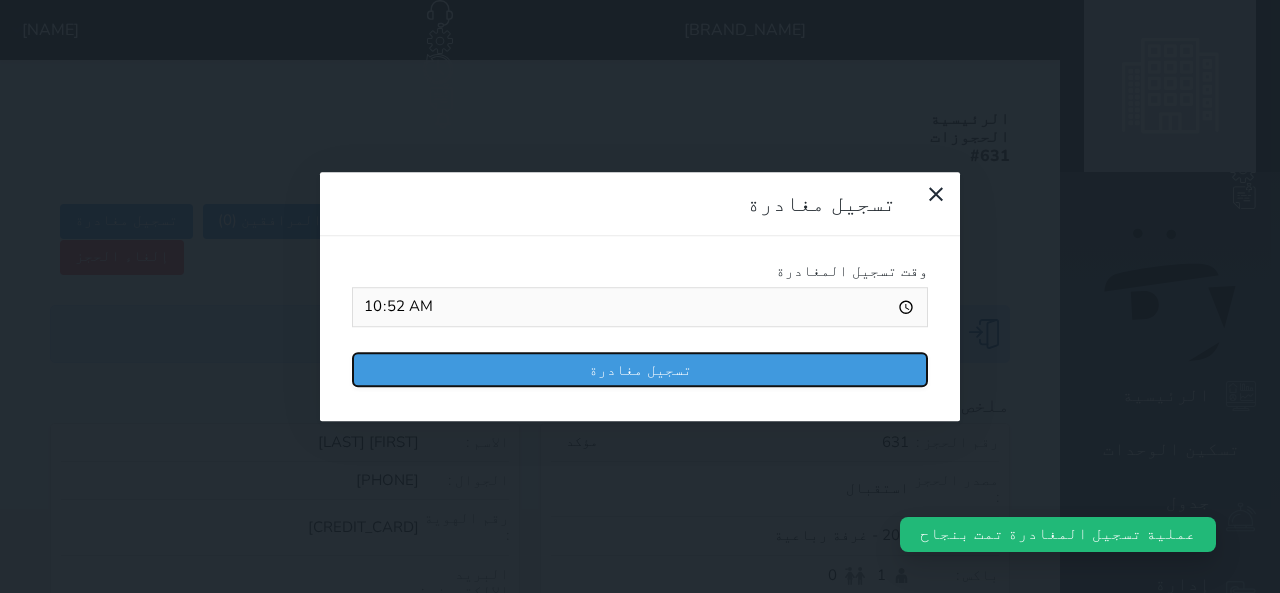 drag, startPoint x: 661, startPoint y: 207, endPoint x: 890, endPoint y: 216, distance: 229.17679 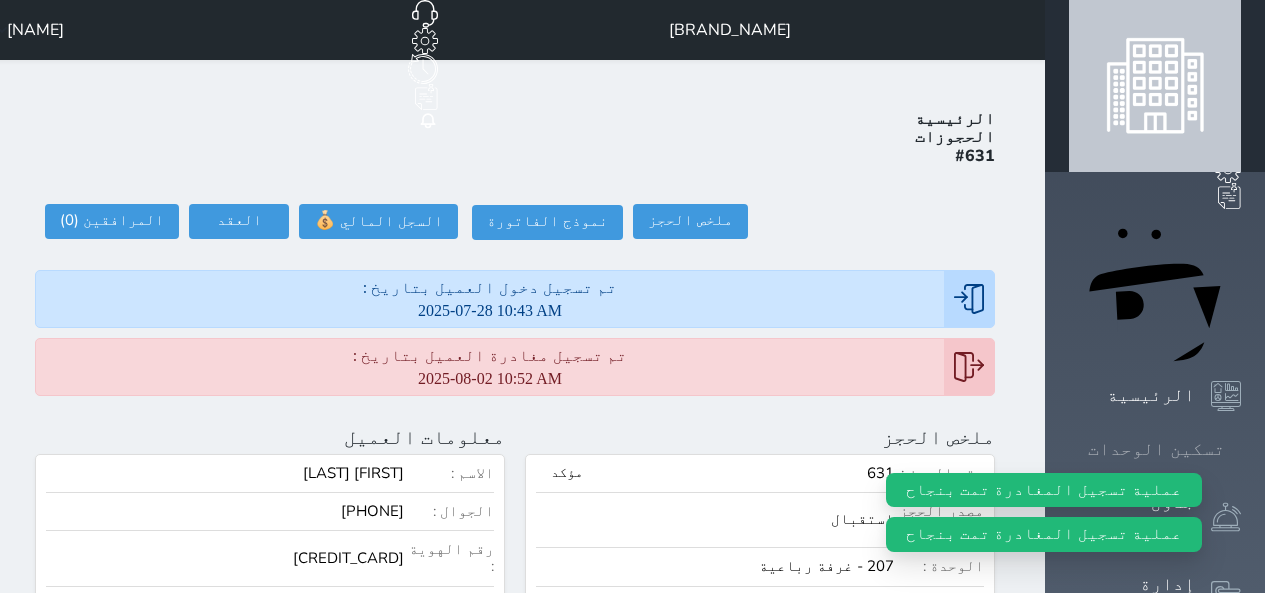 click 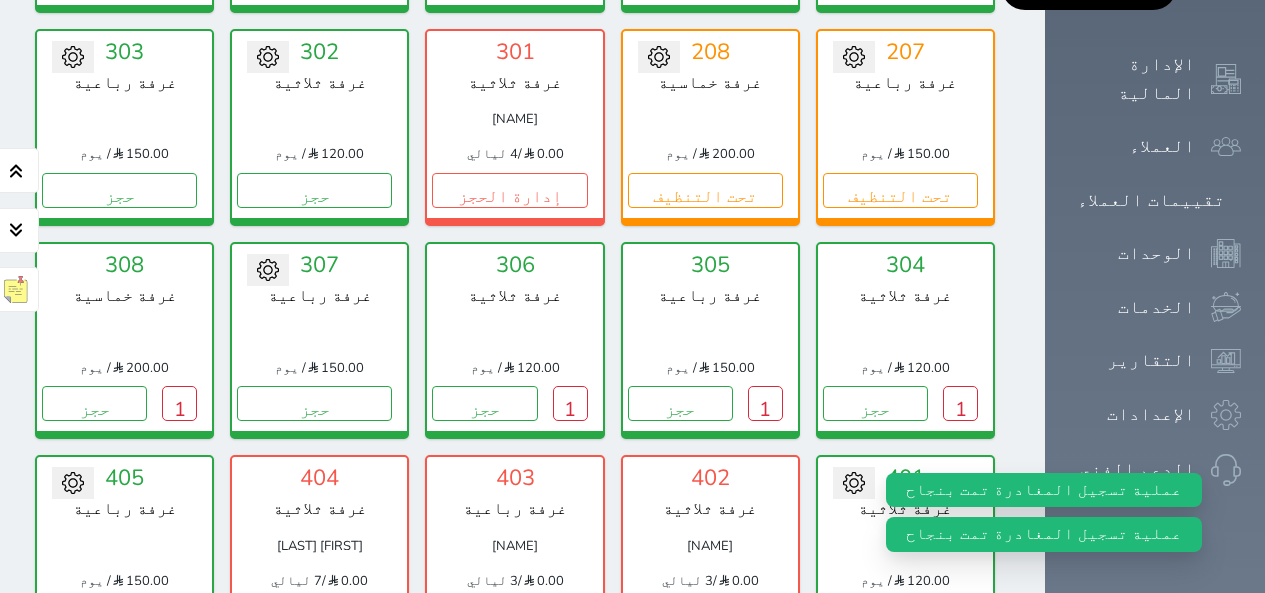 scroll, scrollTop: 1178, scrollLeft: 0, axis: vertical 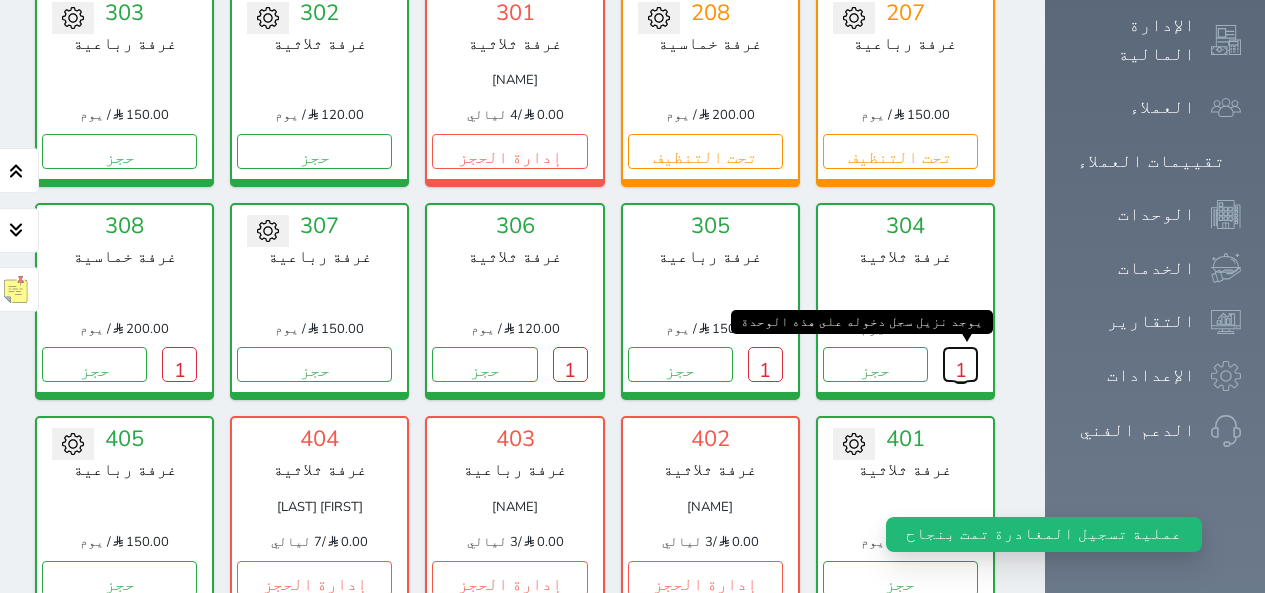 click on "1" at bounding box center (960, 364) 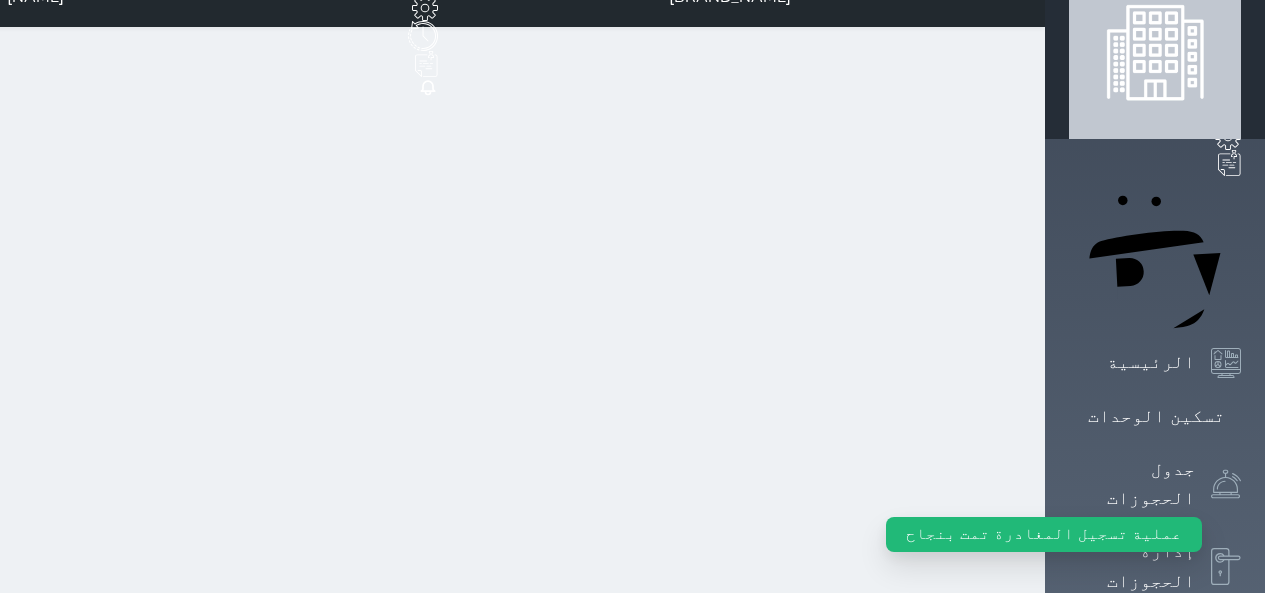 scroll, scrollTop: 0, scrollLeft: 0, axis: both 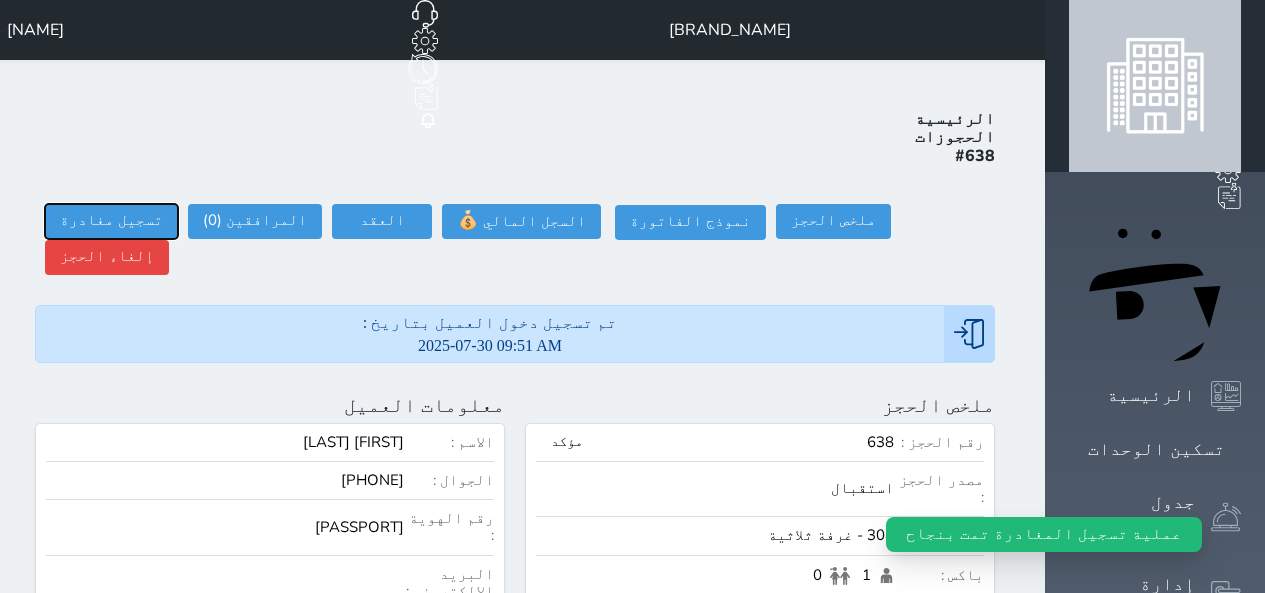 drag, startPoint x: 187, startPoint y: 159, endPoint x: 386, endPoint y: 243, distance: 216.00232 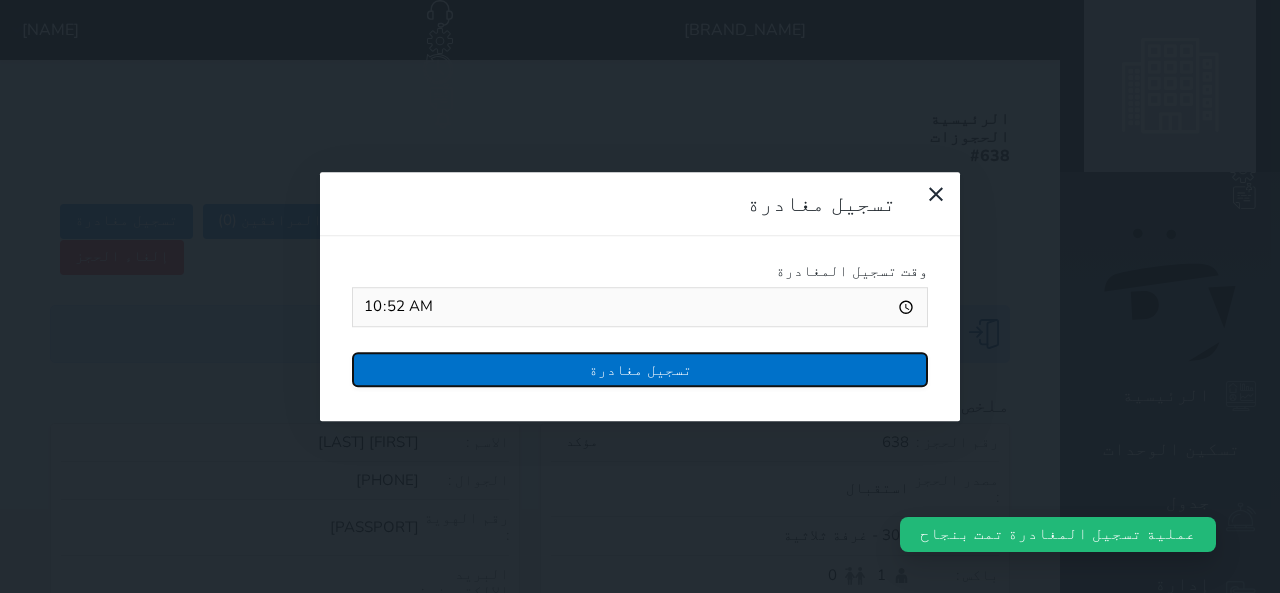 click on "تسجيل مغادرة" at bounding box center (640, 369) 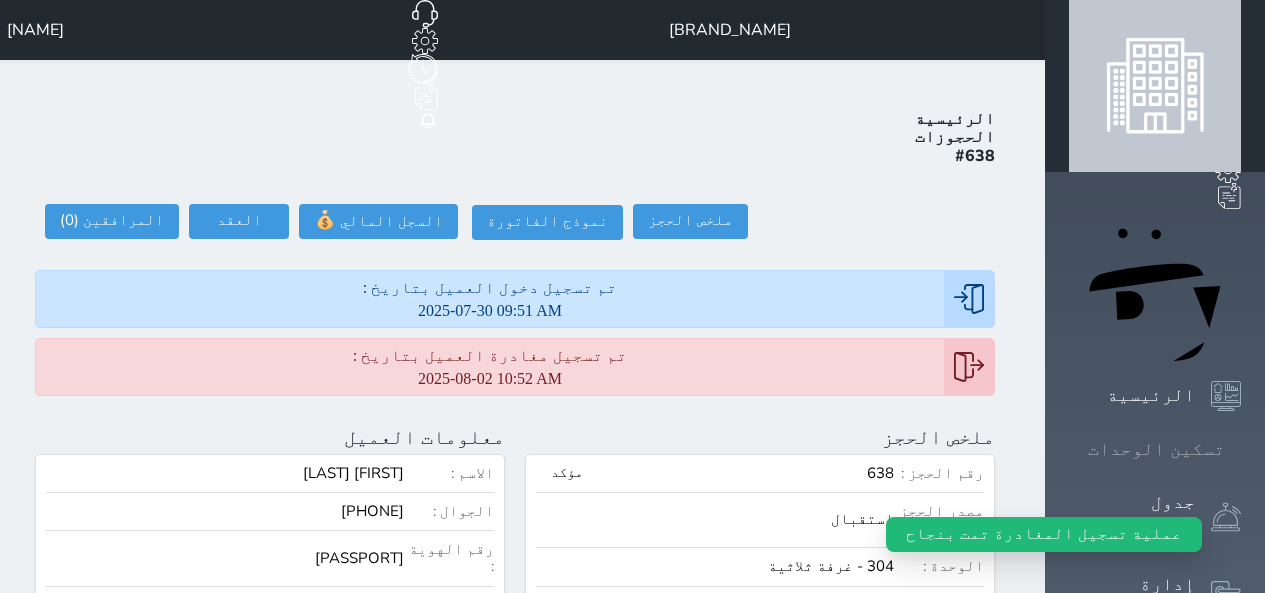 click 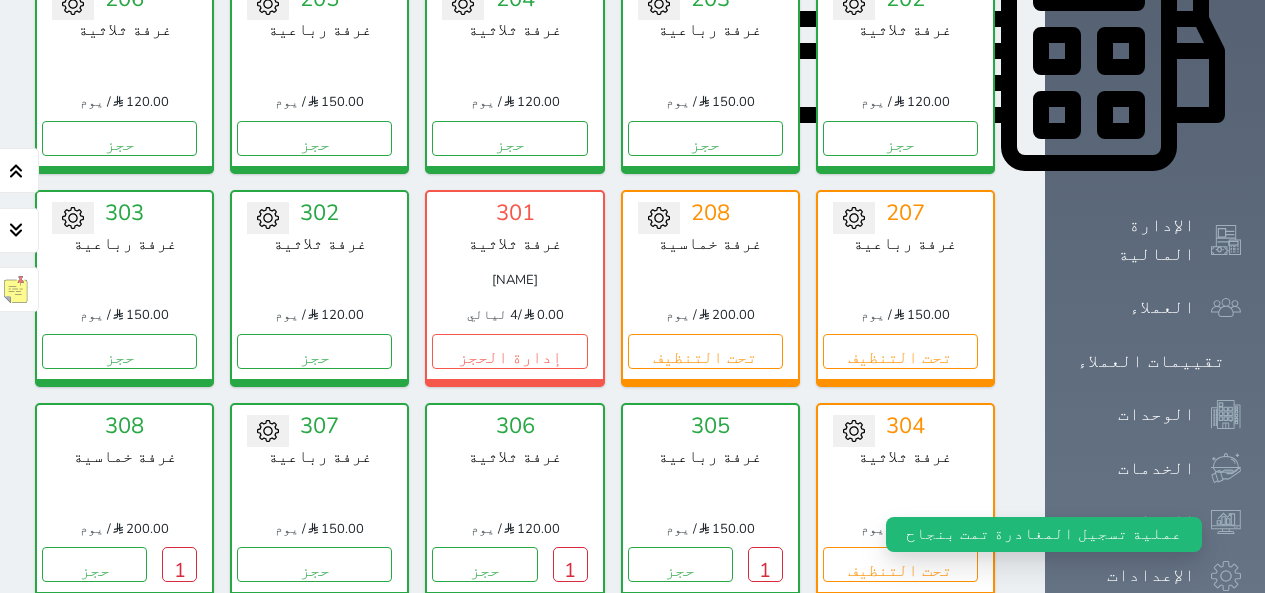 scroll, scrollTop: 1178, scrollLeft: 0, axis: vertical 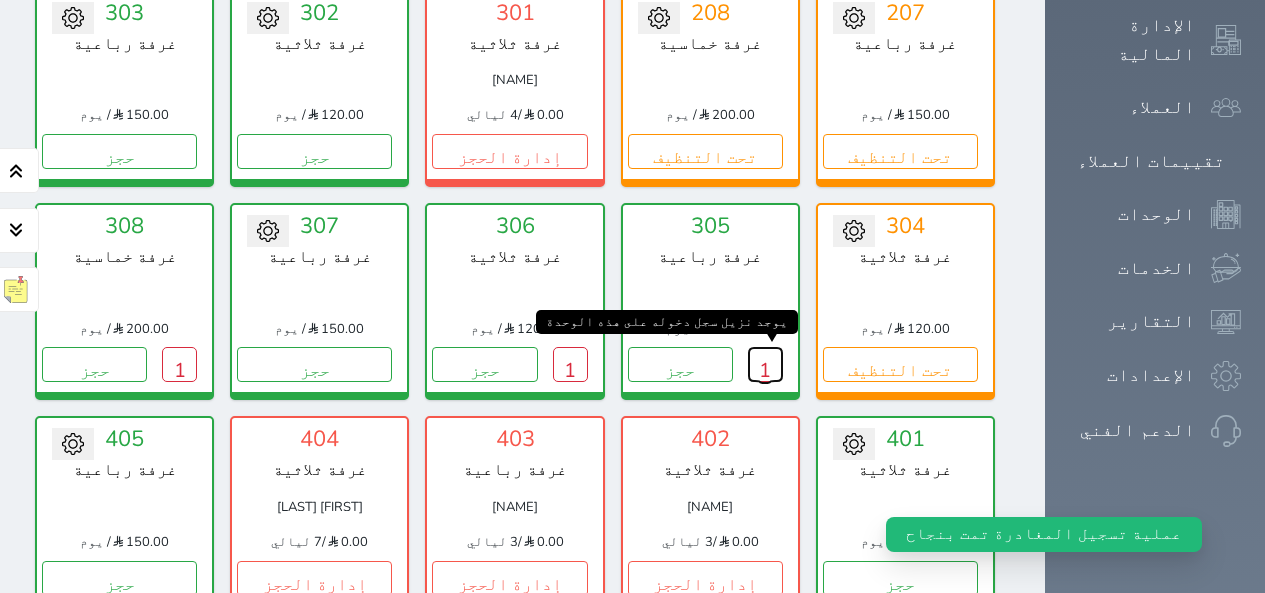 click on "1" at bounding box center (765, 364) 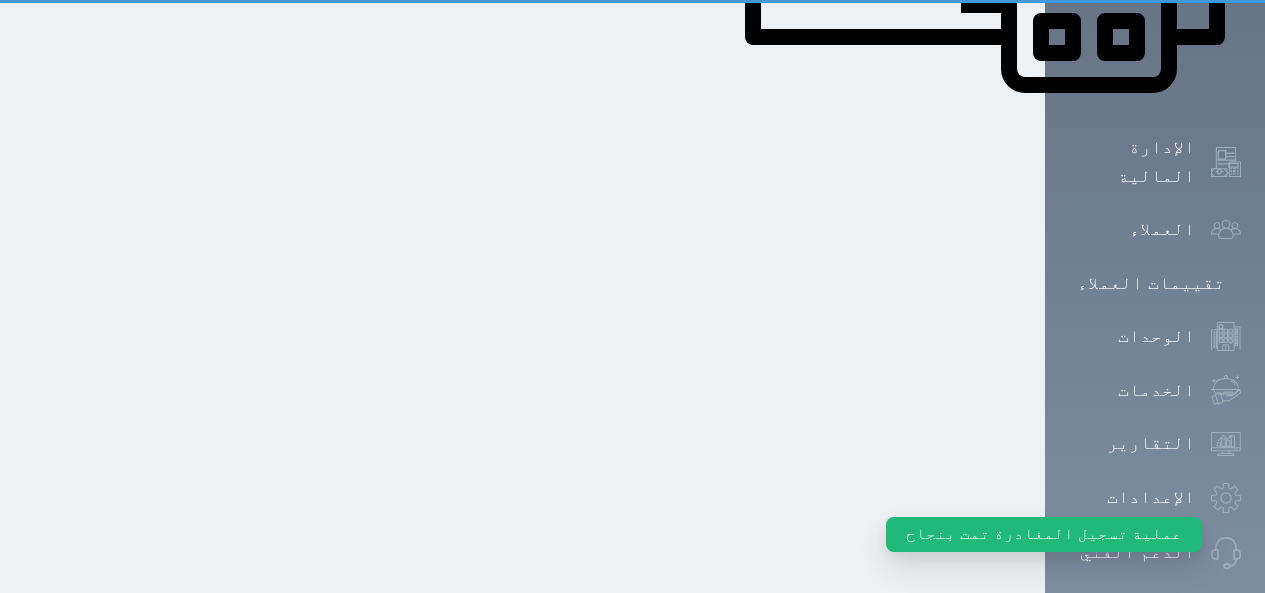 scroll, scrollTop: 0, scrollLeft: 0, axis: both 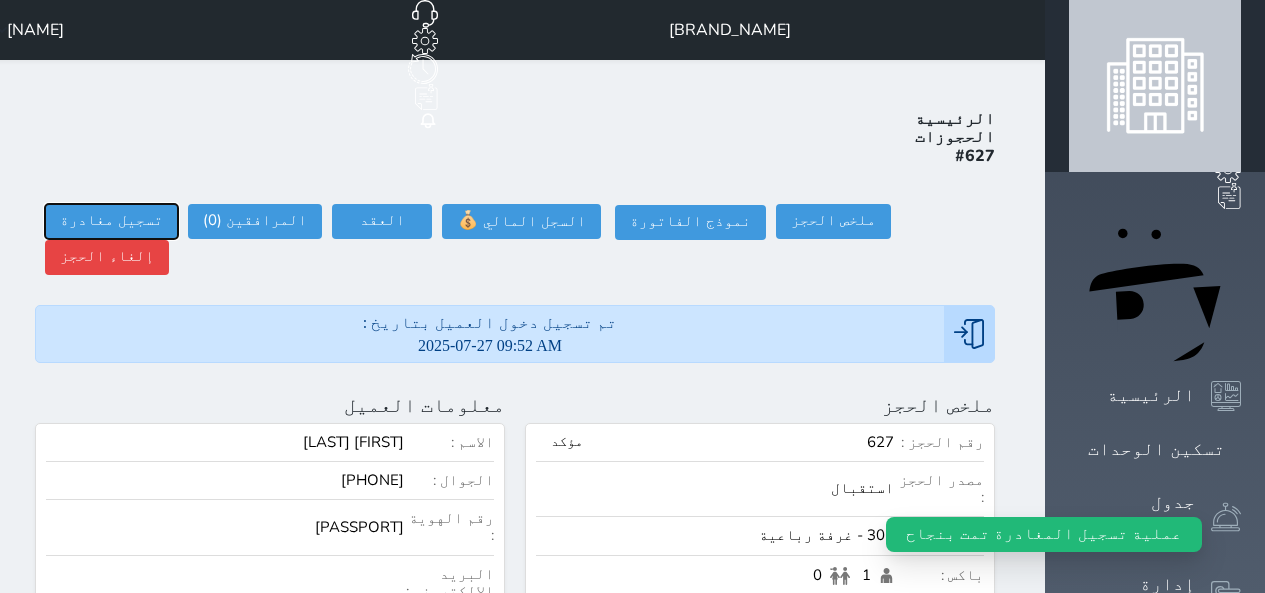 click on "تسجيل مغادرة" at bounding box center [111, 221] 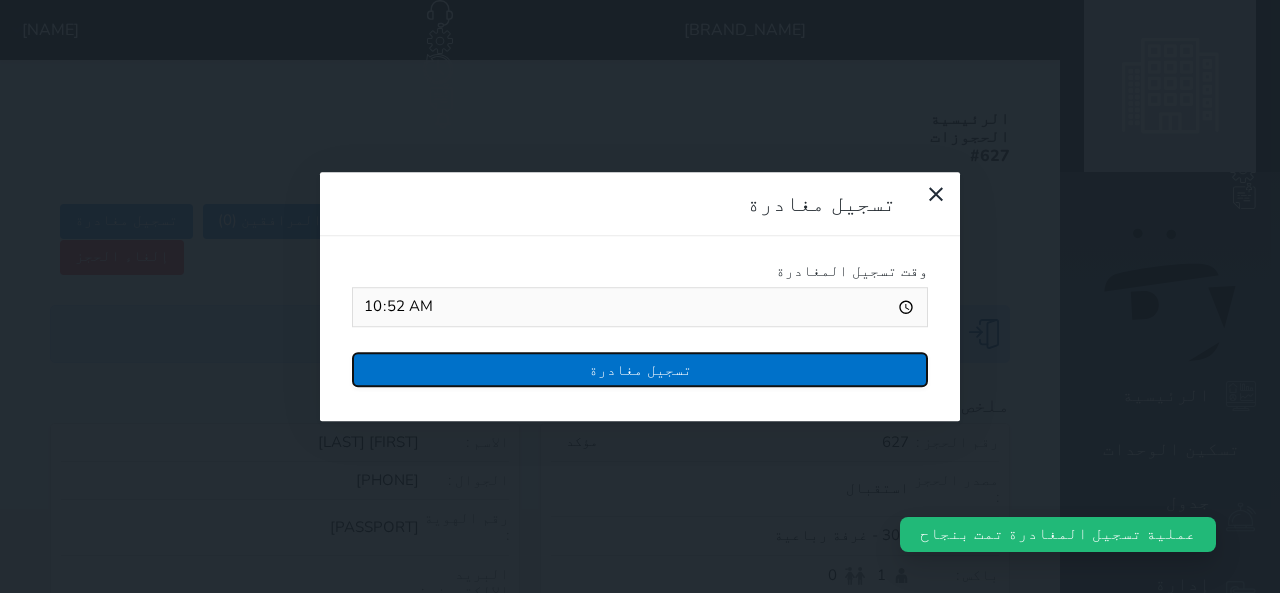 click on "تسجيل مغادرة" at bounding box center (640, 369) 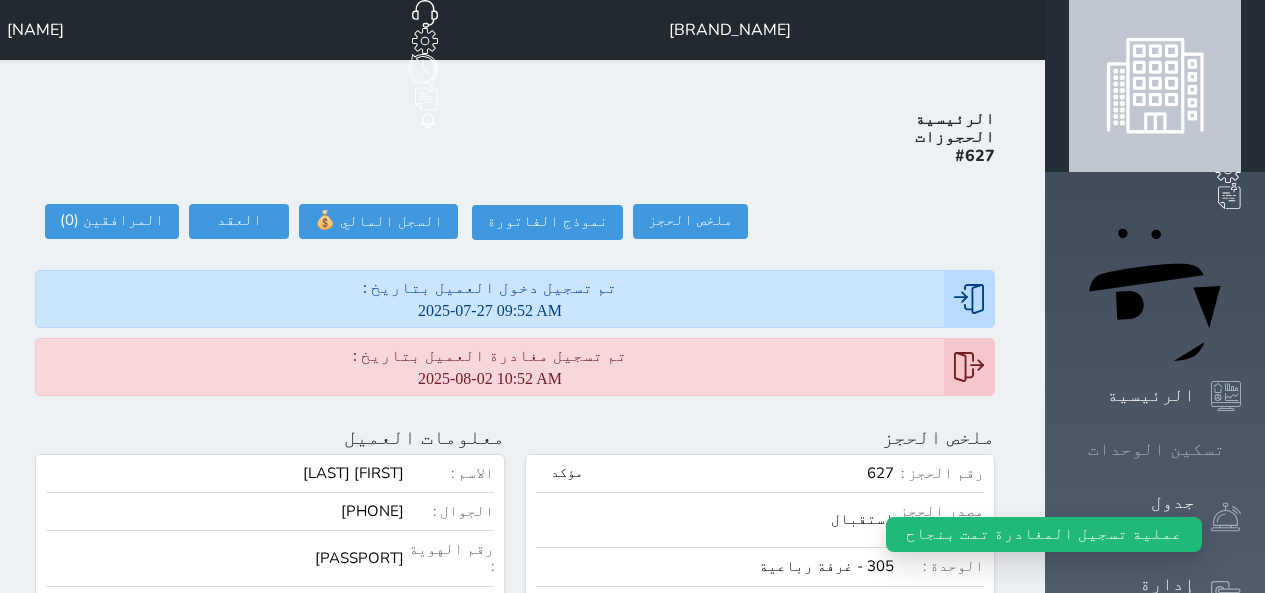 click 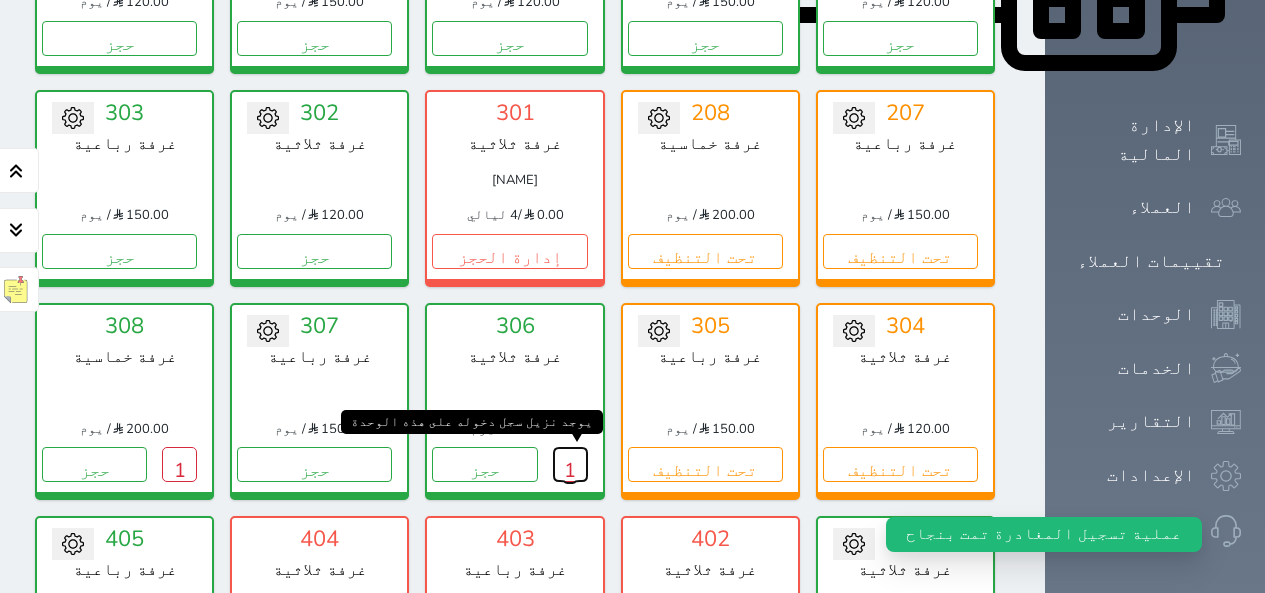 drag, startPoint x: 646, startPoint y: 410, endPoint x: 640, endPoint y: 399, distance: 12.529964 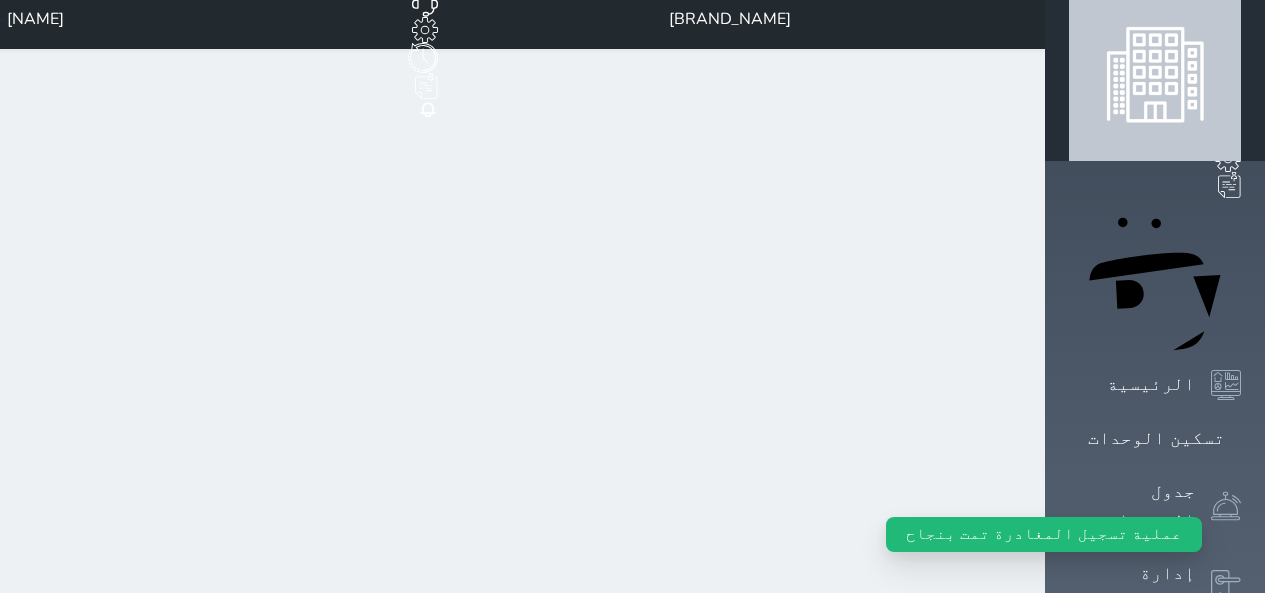 scroll, scrollTop: 0, scrollLeft: 0, axis: both 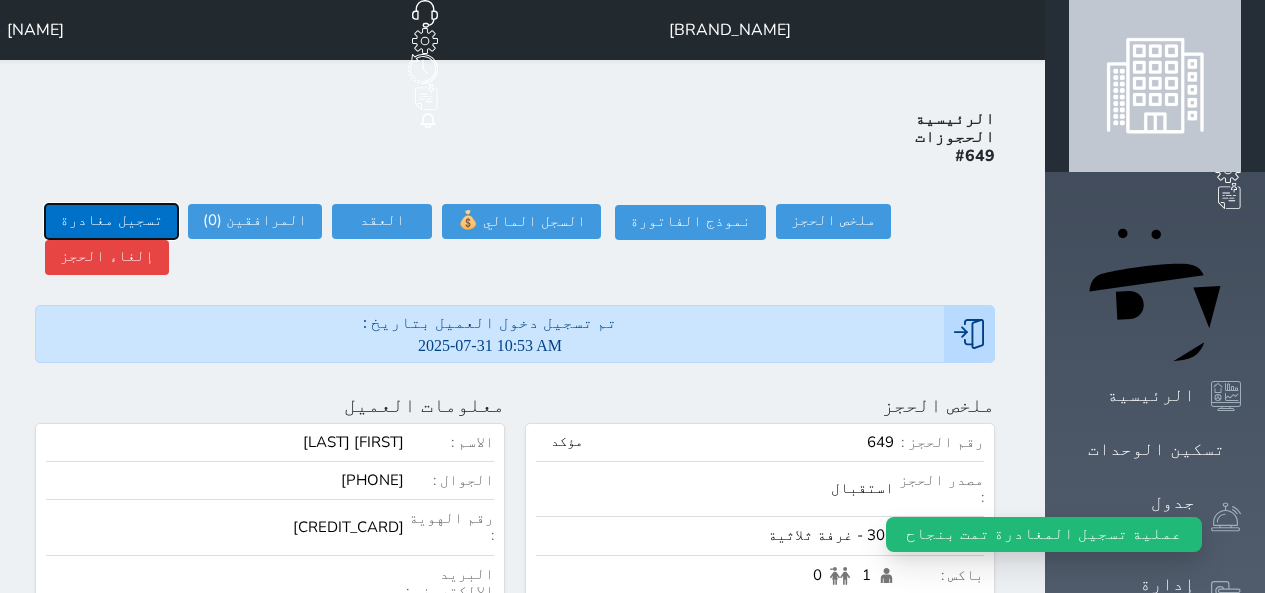 click on "تسجيل مغادرة" at bounding box center (111, 221) 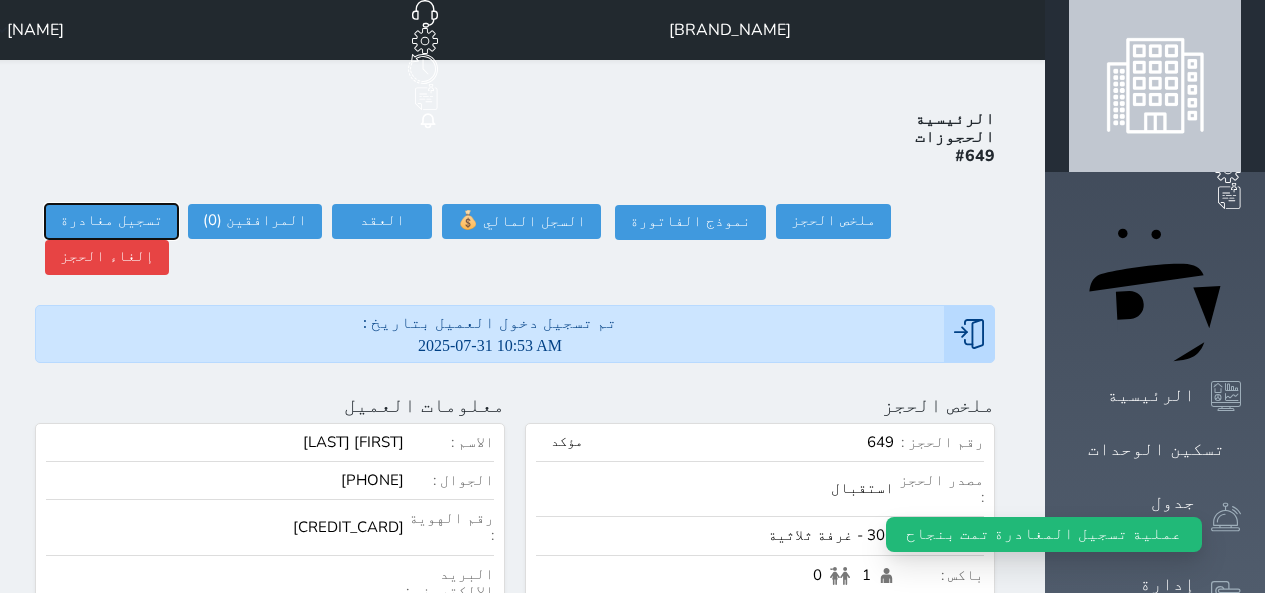 type on "10:53" 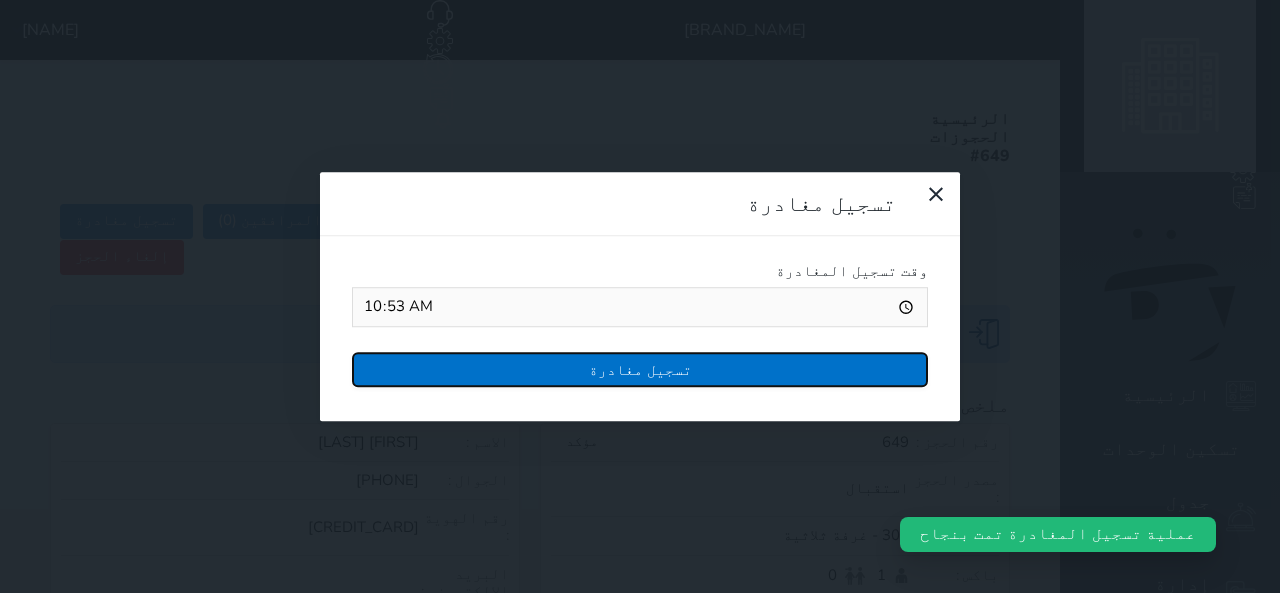 click on "تسجيل مغادرة" at bounding box center (640, 369) 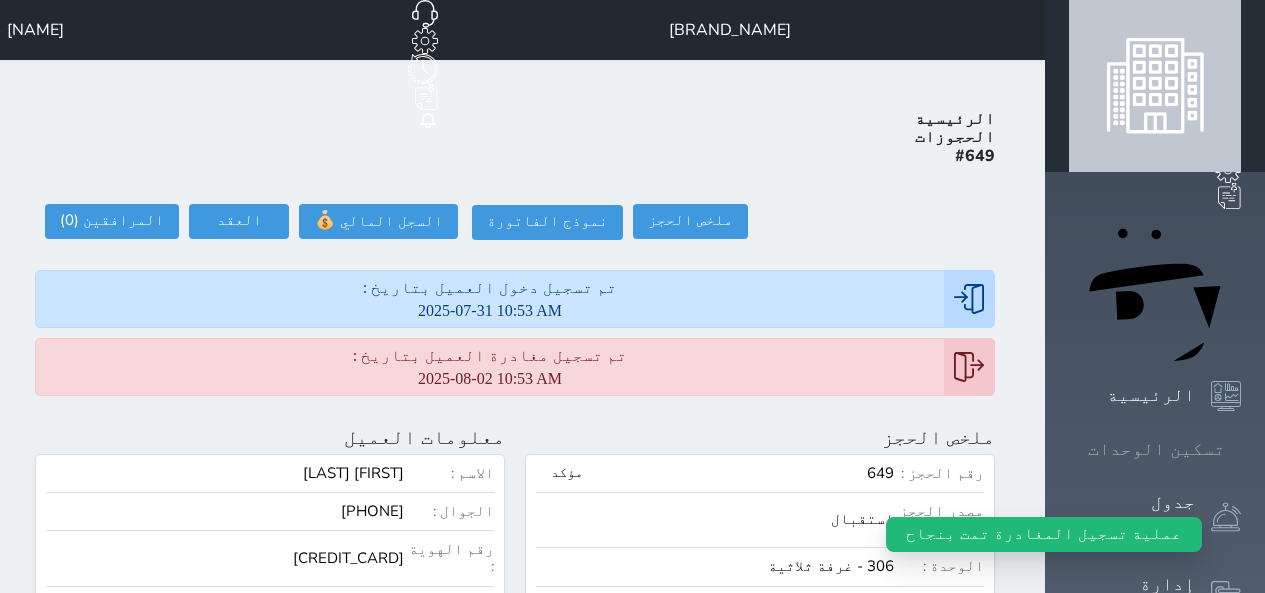 click 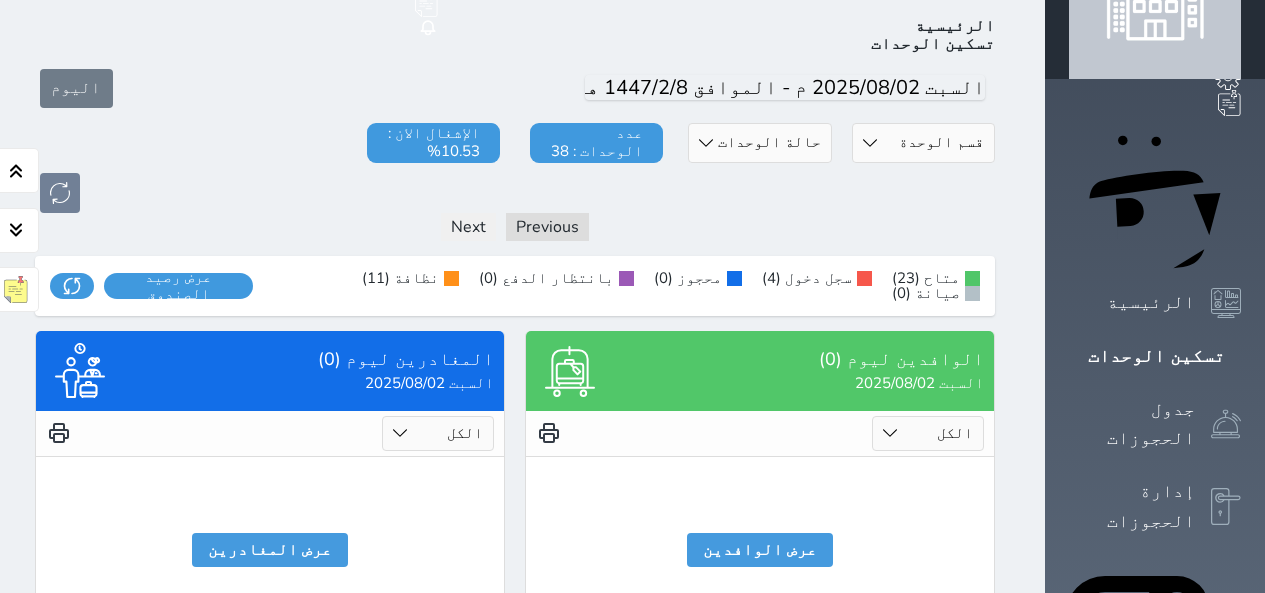scroll, scrollTop: 0, scrollLeft: 0, axis: both 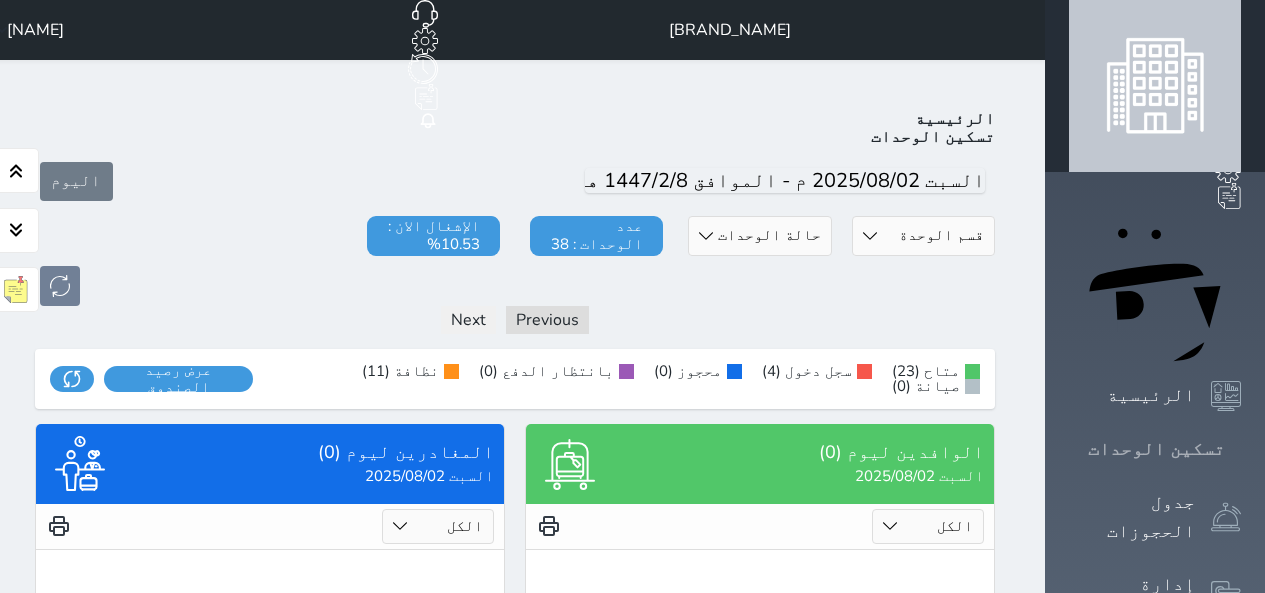 click on "تسكين الوحدات" at bounding box center [1156, 449] 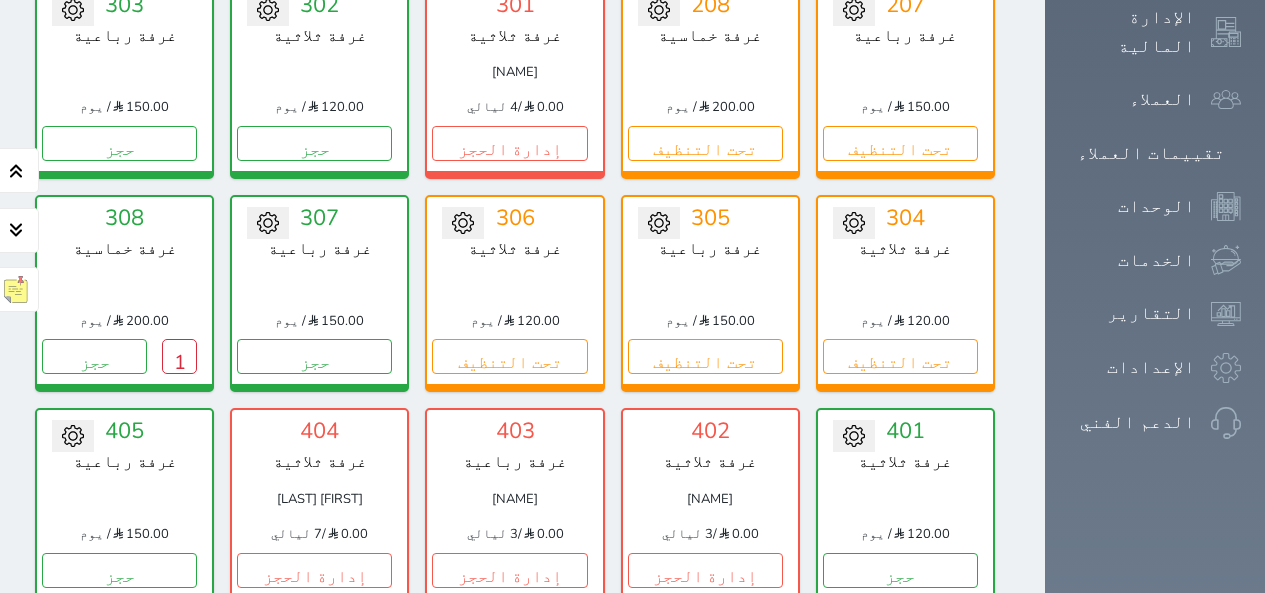 scroll, scrollTop: 1200, scrollLeft: 0, axis: vertical 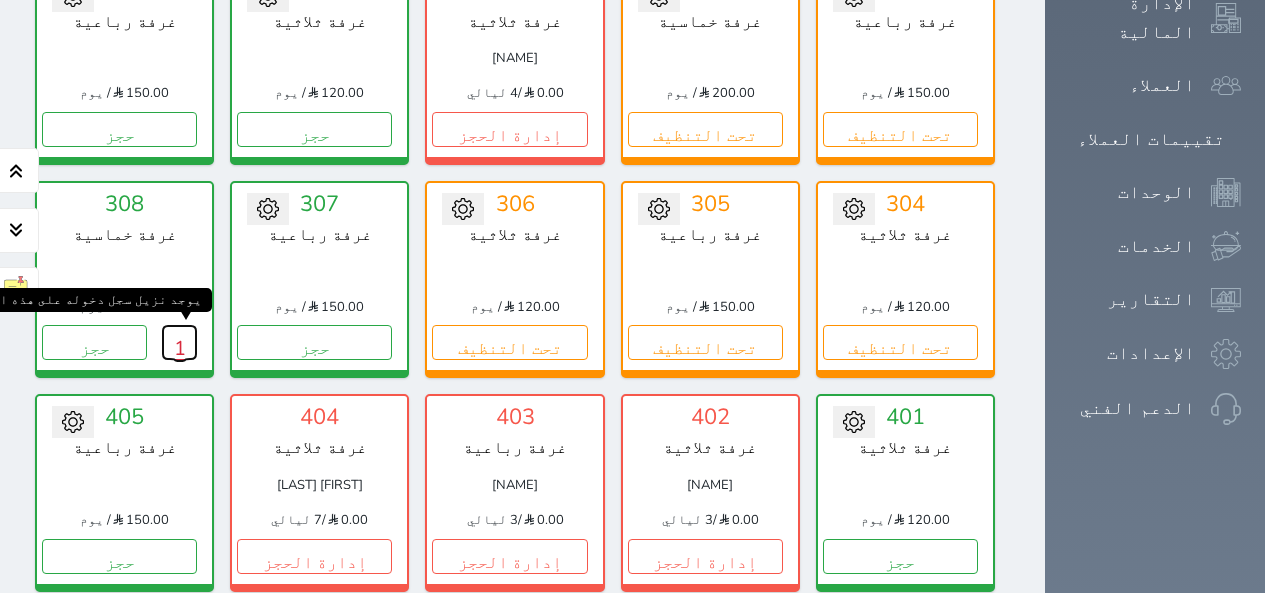 click on "1" at bounding box center (179, 342) 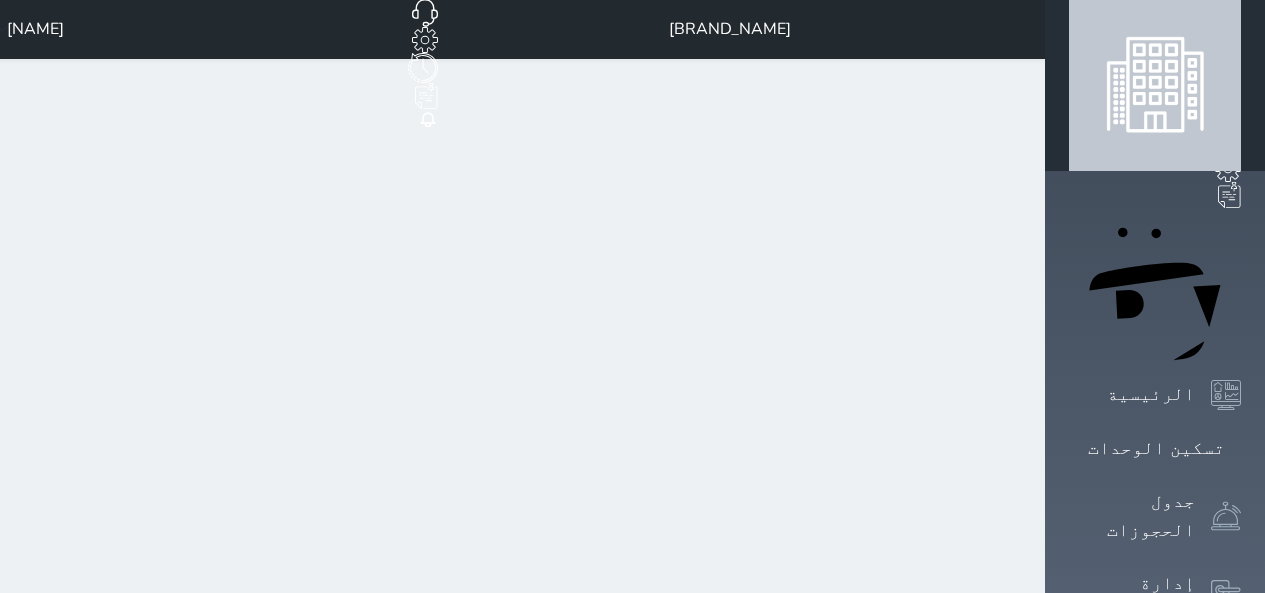 scroll, scrollTop: 0, scrollLeft: 0, axis: both 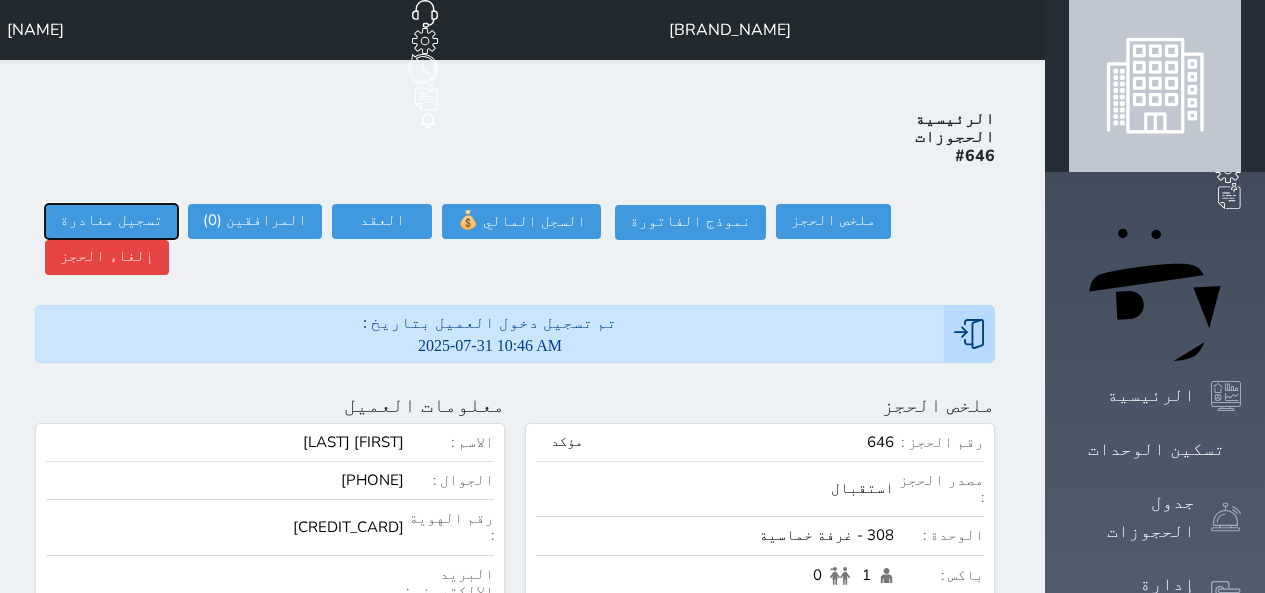 drag, startPoint x: 192, startPoint y: 161, endPoint x: 358, endPoint y: 262, distance: 194.3116 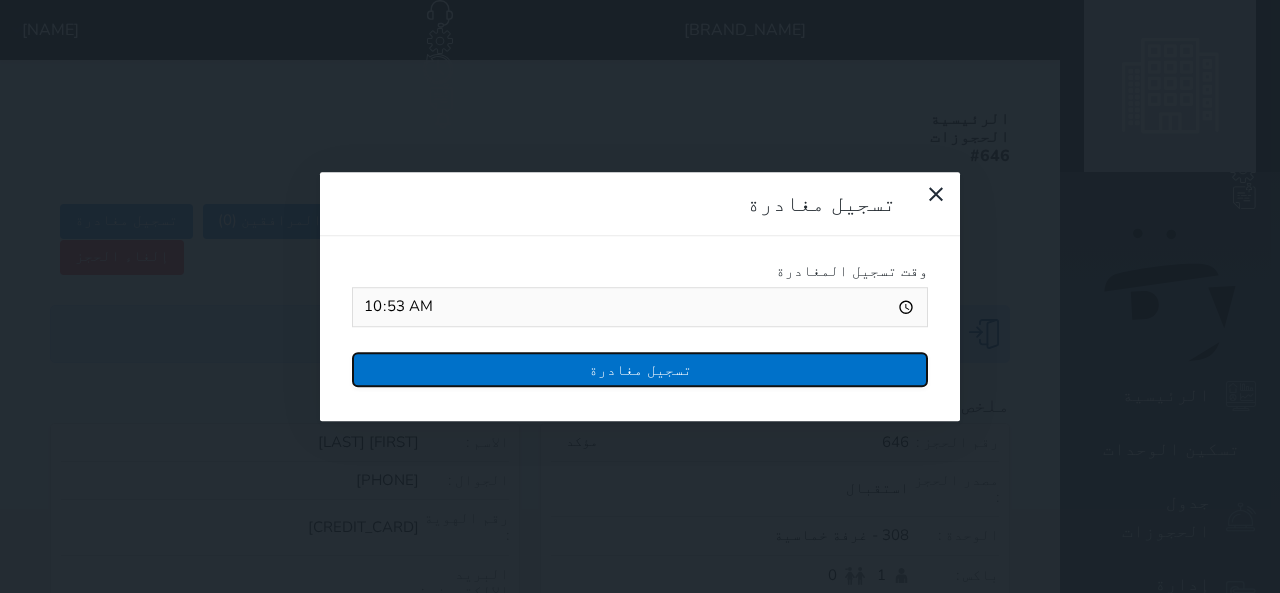 click on "تسجيل مغادرة" at bounding box center (640, 369) 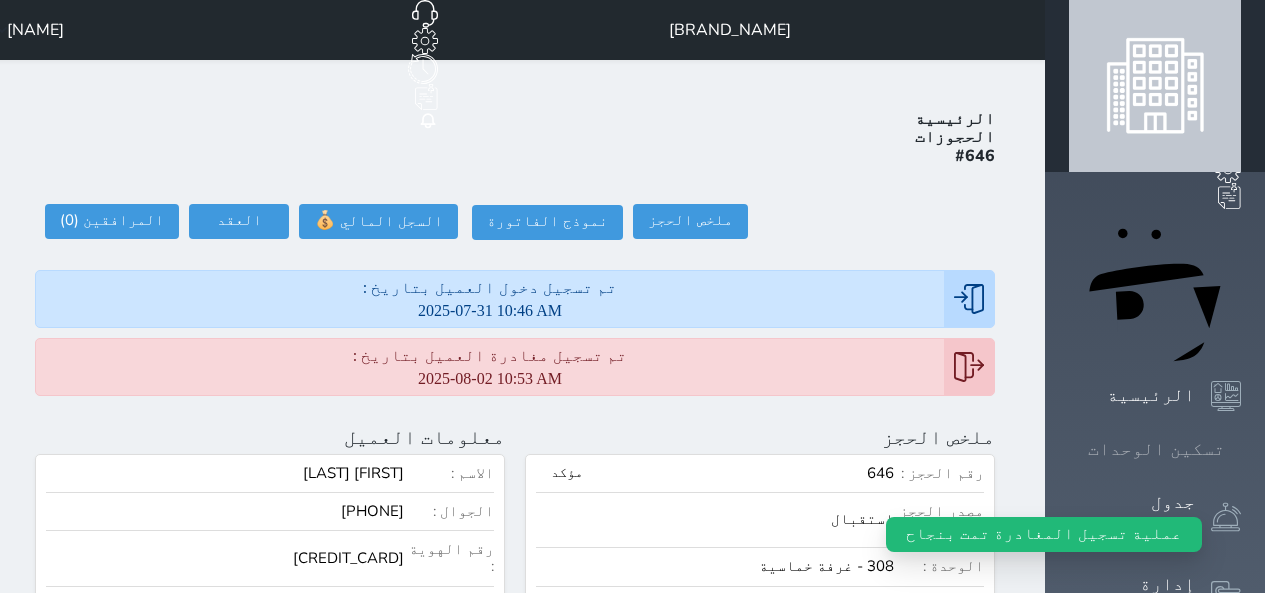 click at bounding box center (1241, 449) 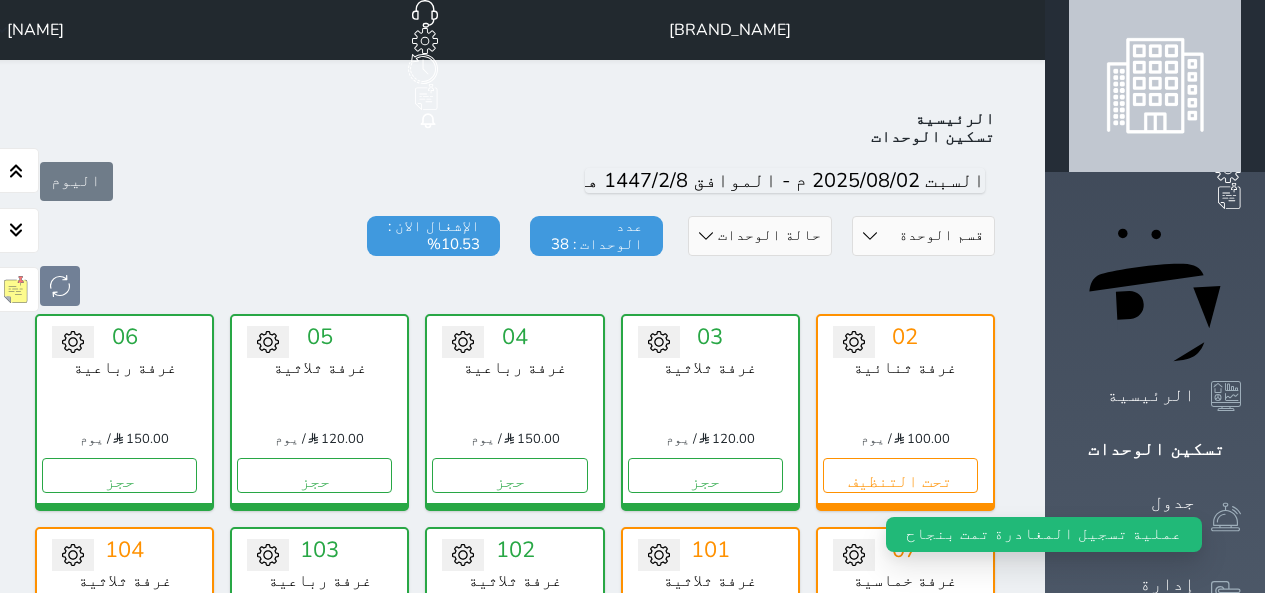 scroll, scrollTop: 1278, scrollLeft: 0, axis: vertical 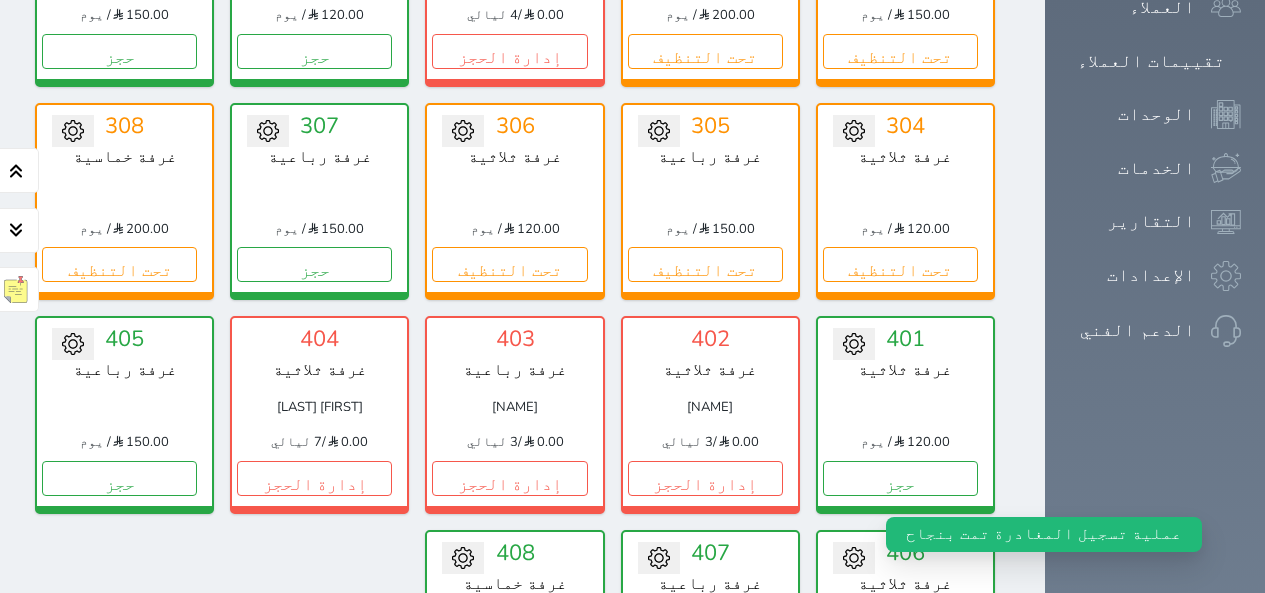 click at bounding box center [73, 131] 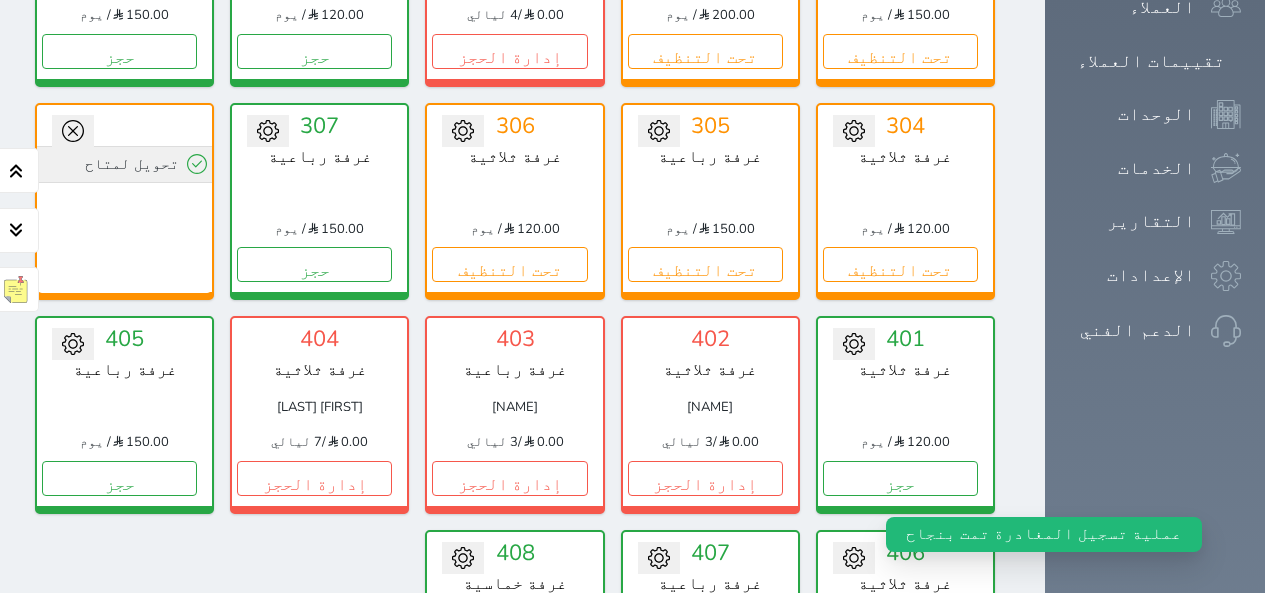 click on "تحويل لمتاح" at bounding box center [124, 164] 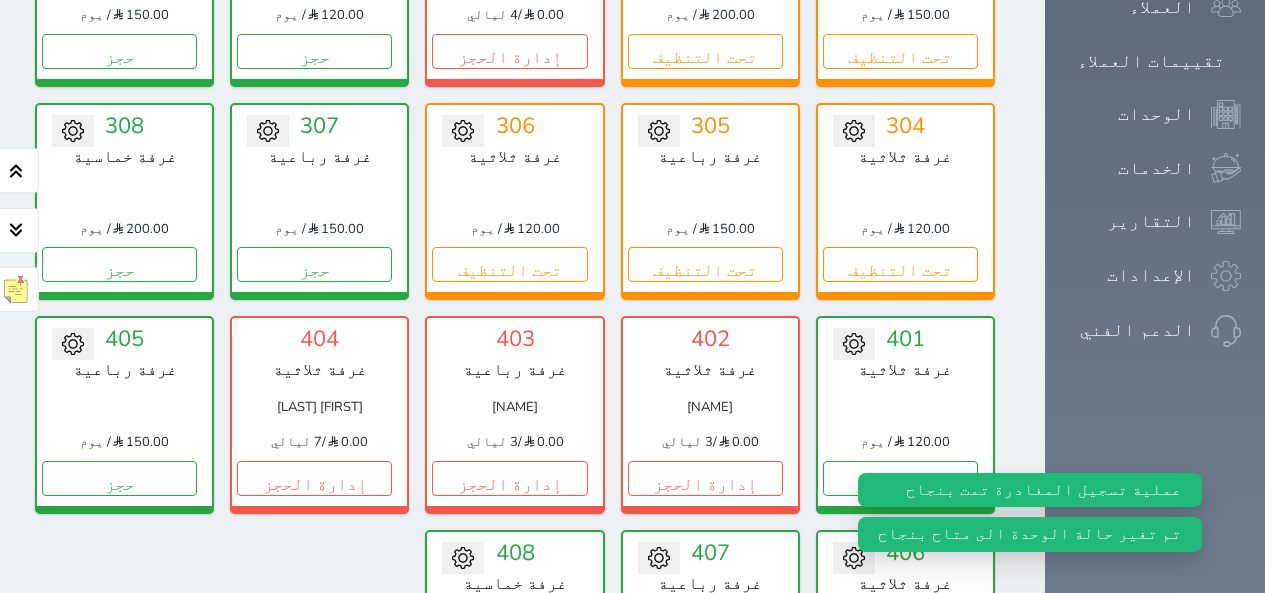 click 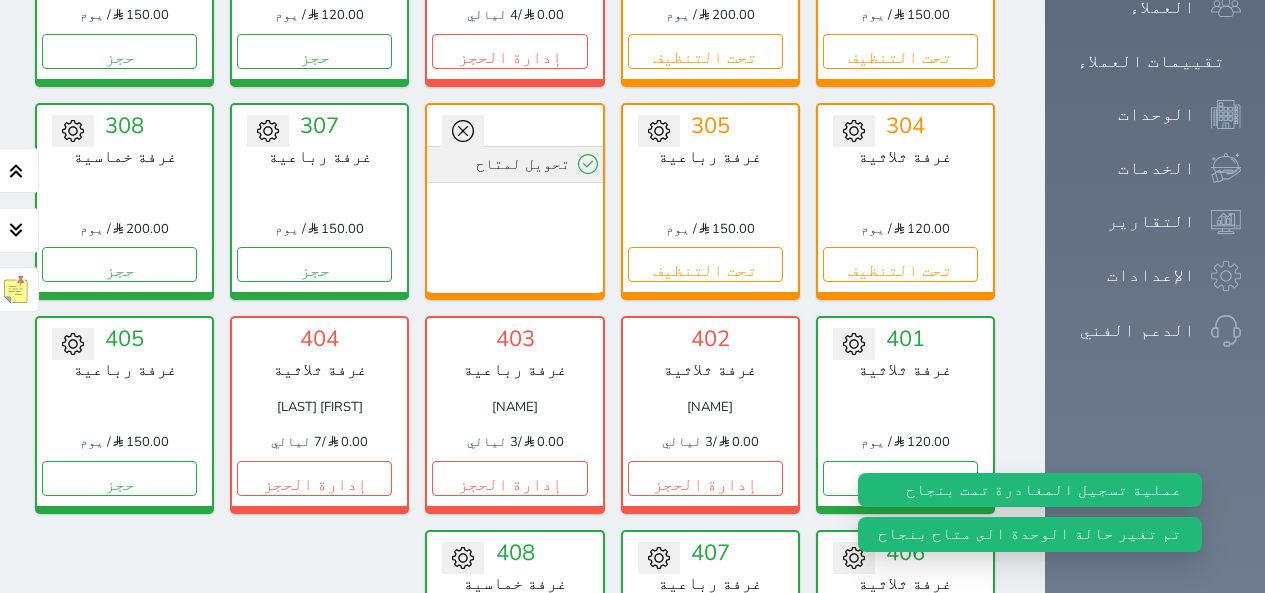 drag, startPoint x: 586, startPoint y: 115, endPoint x: 598, endPoint y: 110, distance: 13 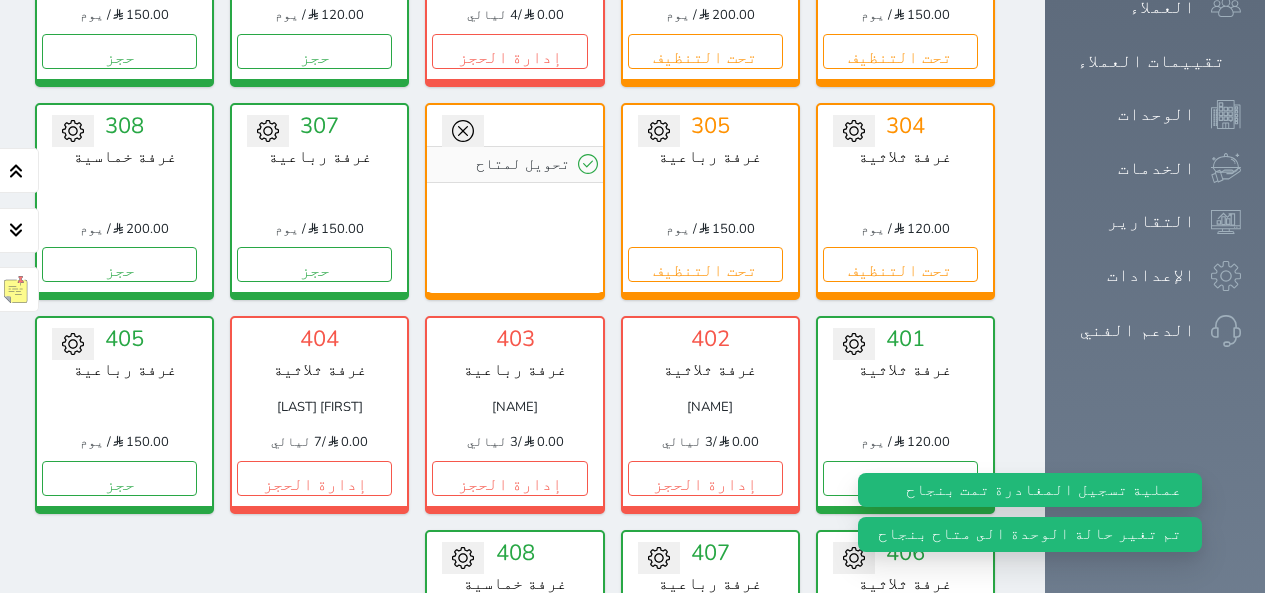 click 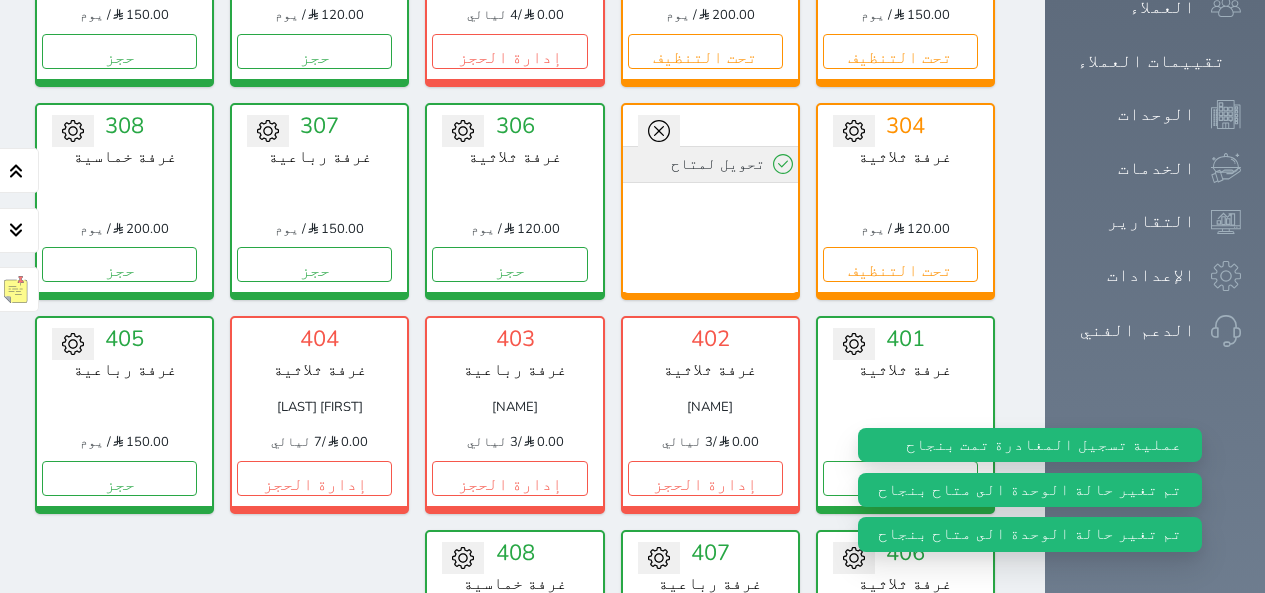 click on "تحويل لمتاح" at bounding box center (710, 164) 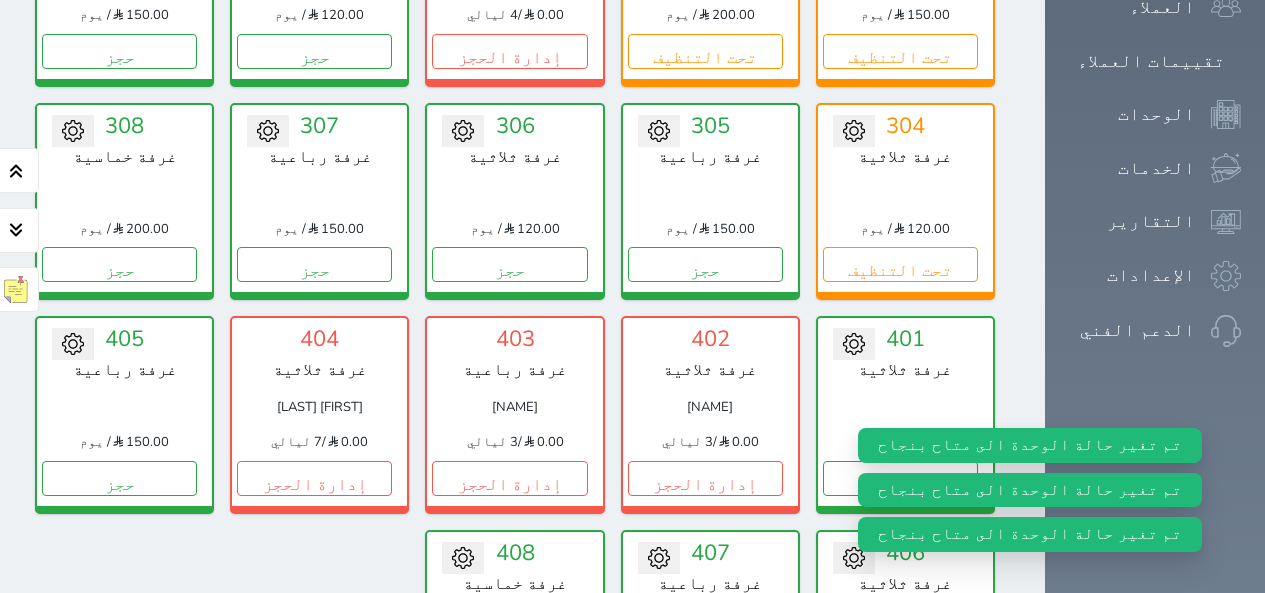click 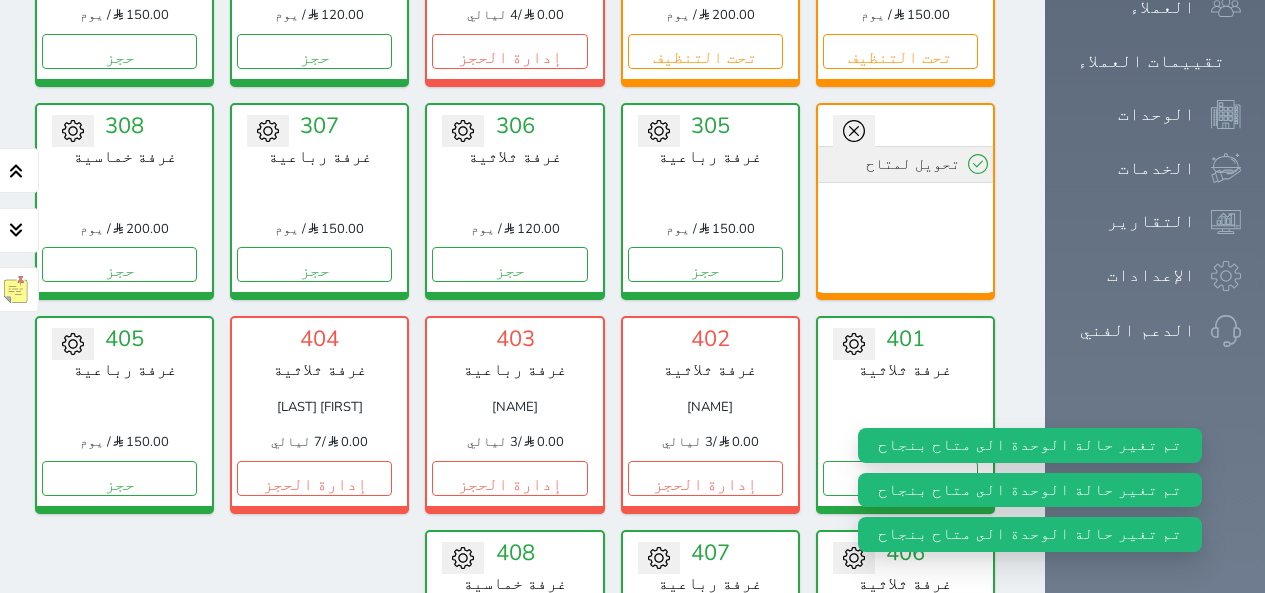 click on "تحويل لمتاح" at bounding box center (905, 164) 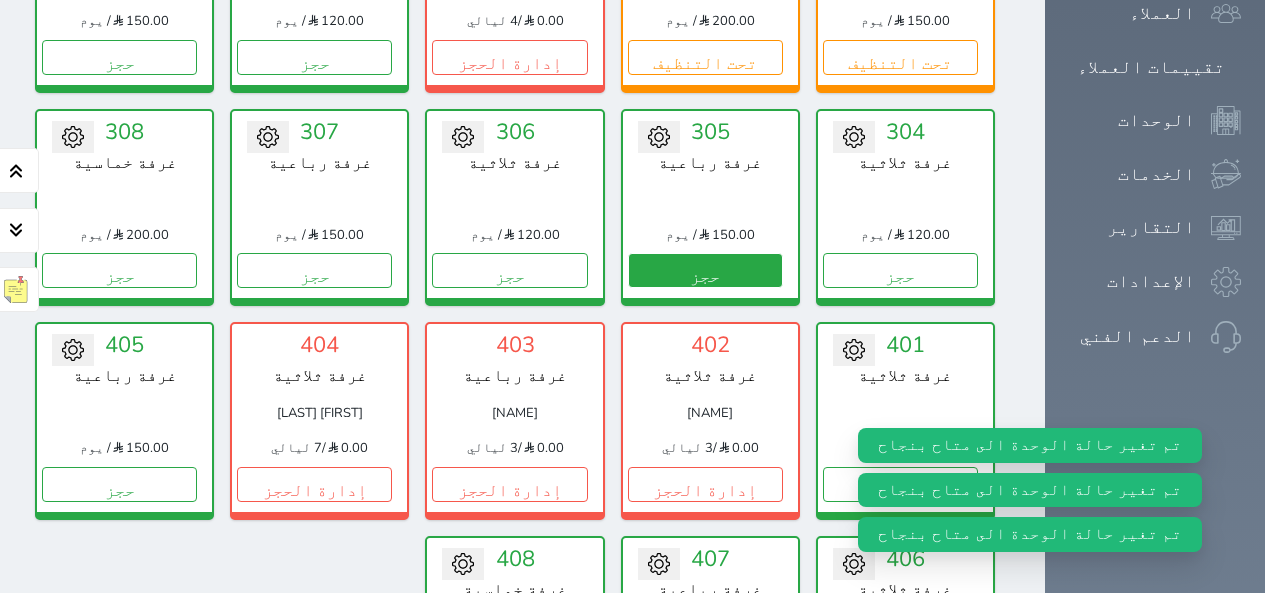 scroll, scrollTop: 1078, scrollLeft: 0, axis: vertical 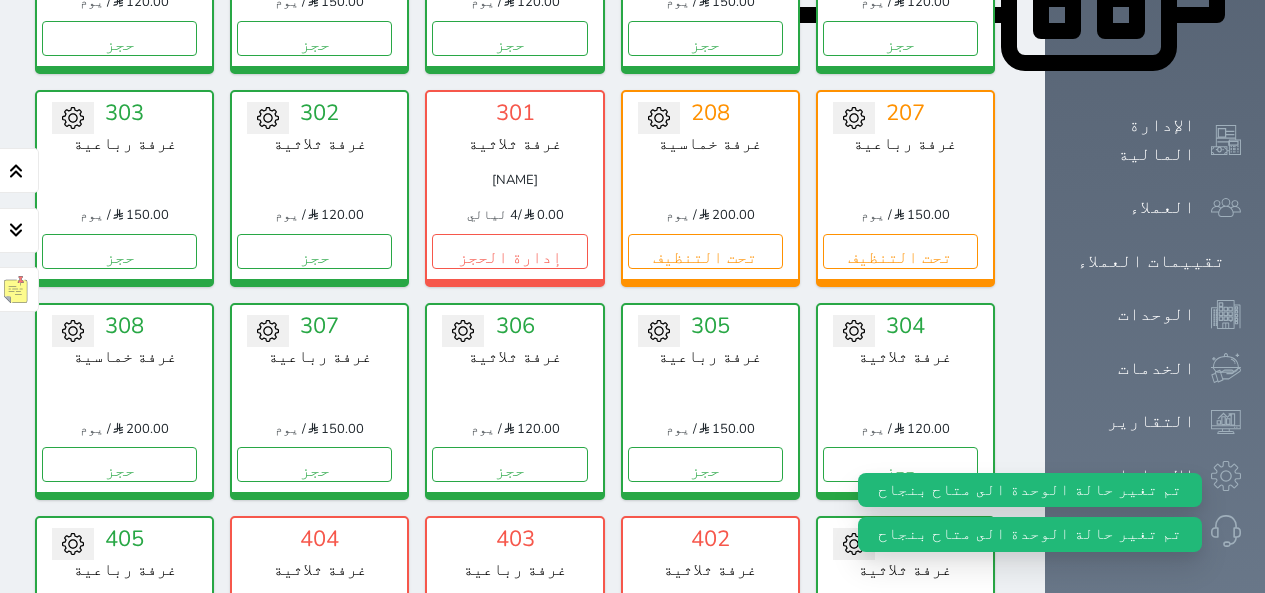 click 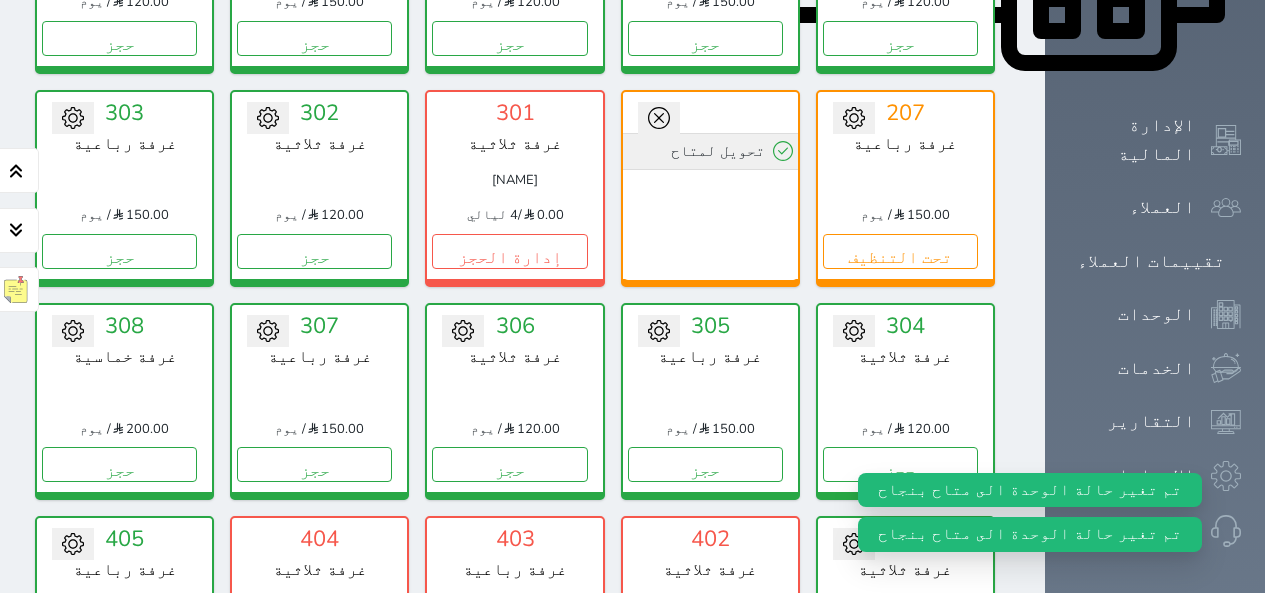 drag, startPoint x: 802, startPoint y: 100, endPoint x: 819, endPoint y: 111, distance: 20.248457 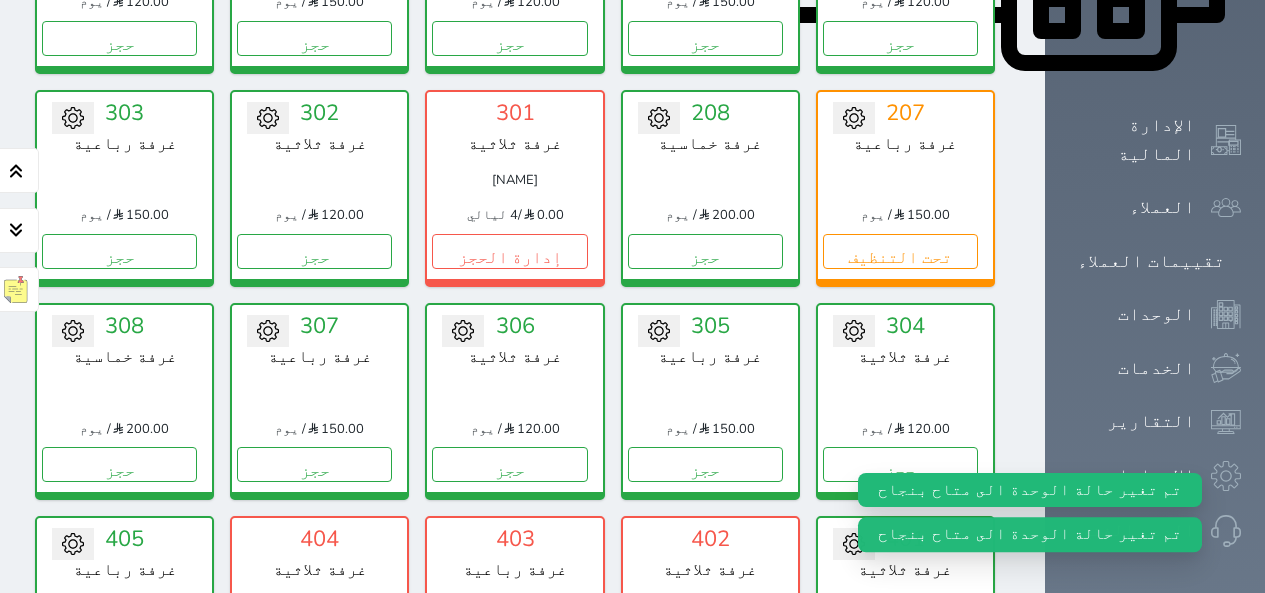 click 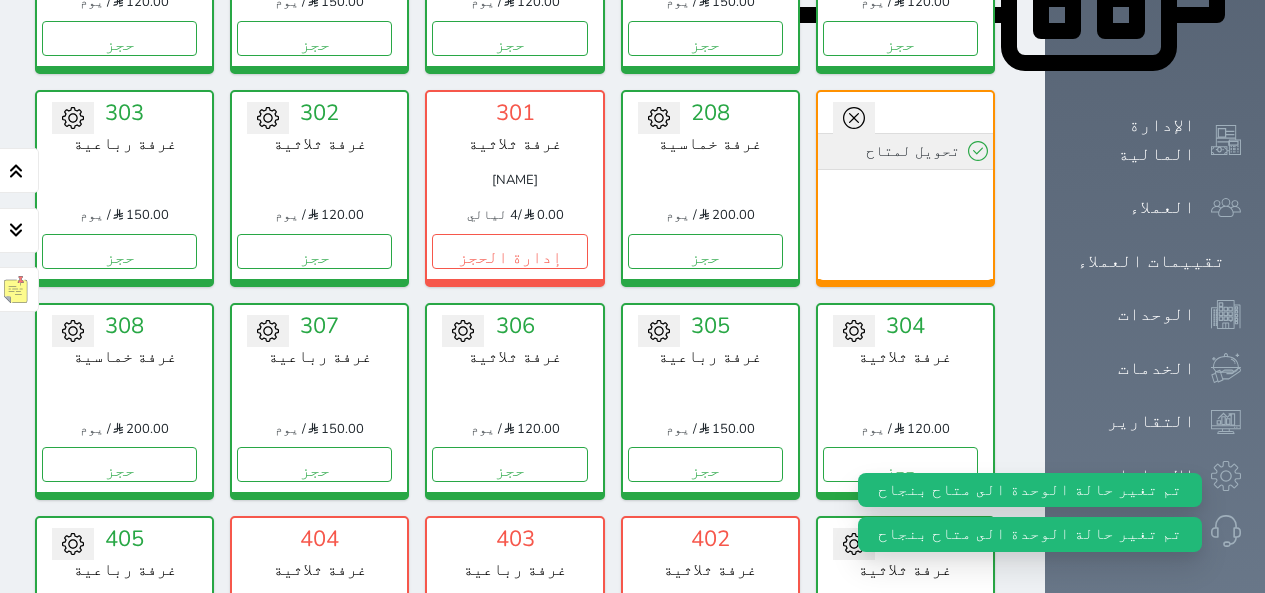 click on "تحويل لمتاح" at bounding box center [905, 151] 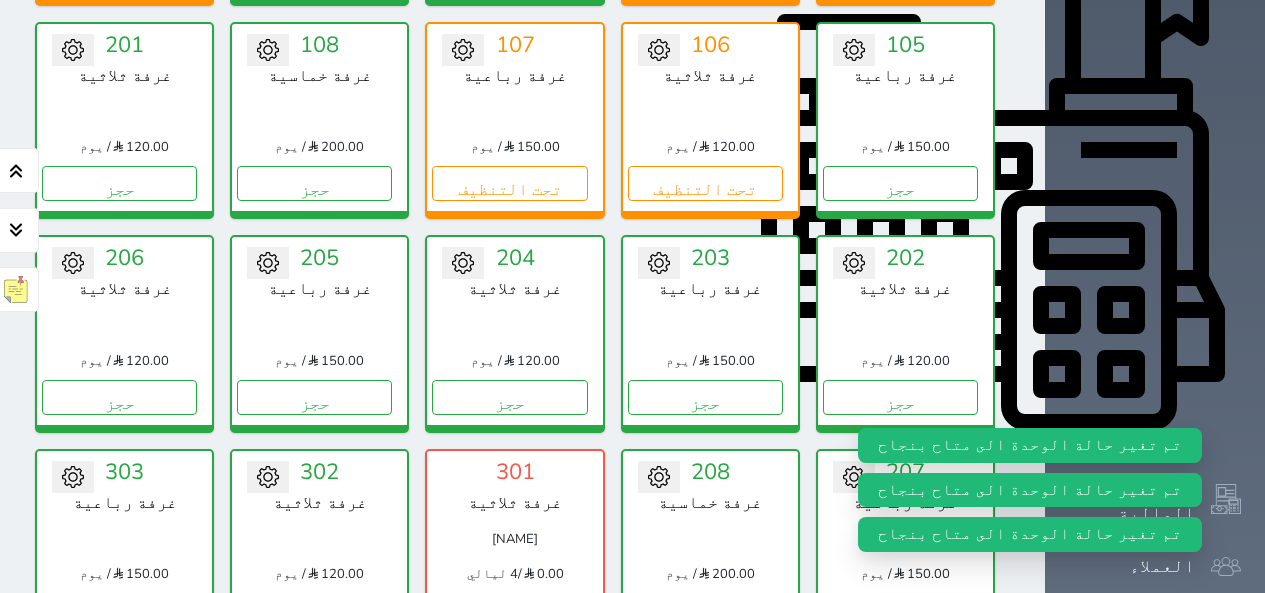 scroll, scrollTop: 578, scrollLeft: 0, axis: vertical 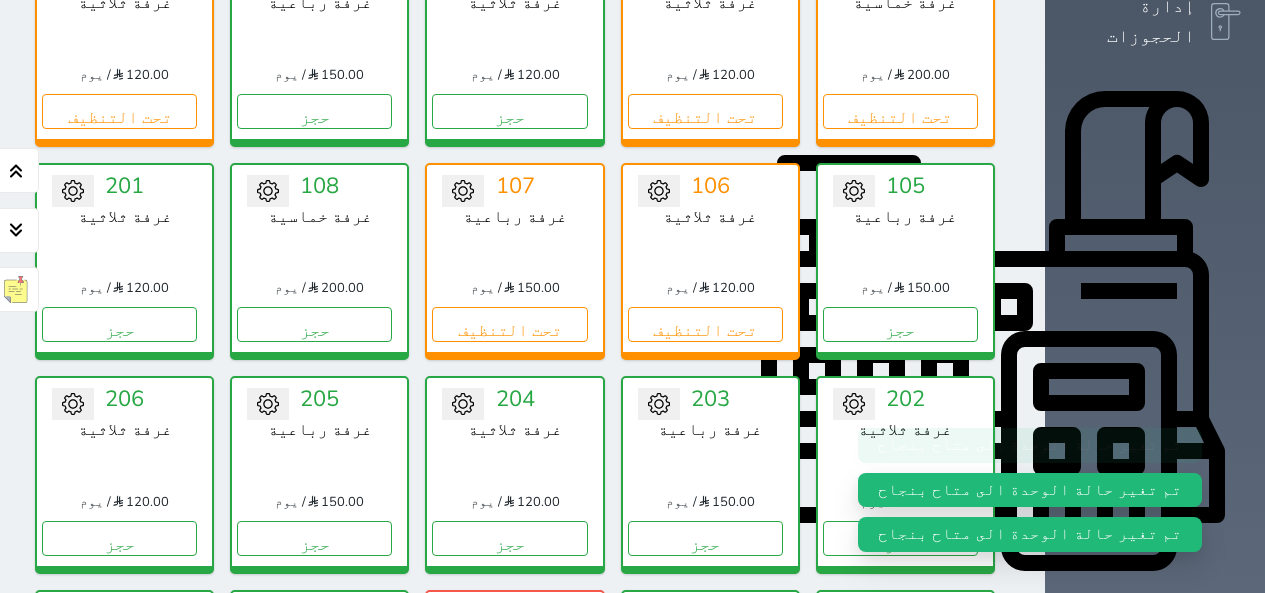 click 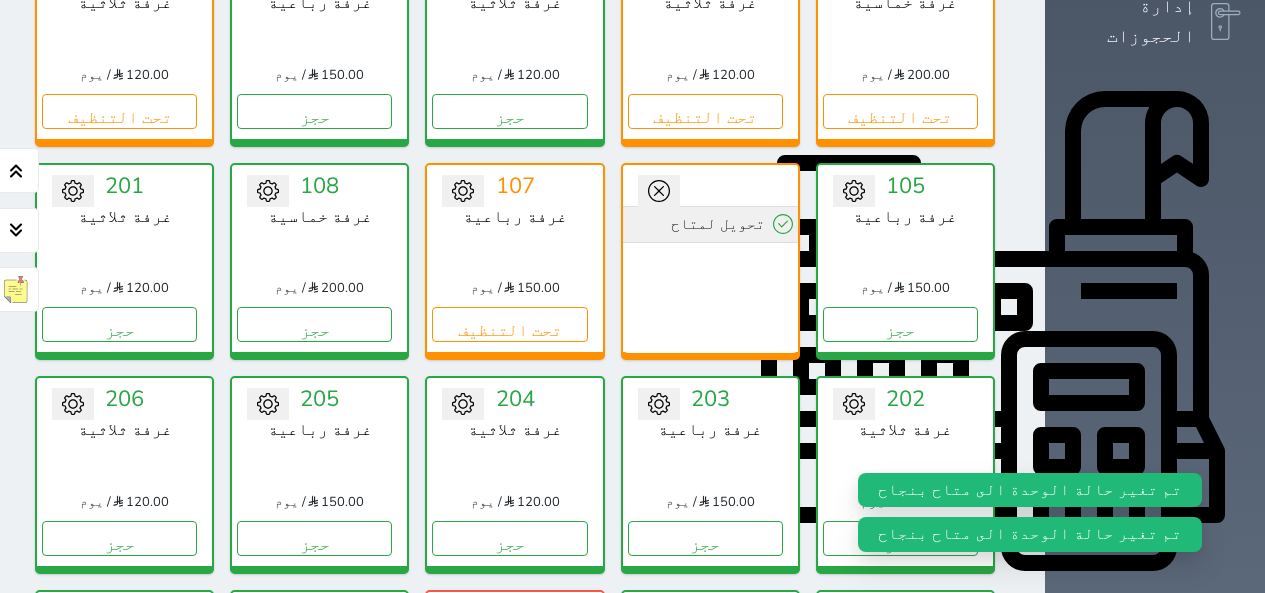 click on "تحويل لمتاح" at bounding box center (710, 224) 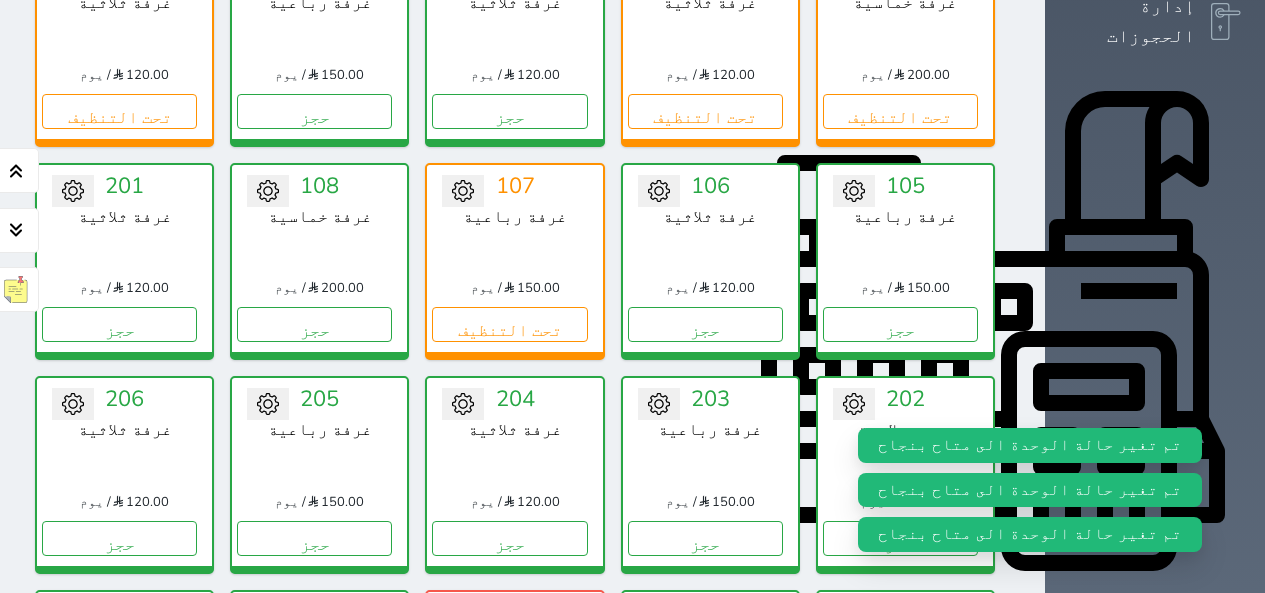 click 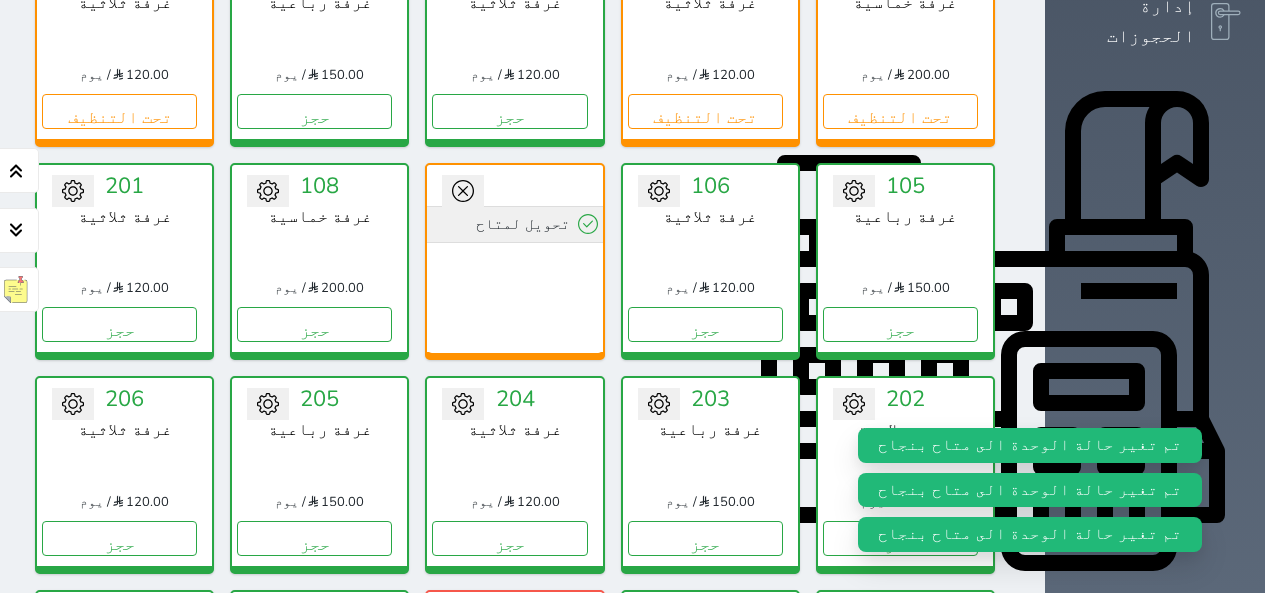 click on "تحويل لمتاح" at bounding box center (514, 224) 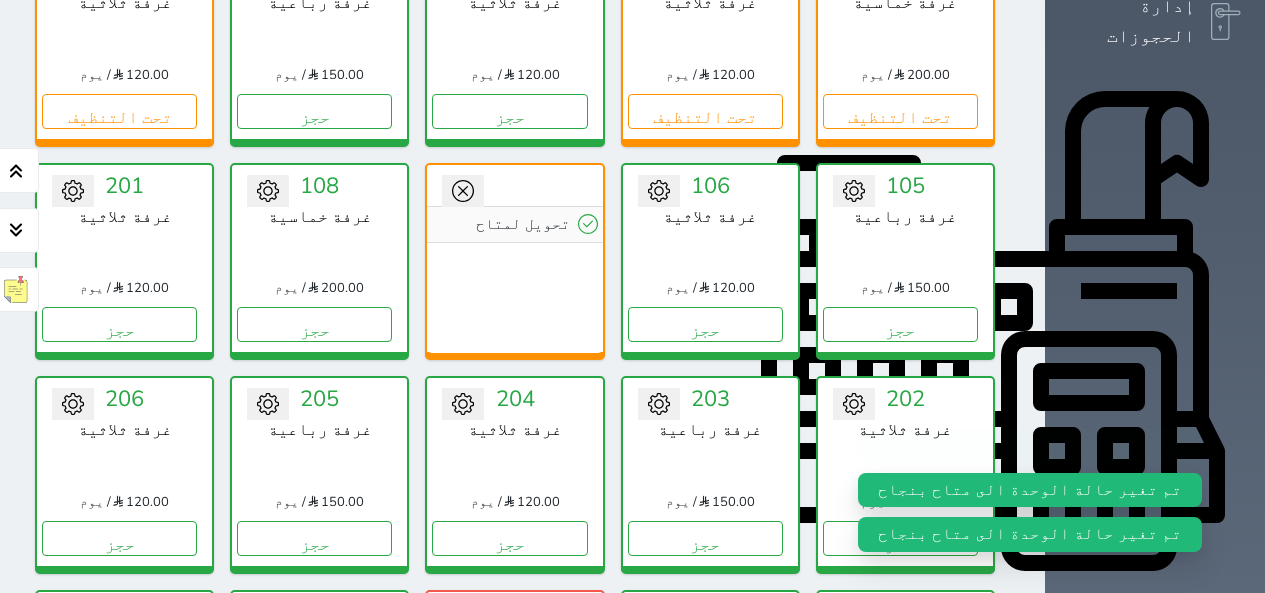 scroll, scrollTop: 378, scrollLeft: 0, axis: vertical 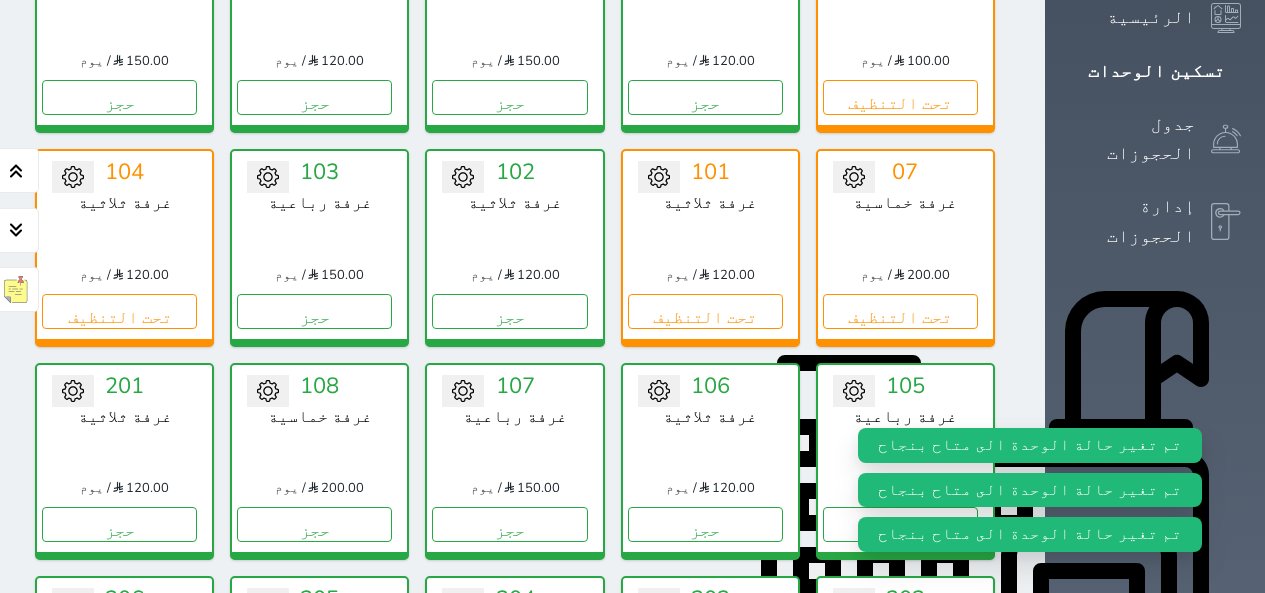 drag, startPoint x: 951, startPoint y: 125, endPoint x: 957, endPoint y: 138, distance: 14.3178215 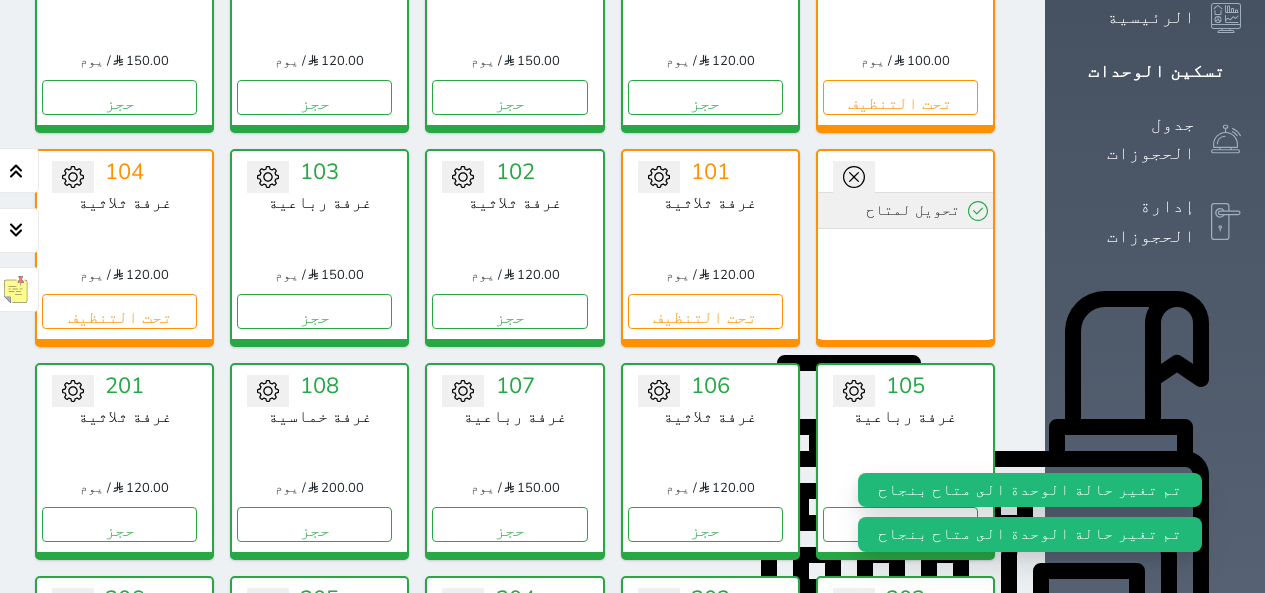 click on "تحويل لمتاح" at bounding box center [905, 210] 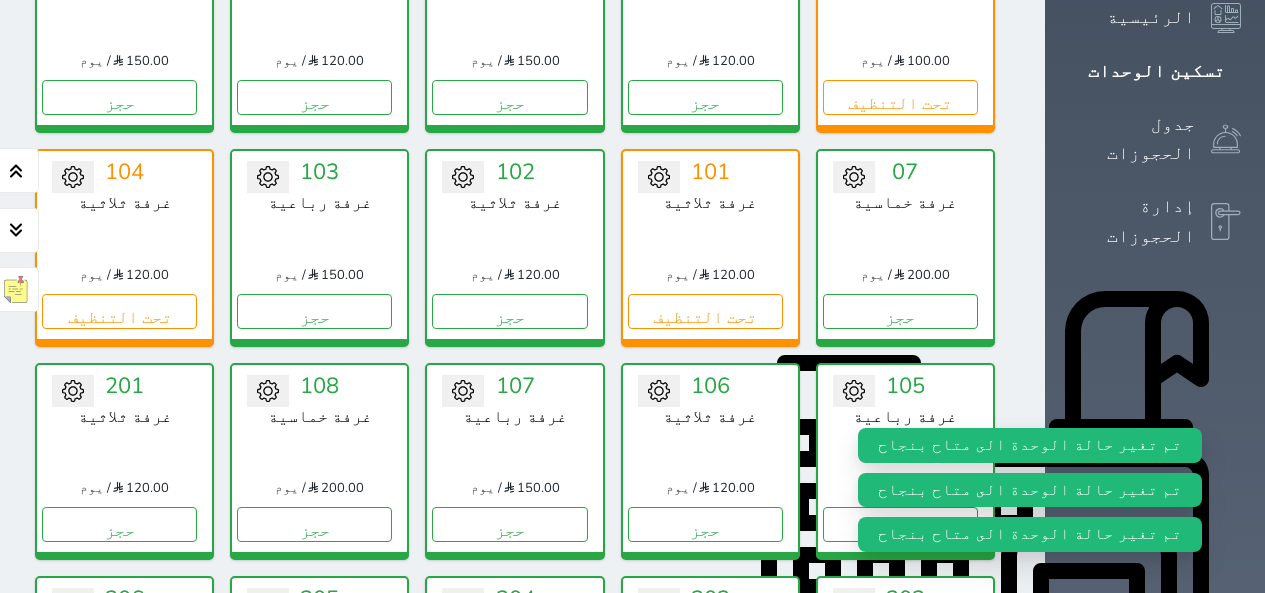 click 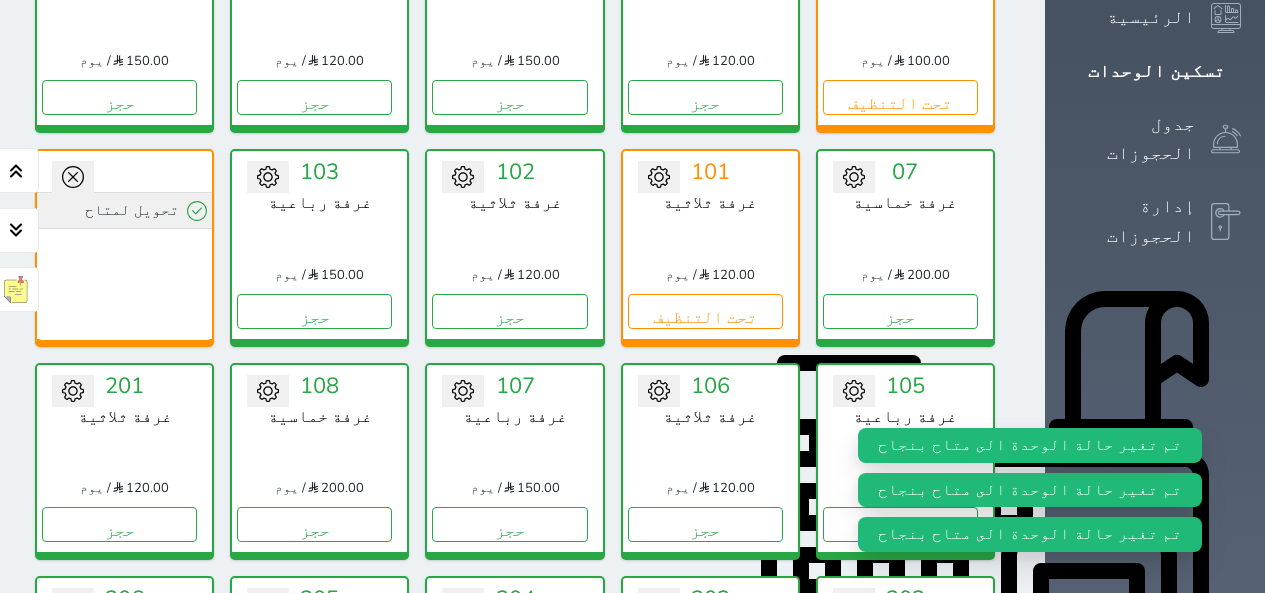 drag, startPoint x: 145, startPoint y: 153, endPoint x: 198, endPoint y: 156, distance: 53.08484 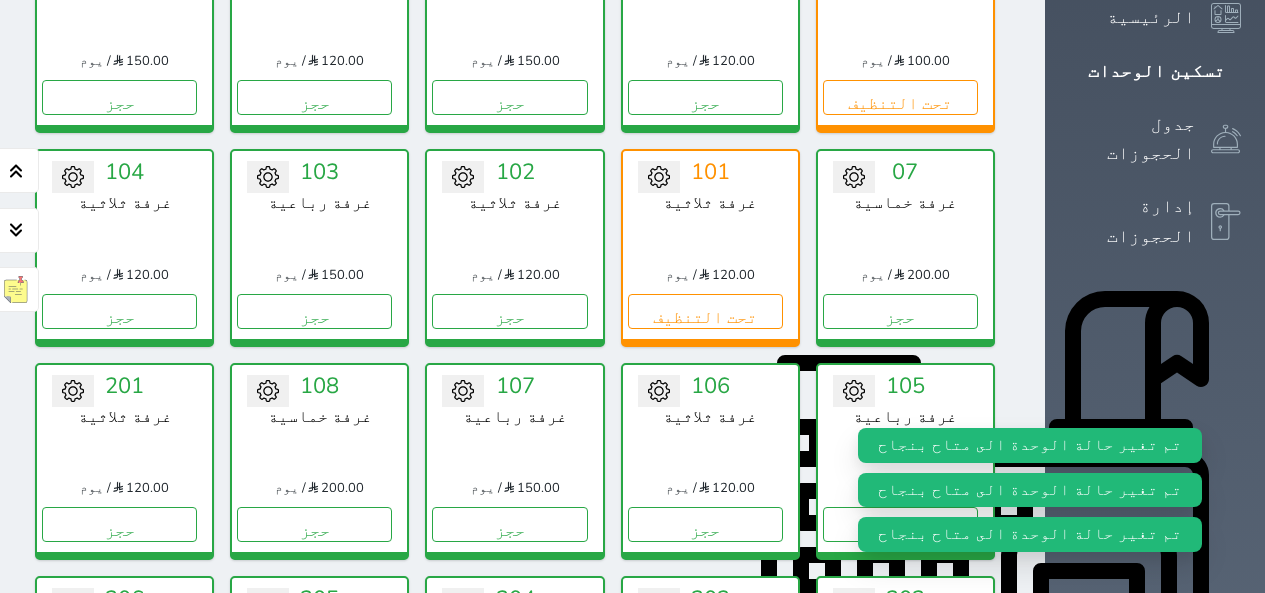 click 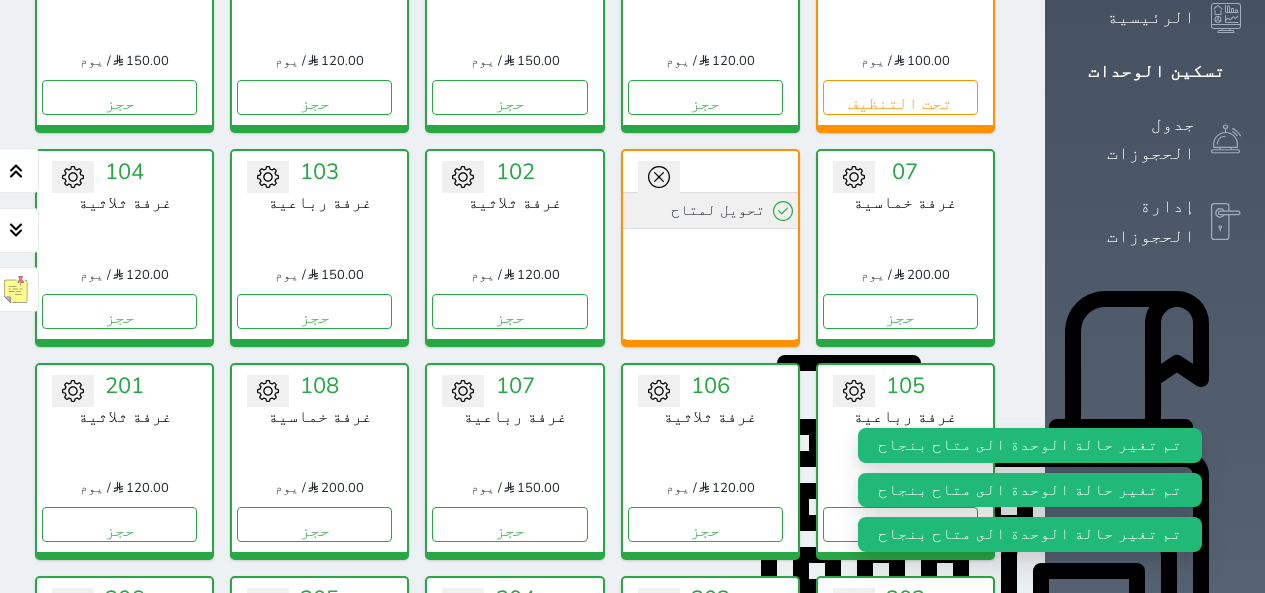 click on "تحويل لمتاح" at bounding box center [710, 210] 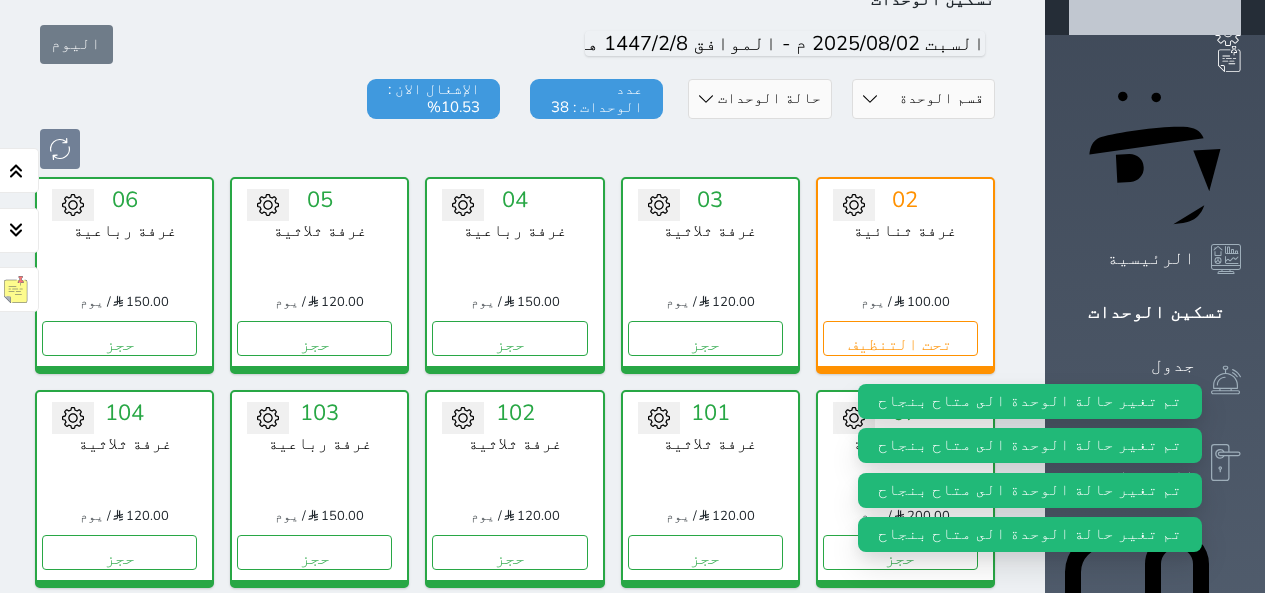 scroll, scrollTop: 78, scrollLeft: 0, axis: vertical 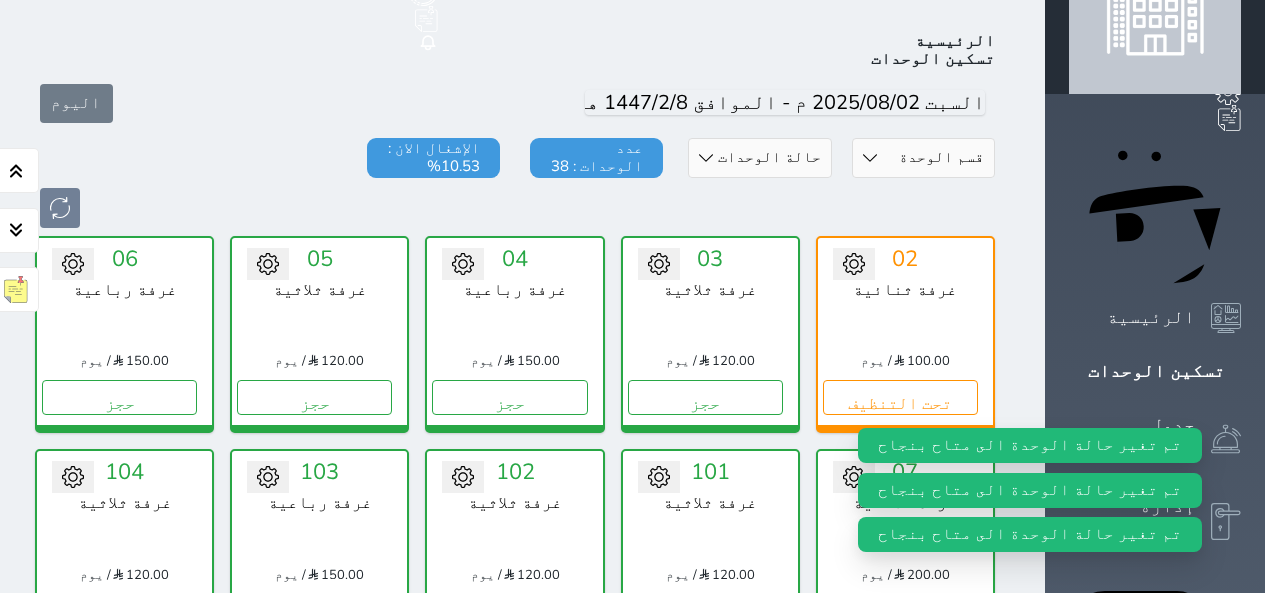 click 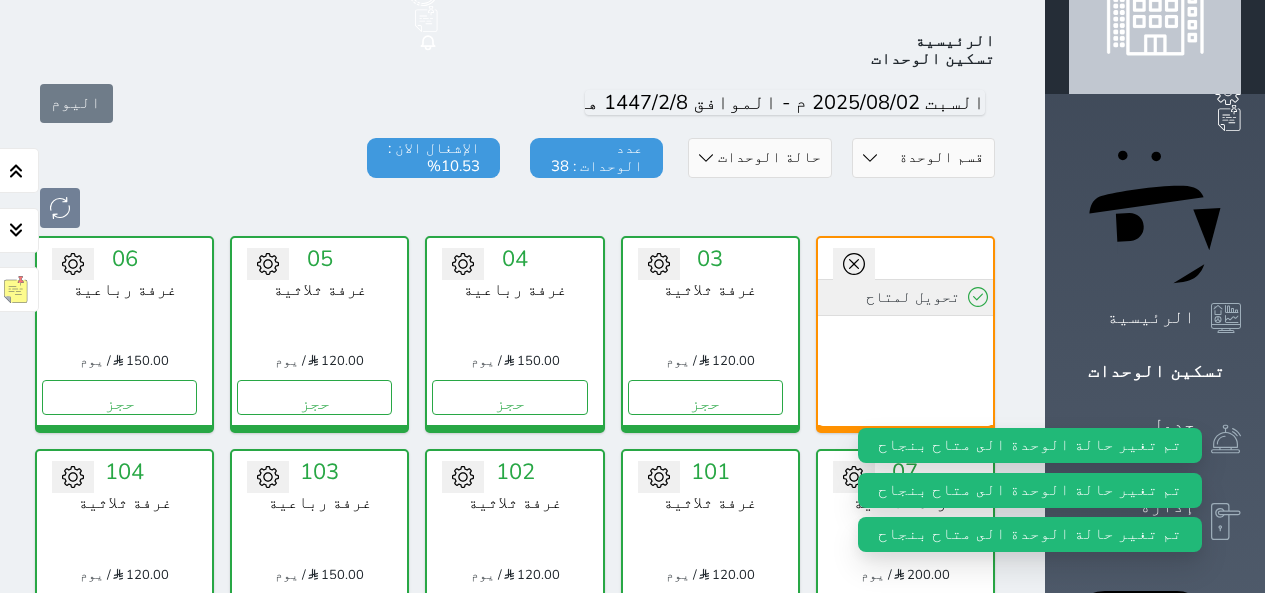 click on "تحويل لمتاح" at bounding box center (905, 297) 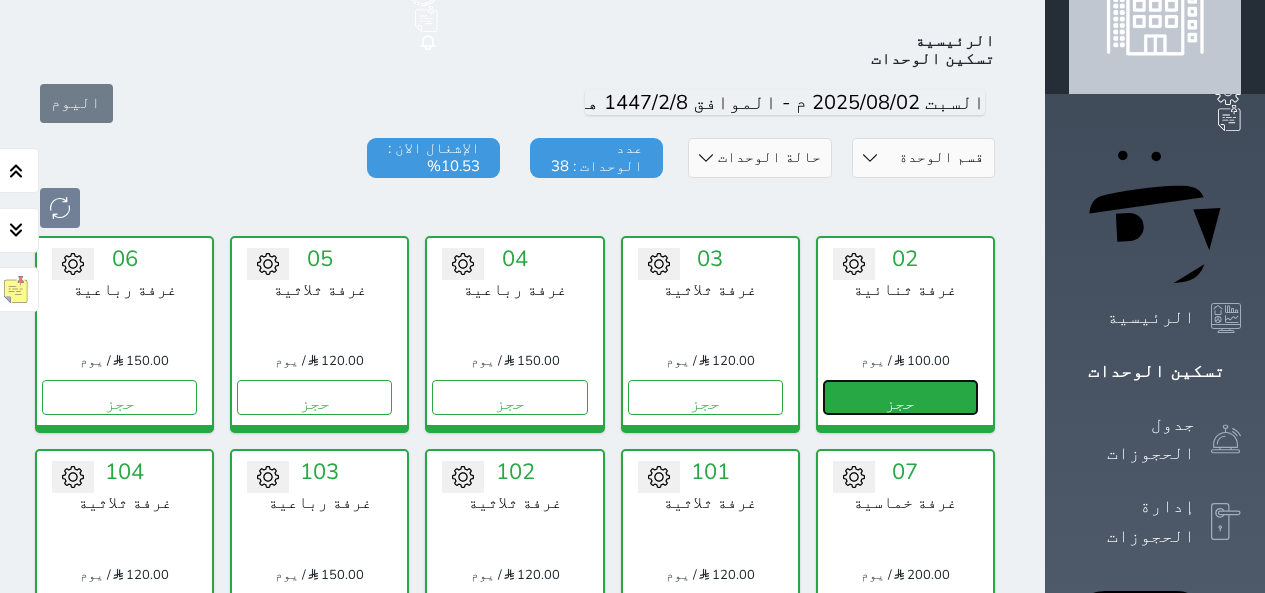 click on "حجز" at bounding box center [900, 397] 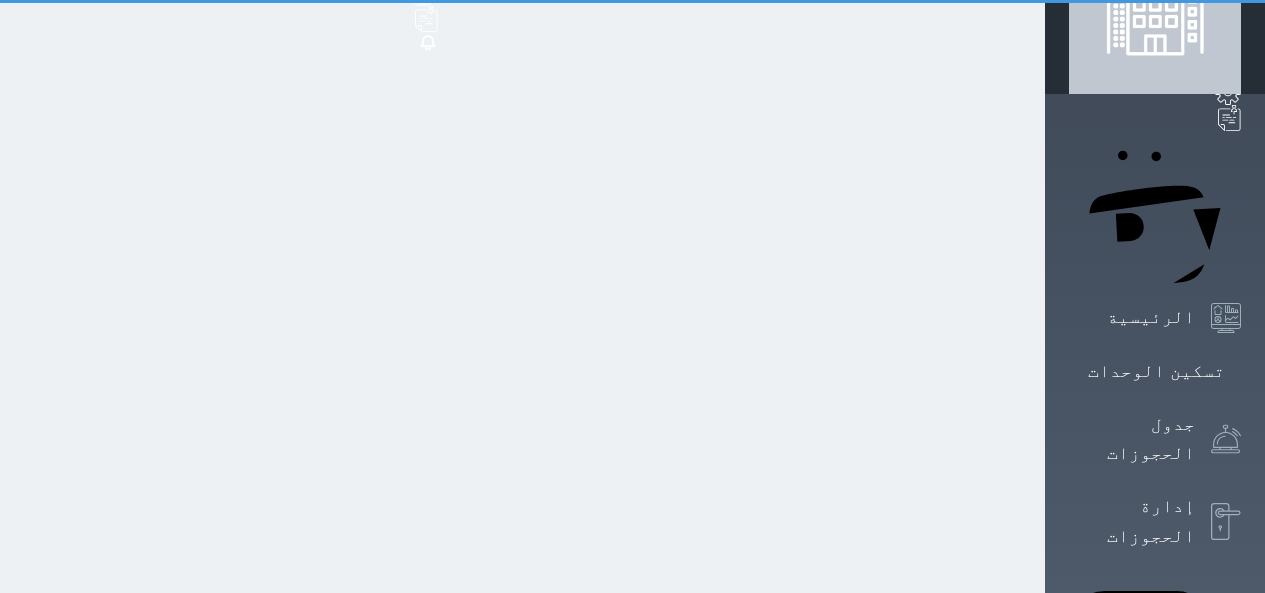 select on "1" 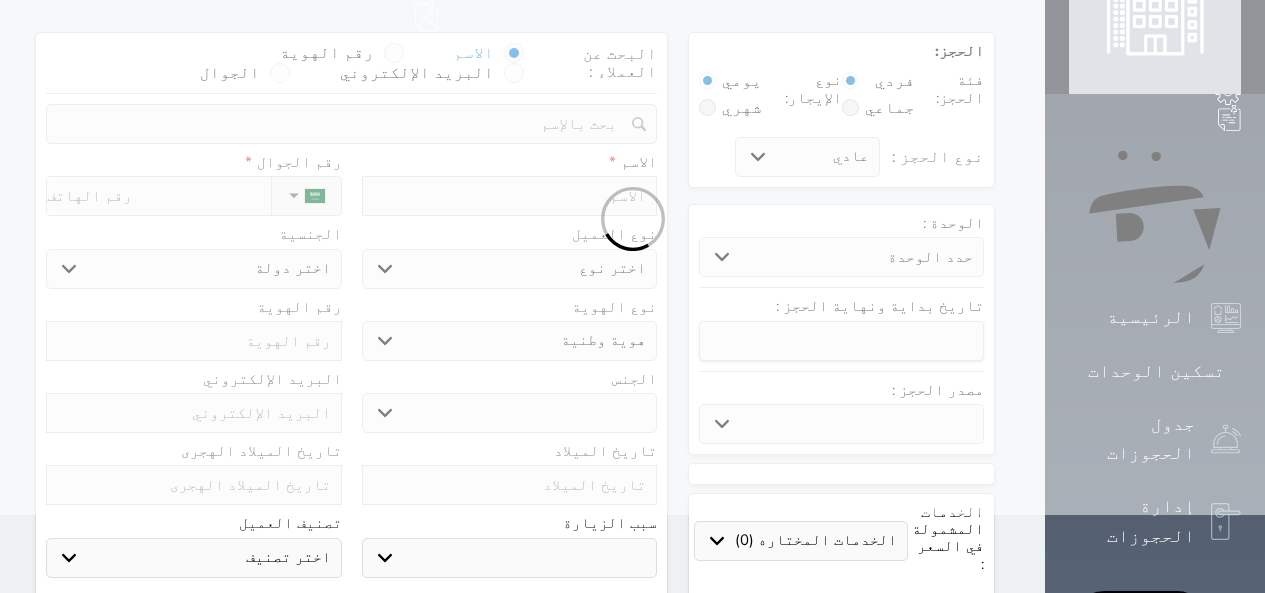 scroll, scrollTop: 0, scrollLeft: 0, axis: both 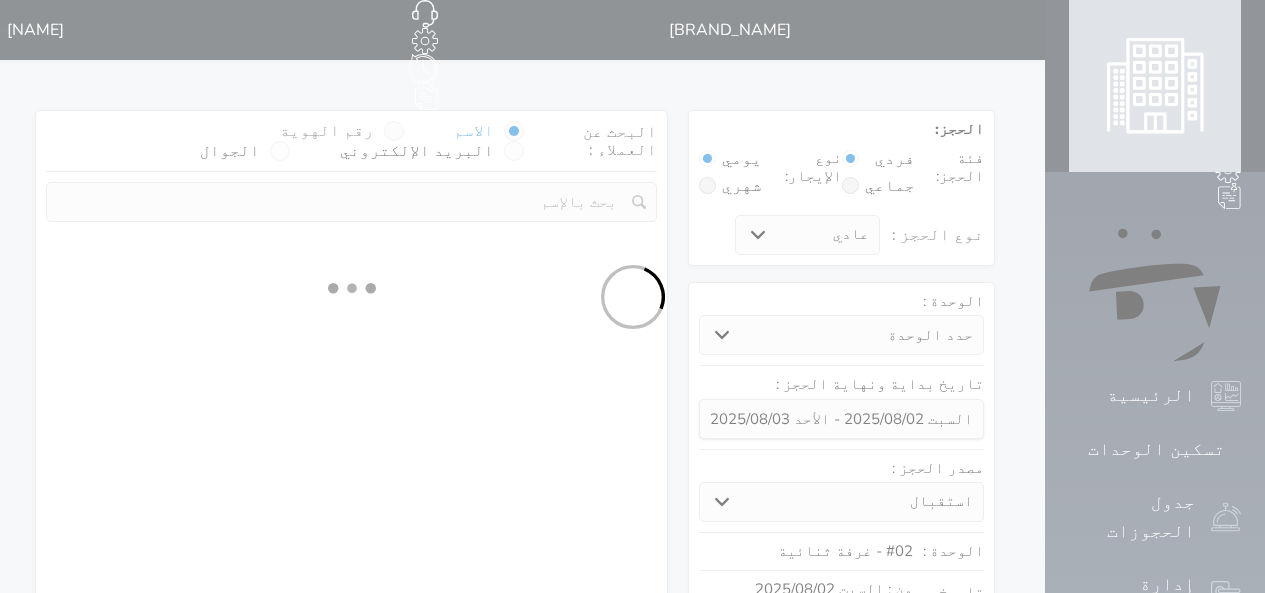 select on "72687" 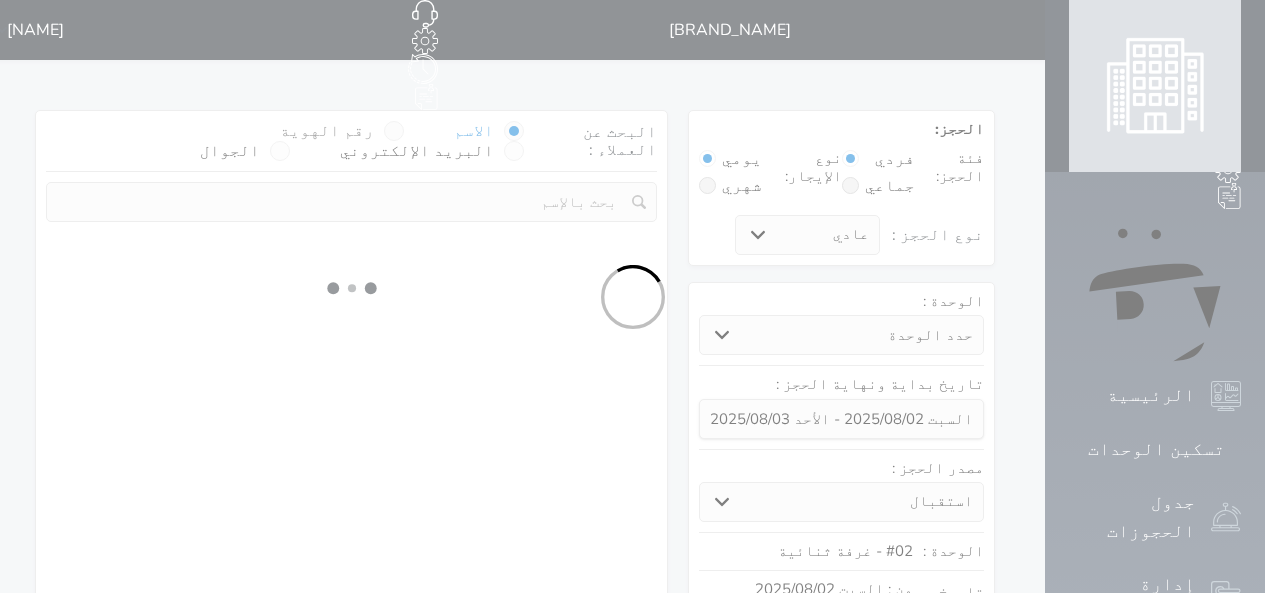 select on "1" 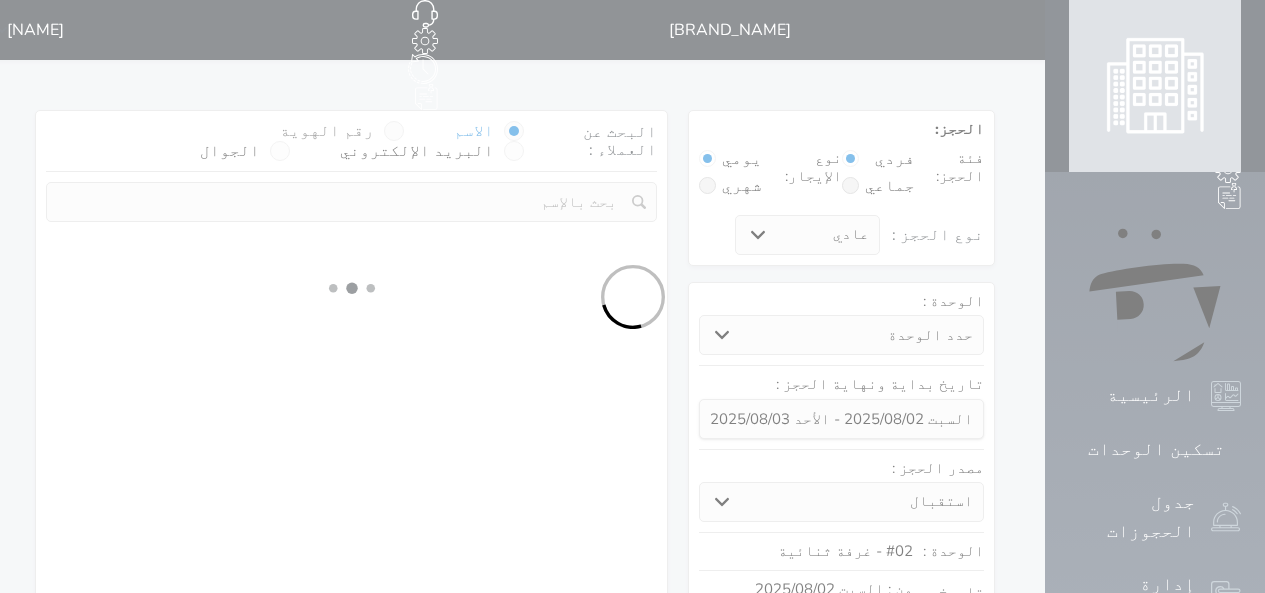 select on "113" 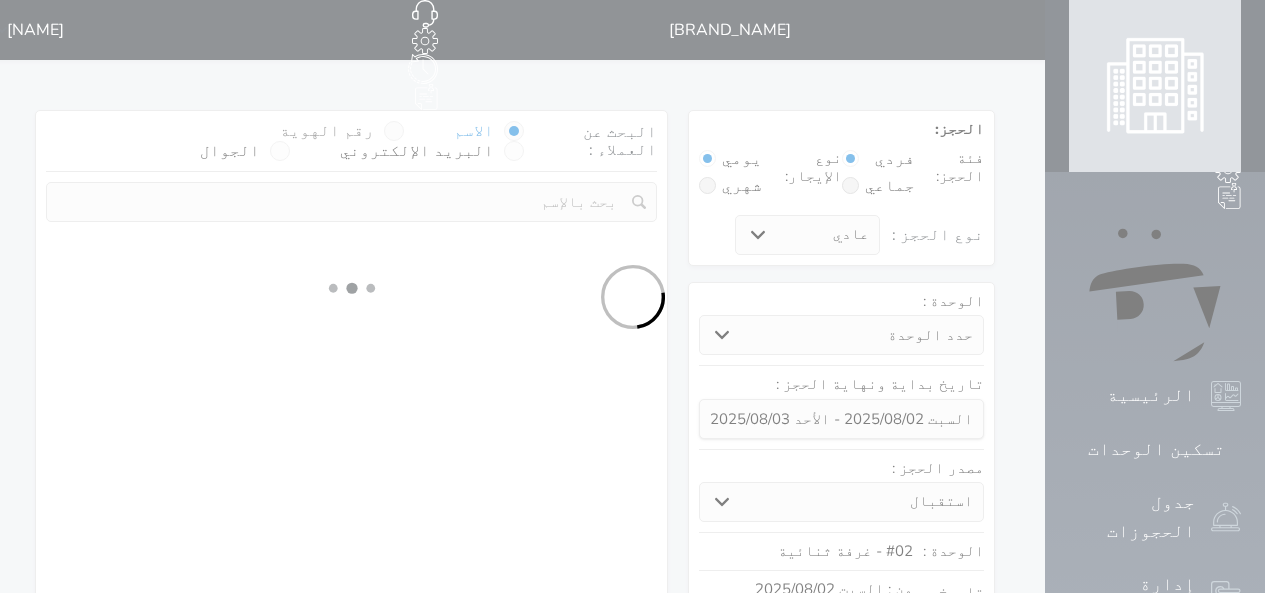 select on "1" 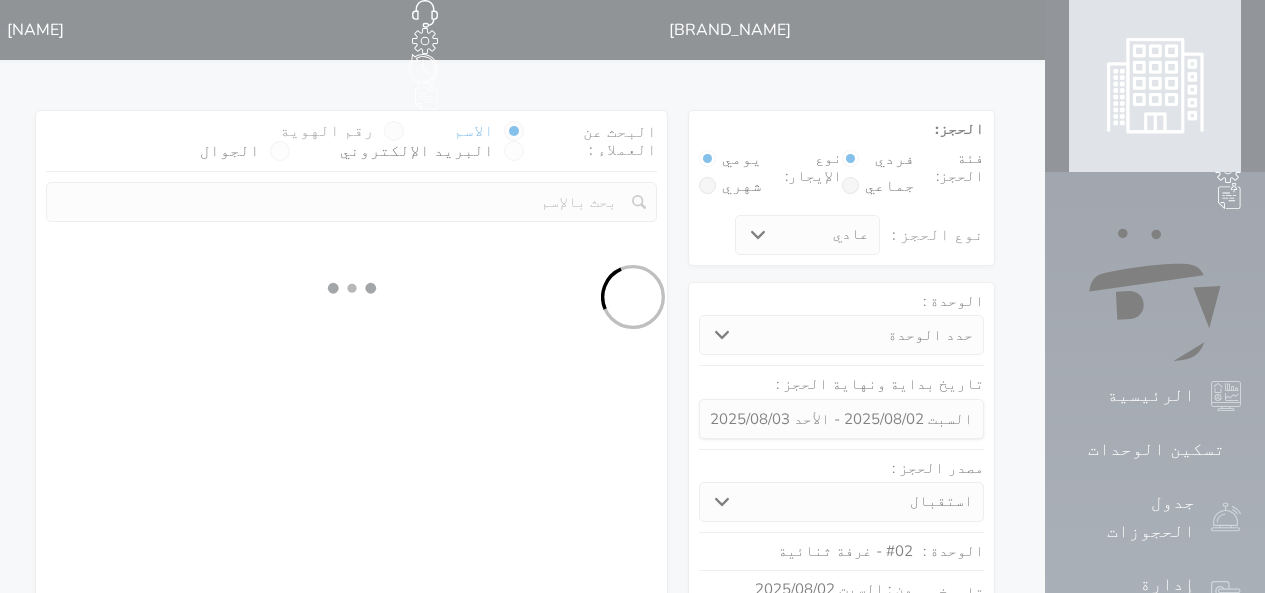select 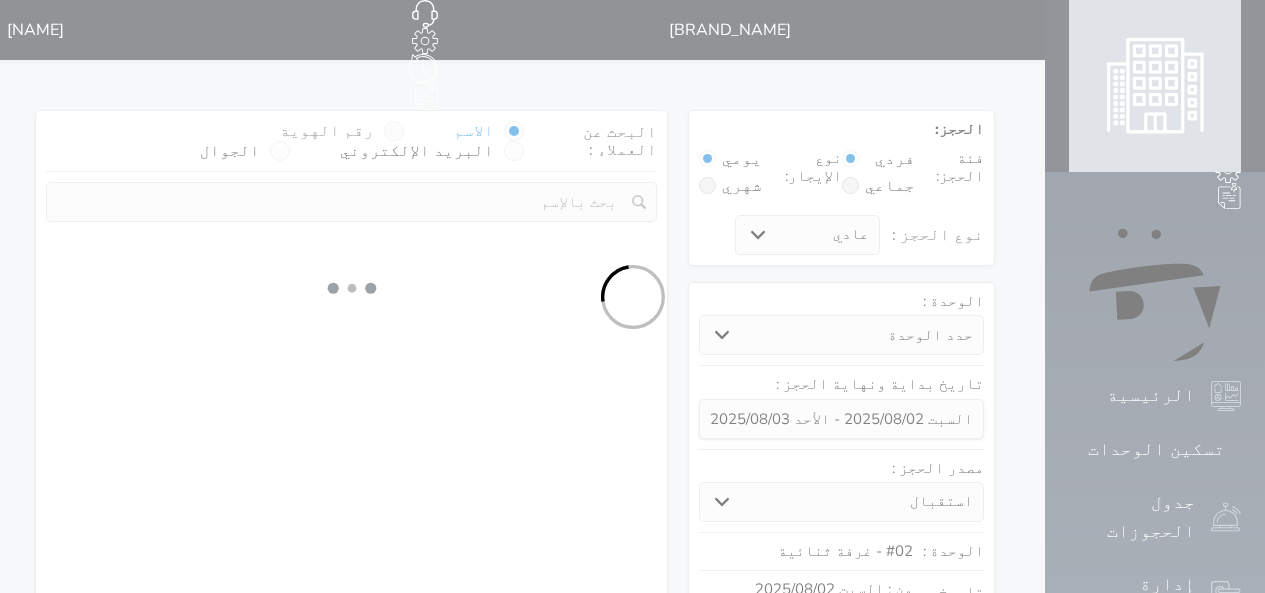 select on "7" 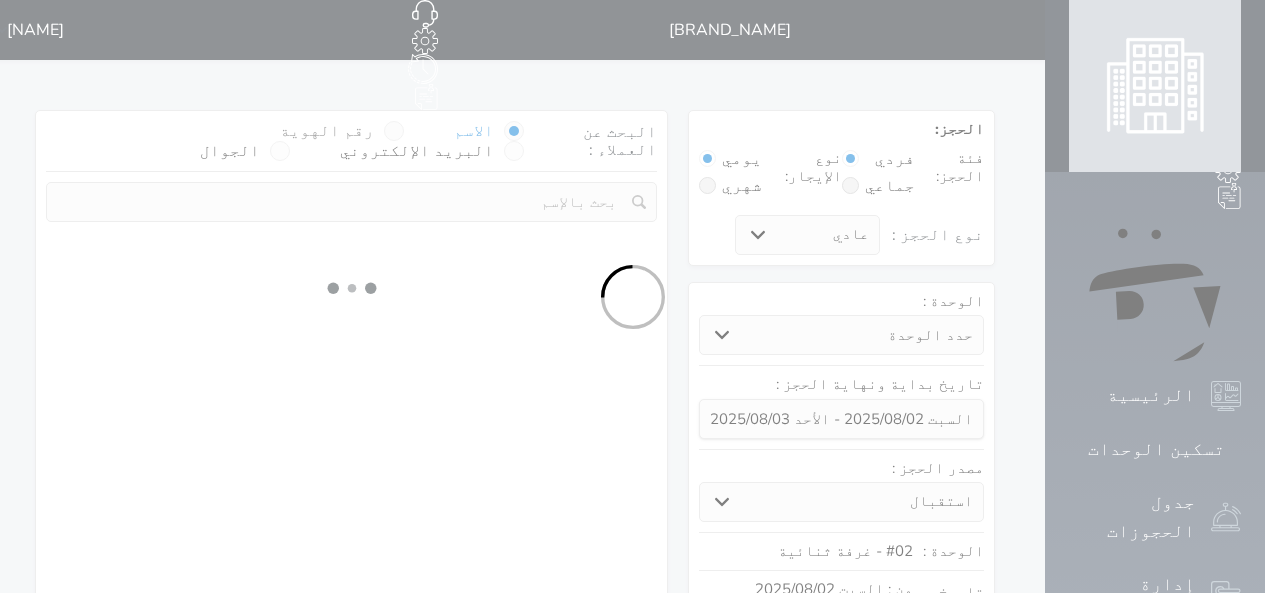 select 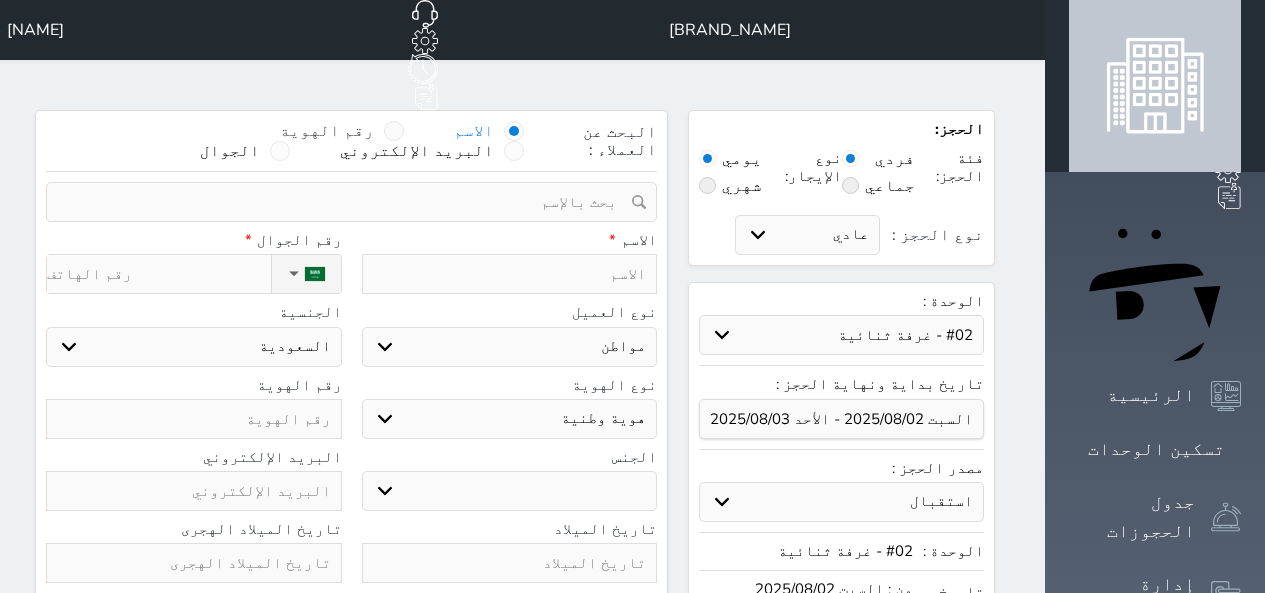 select 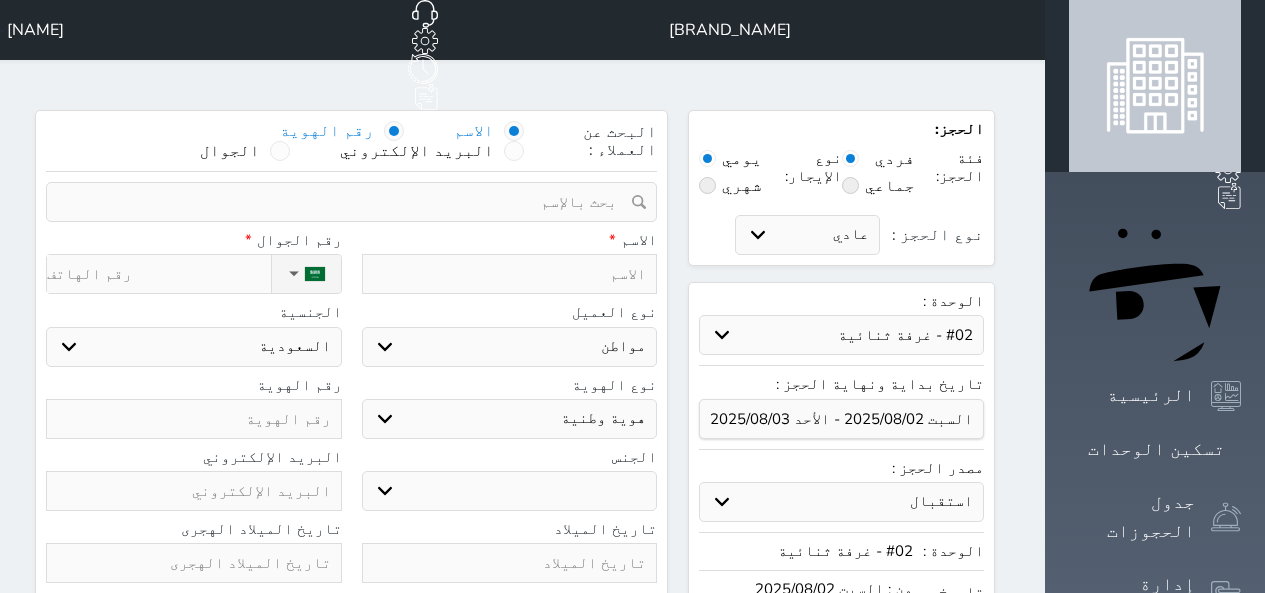 select 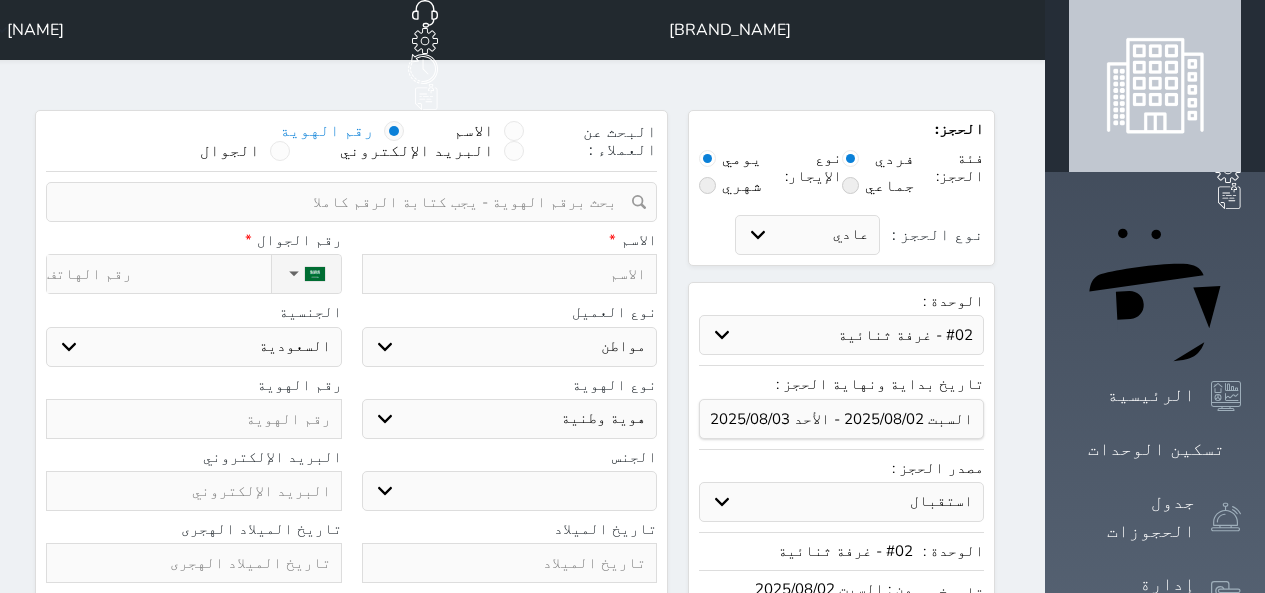 select 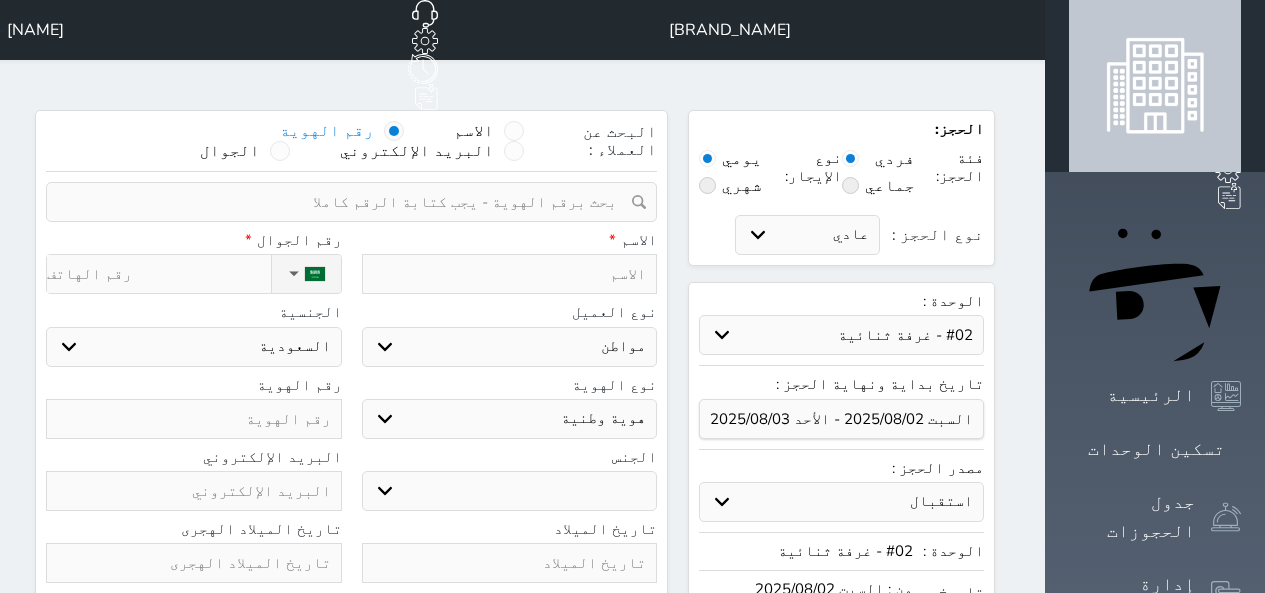 click at bounding box center (344, 202) 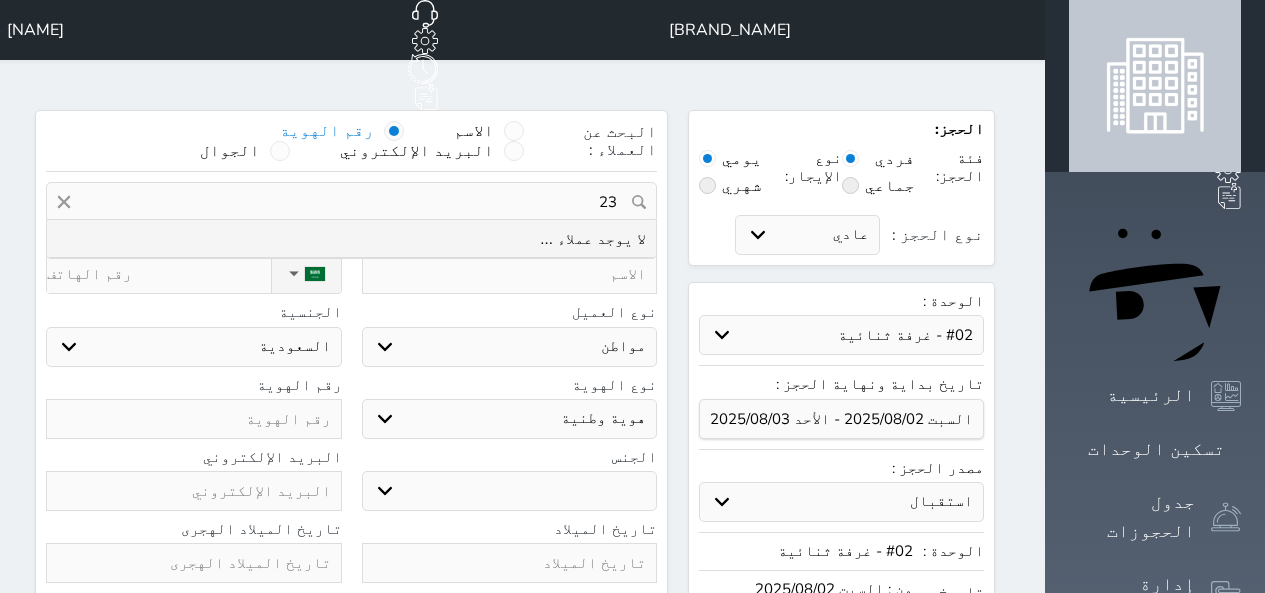 type on "238" 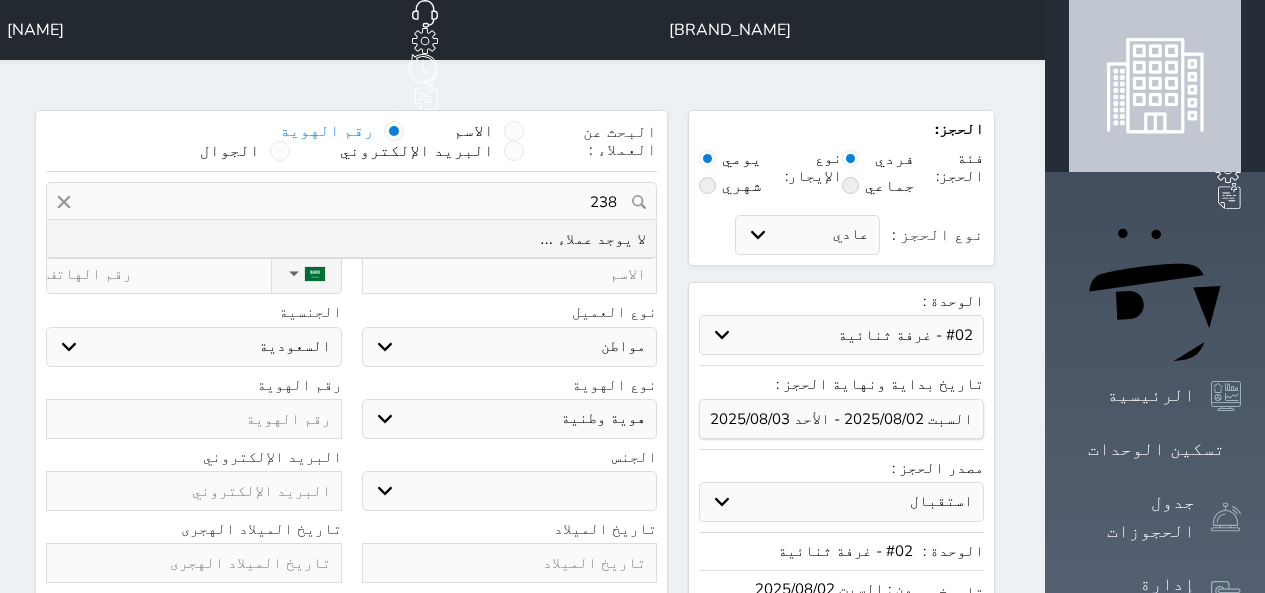 select 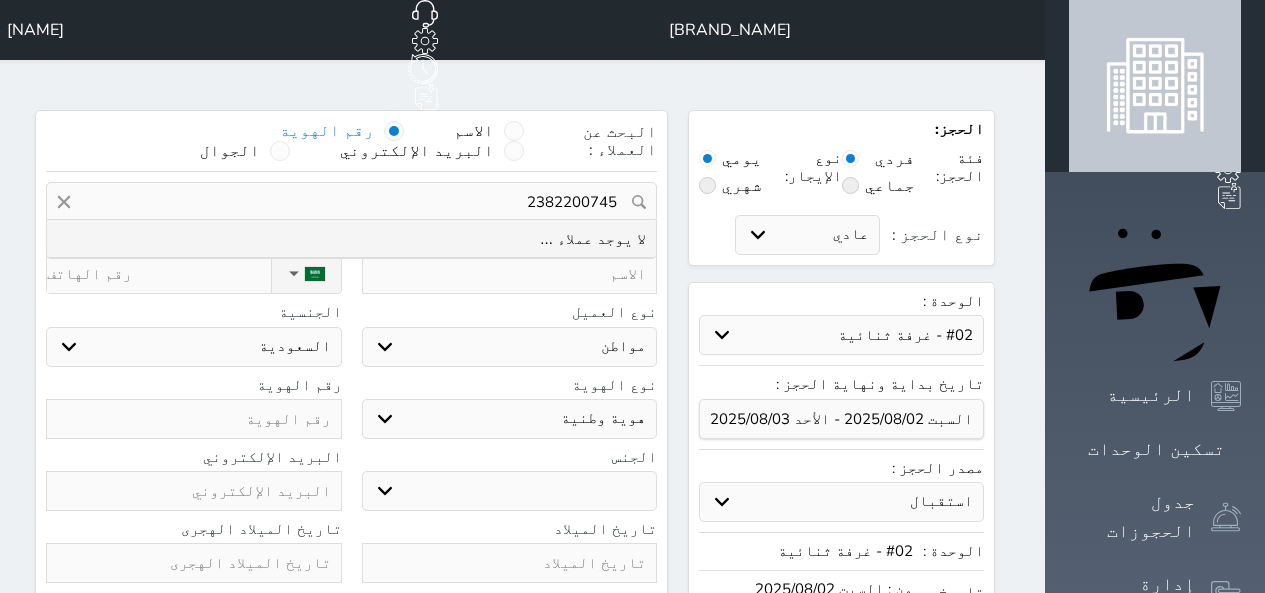 click on "2382200745" at bounding box center (351, 202) 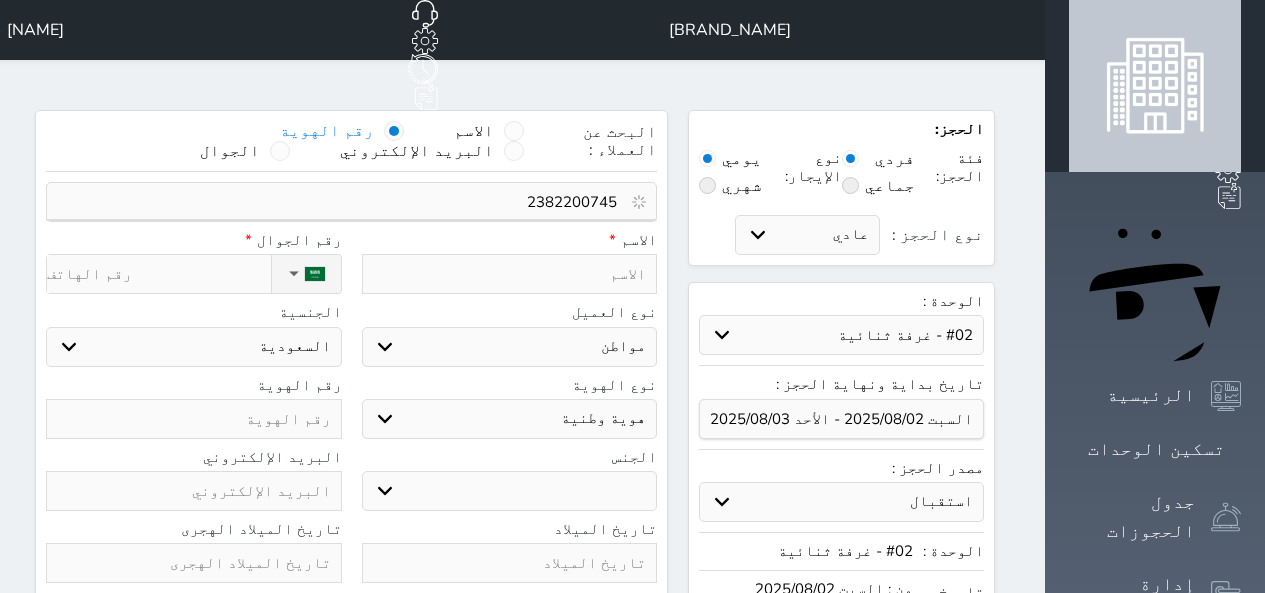 type on "2382200745" 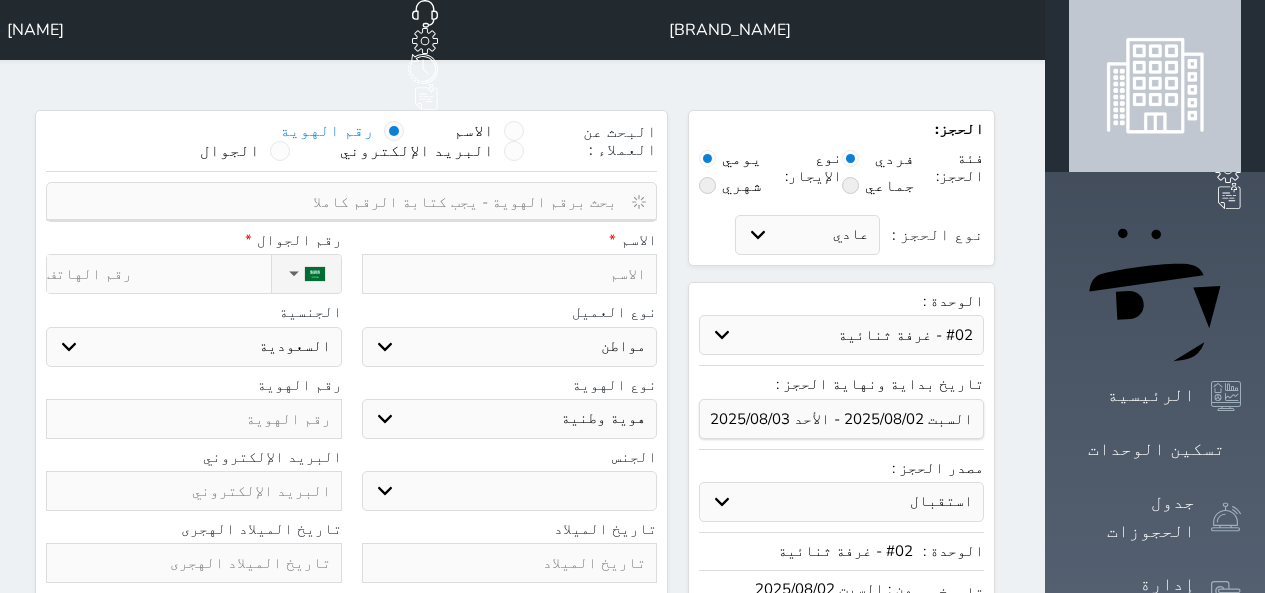 select 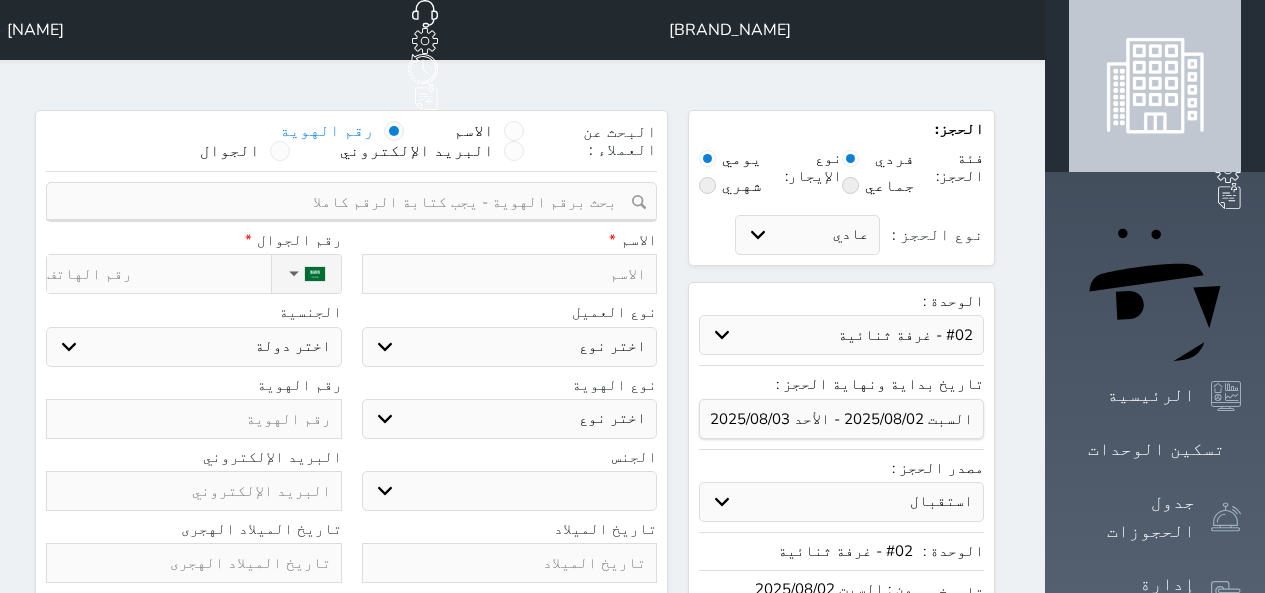 type on "u" 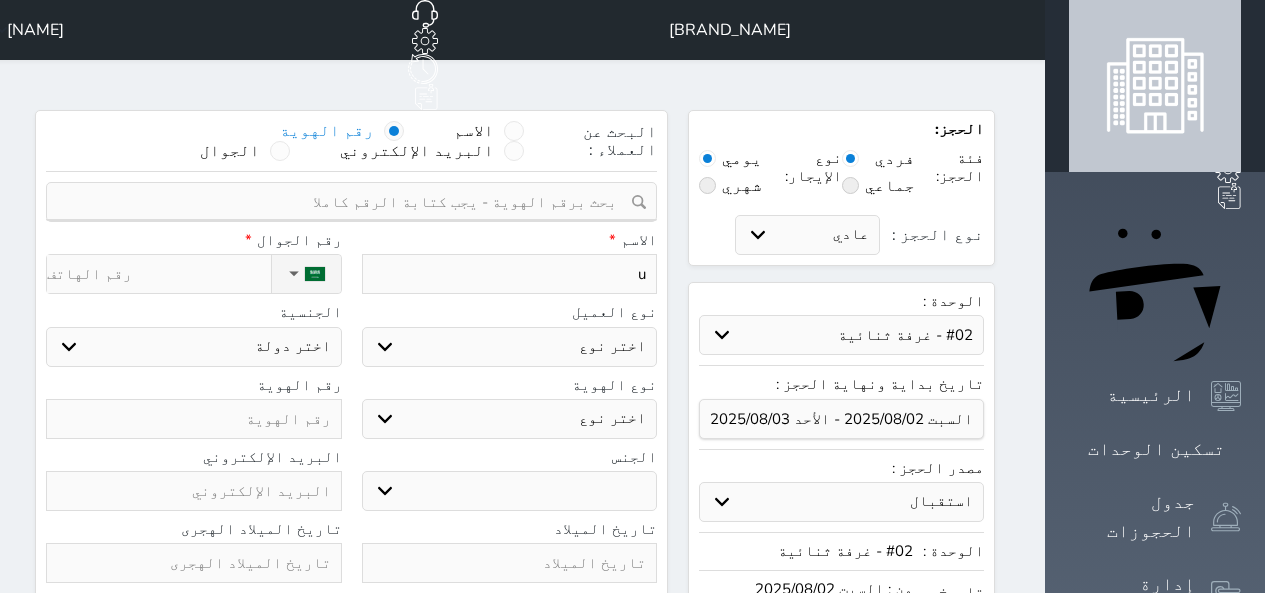 type 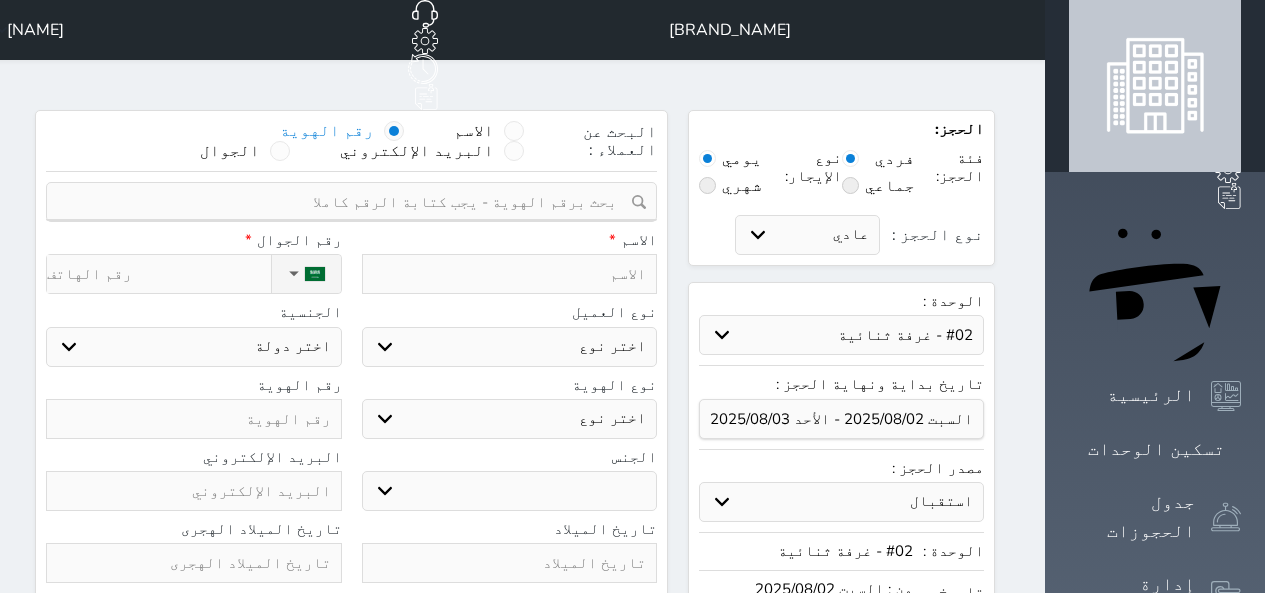 select 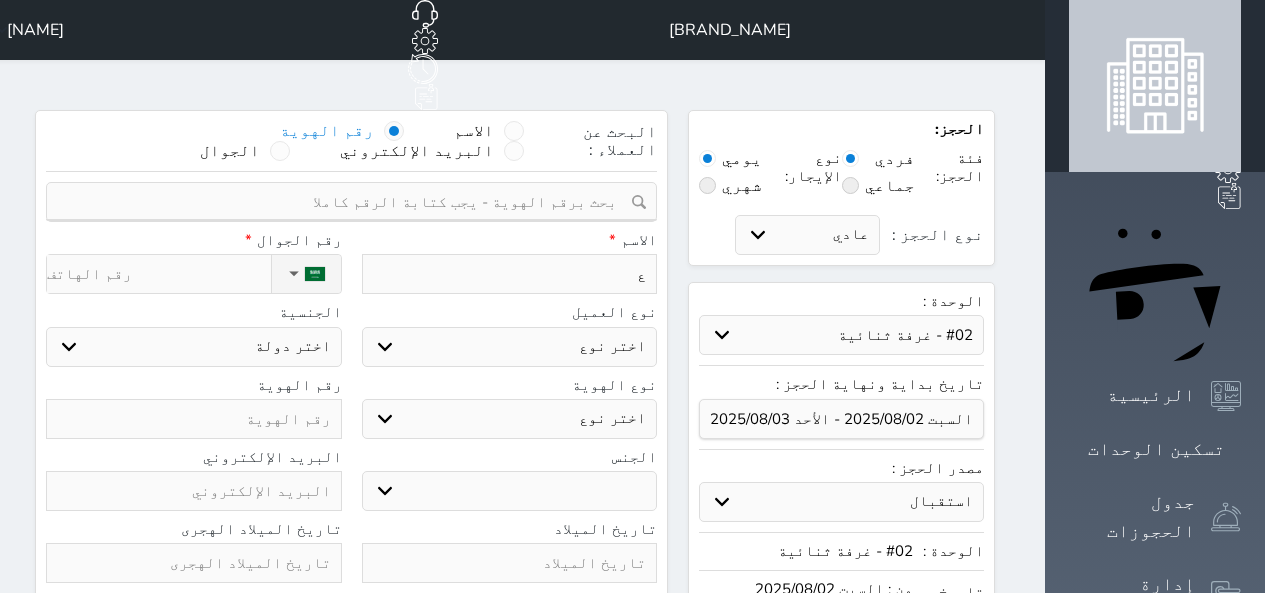 type on "عص" 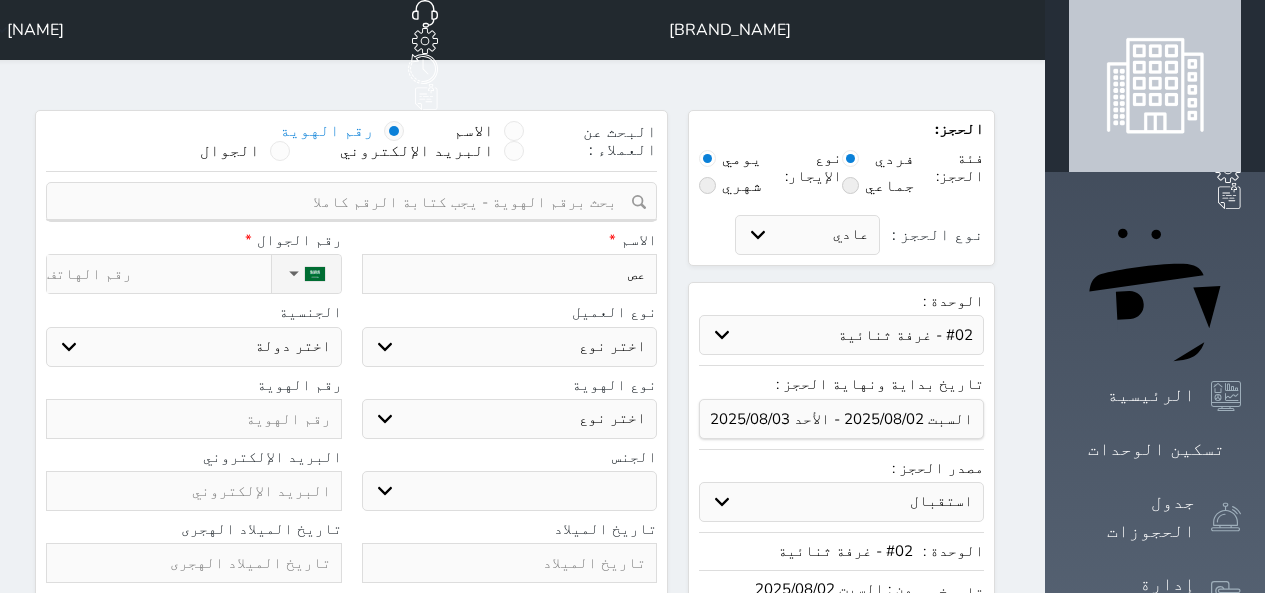 type on "عصا" 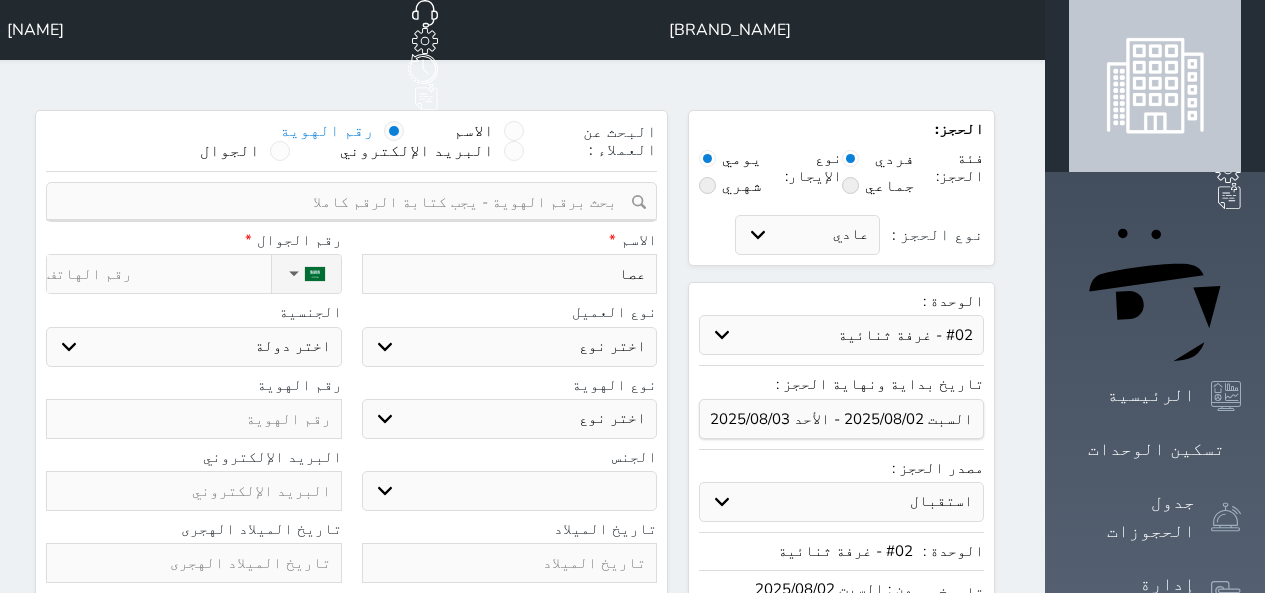type on "[NAME]" 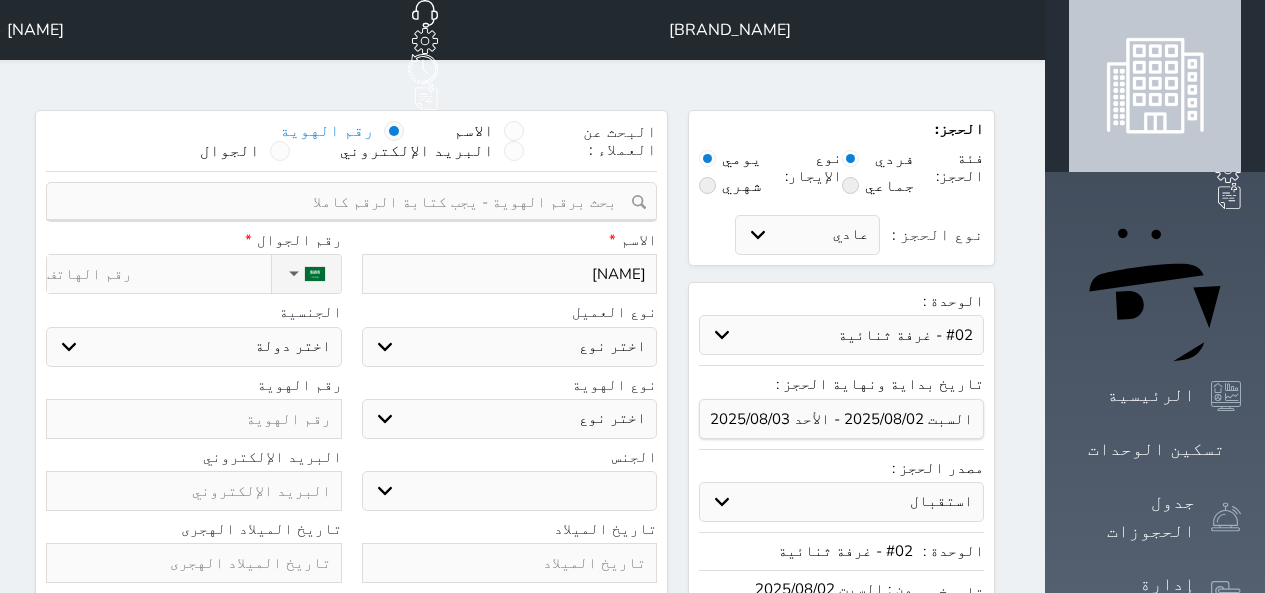 type on "[NAME]" 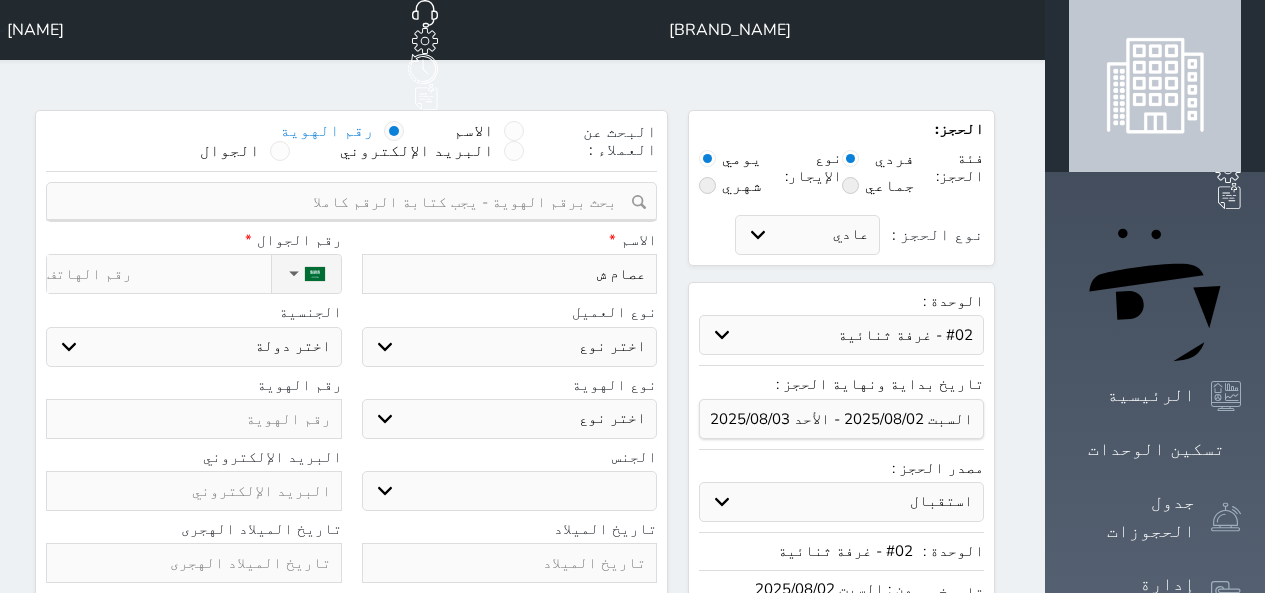 select 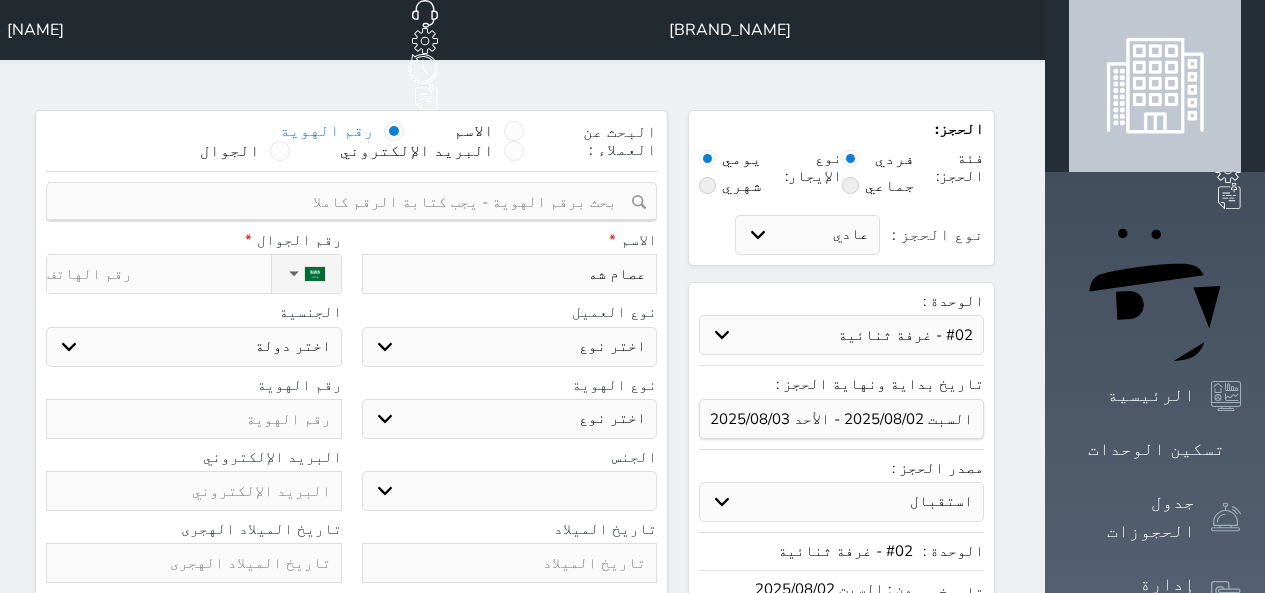type on "[FIRST] [LAST]" 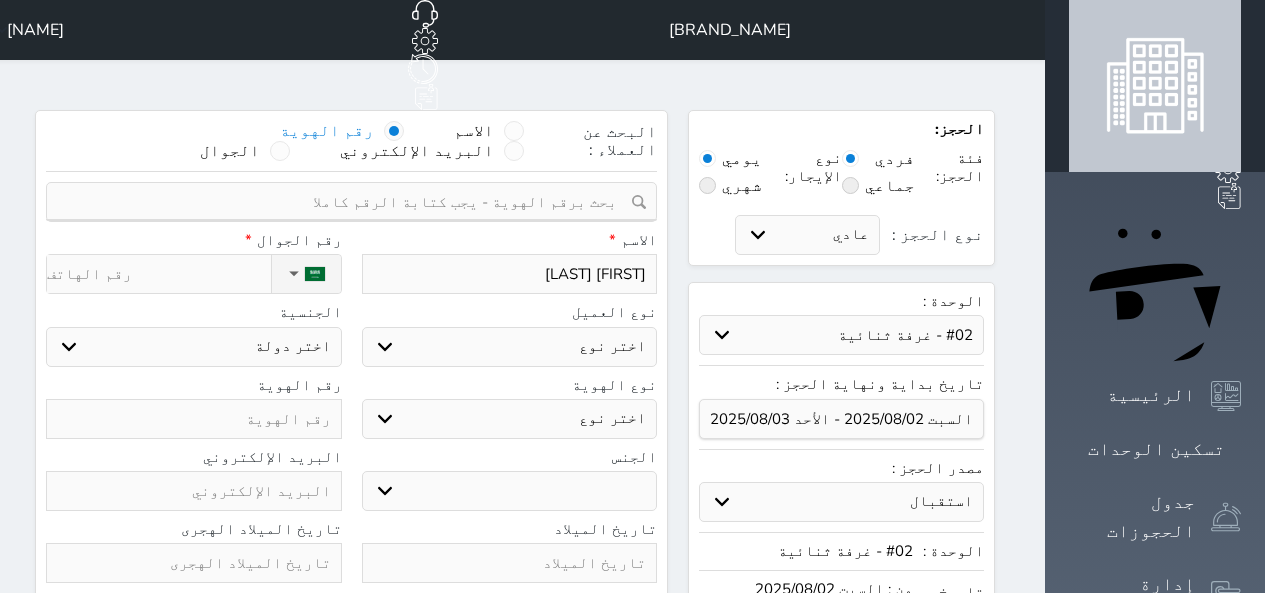 type on "[FIRST] [LAST]" 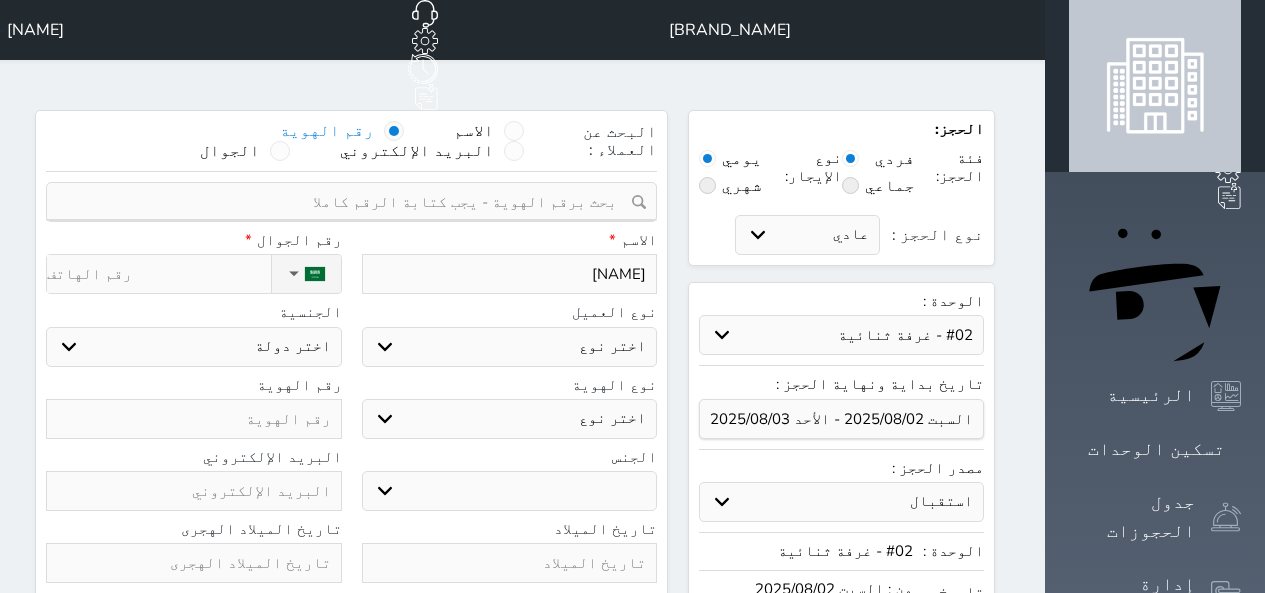 select 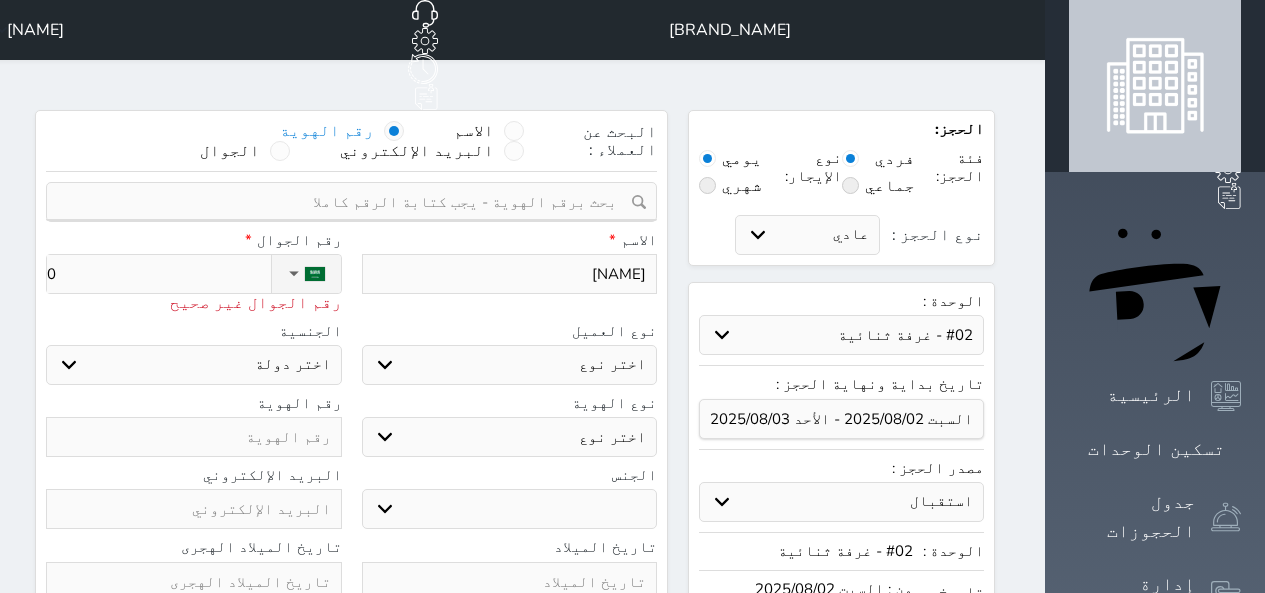 type on "05" 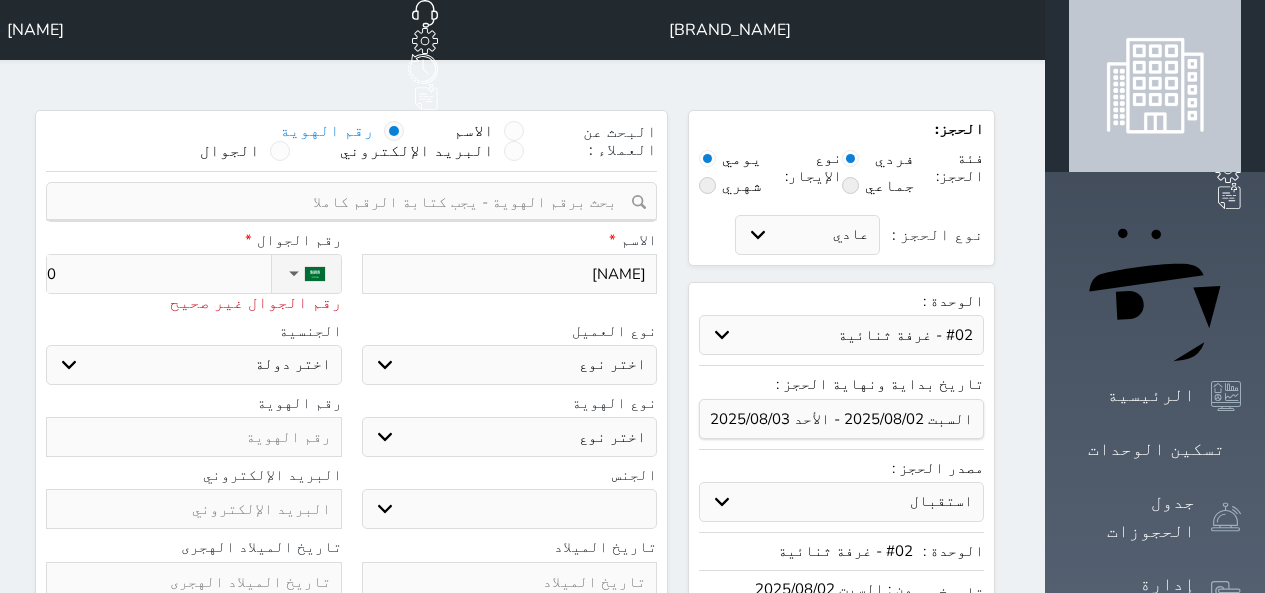 select 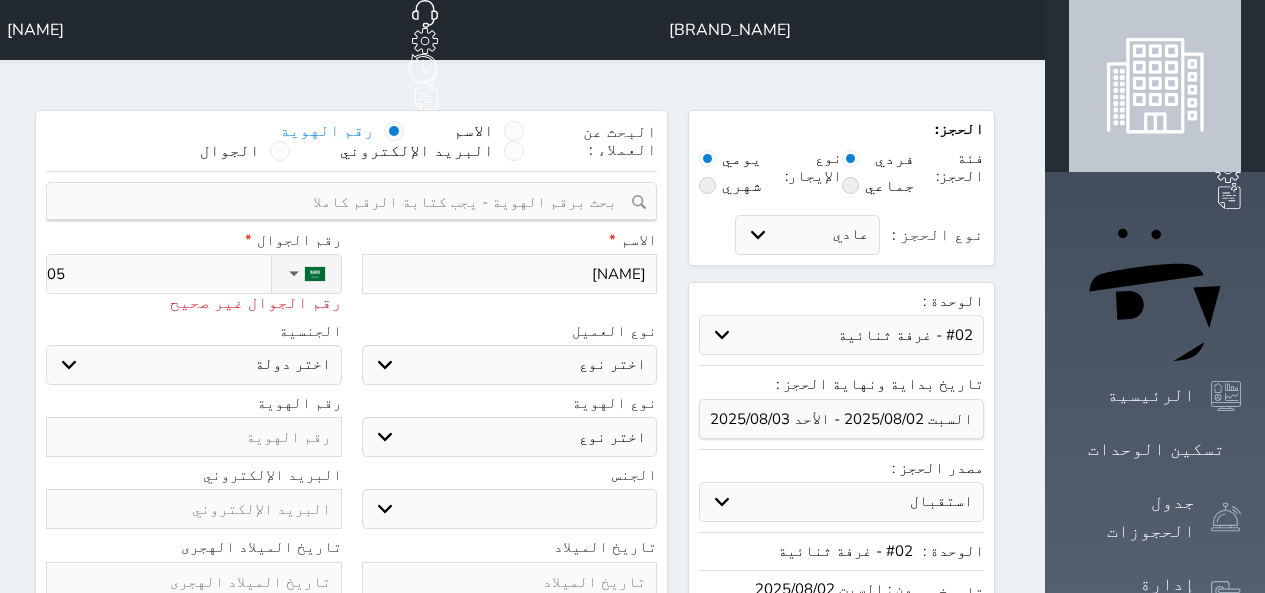 type on "054" 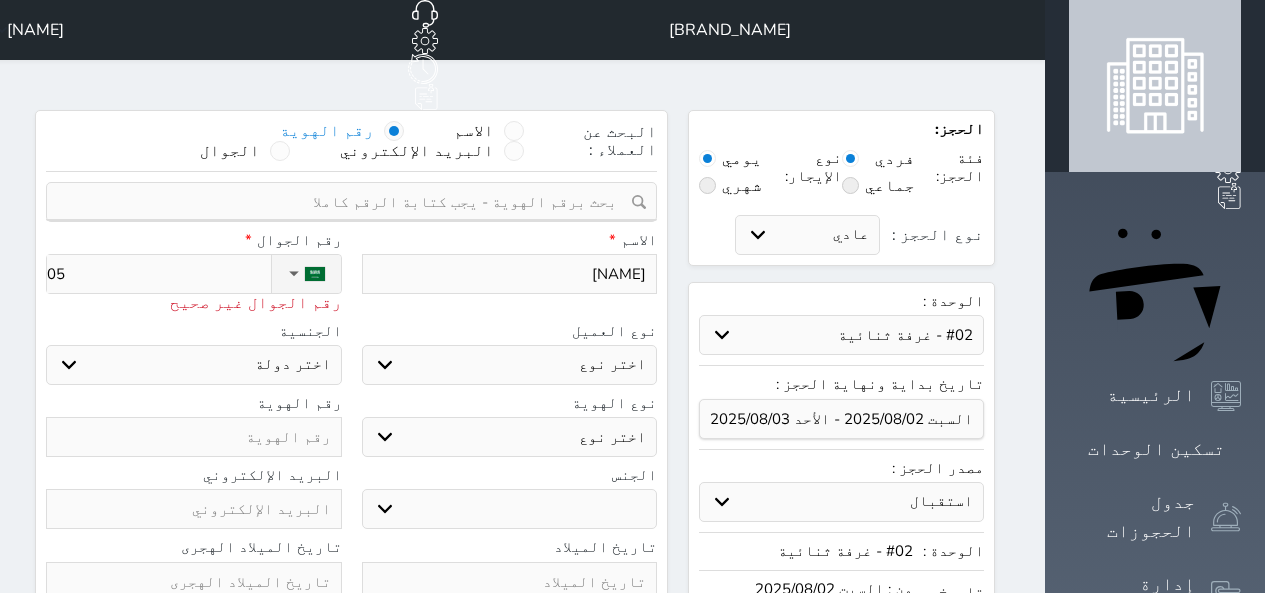 select 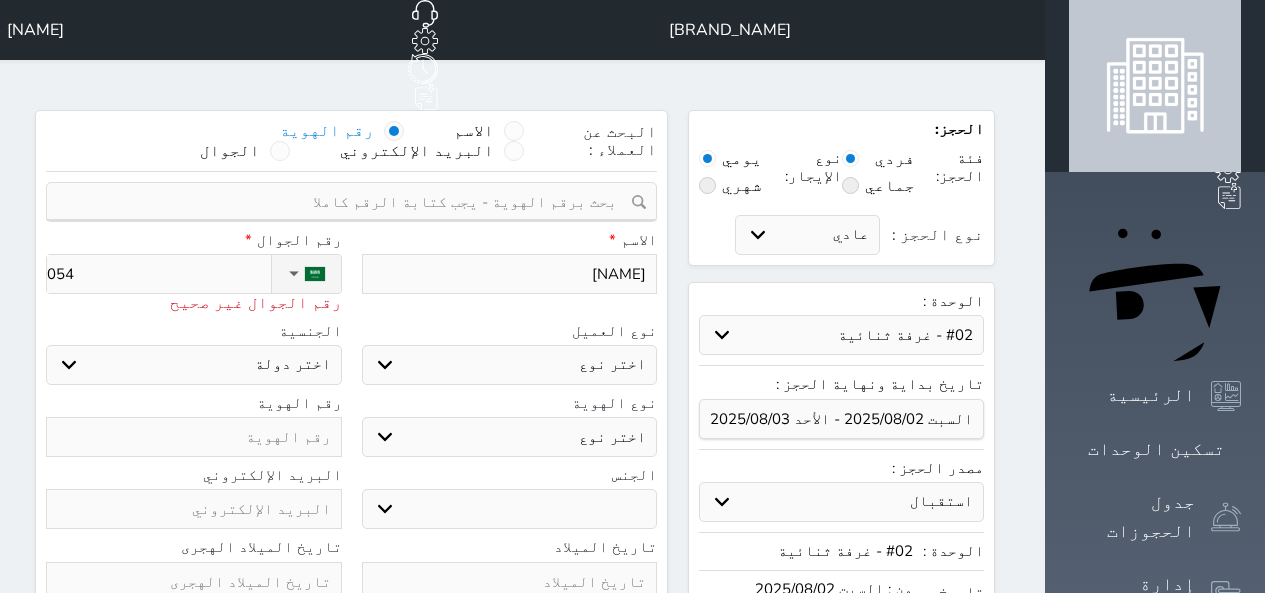 type on "0542" 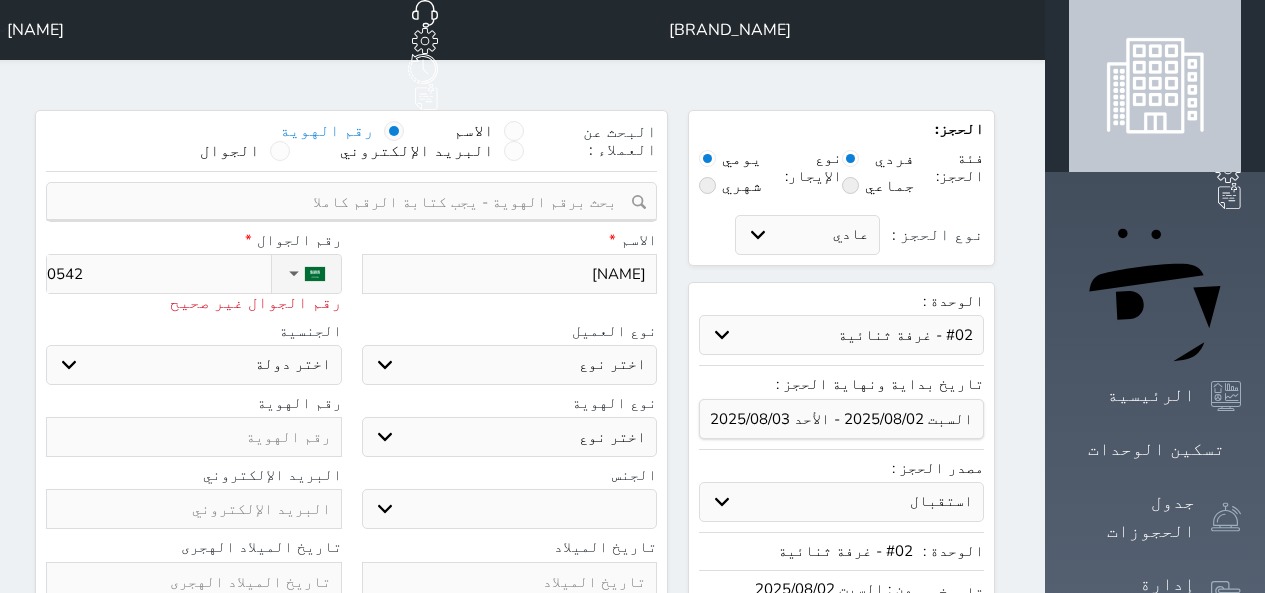 type on "05424" 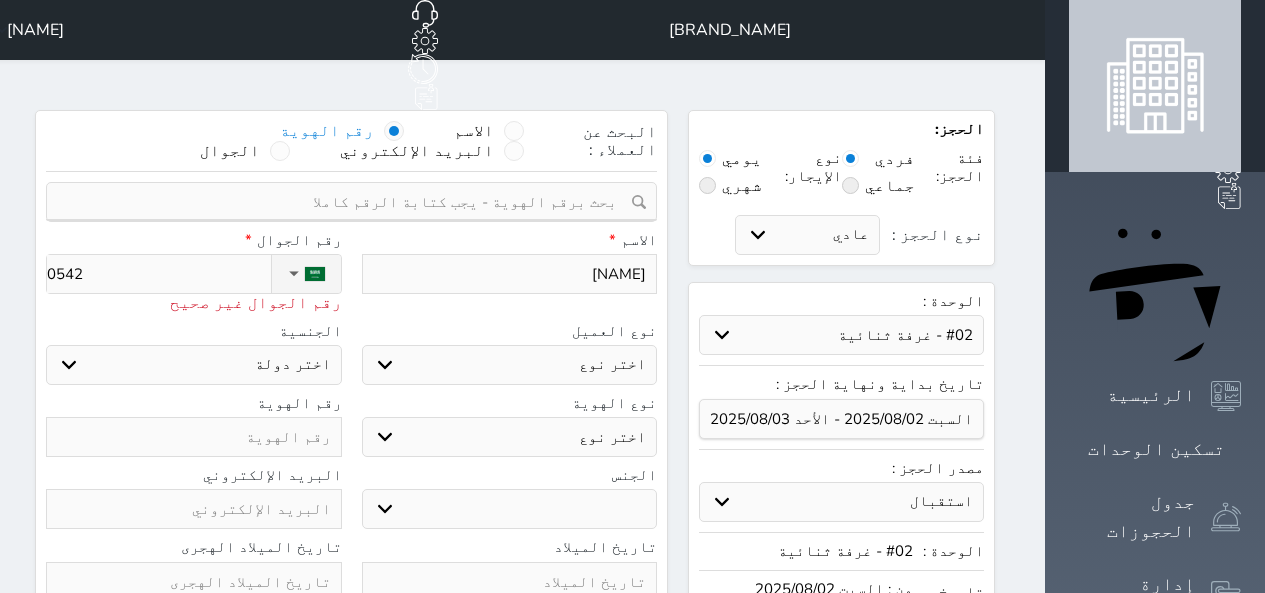 select 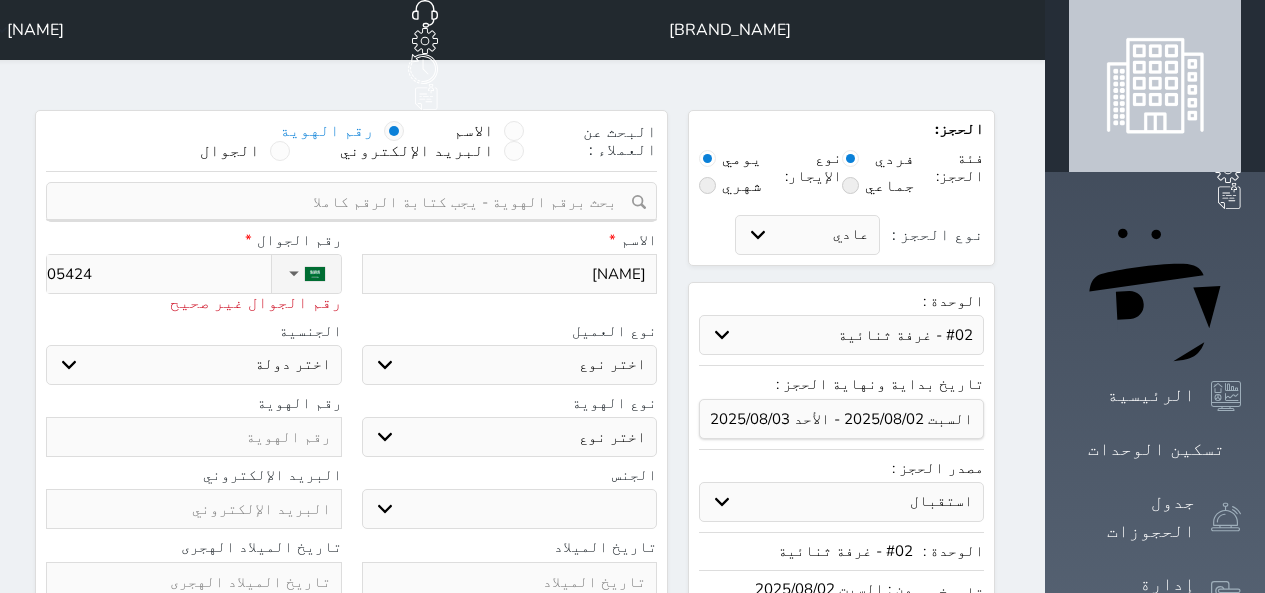 type on "054244" 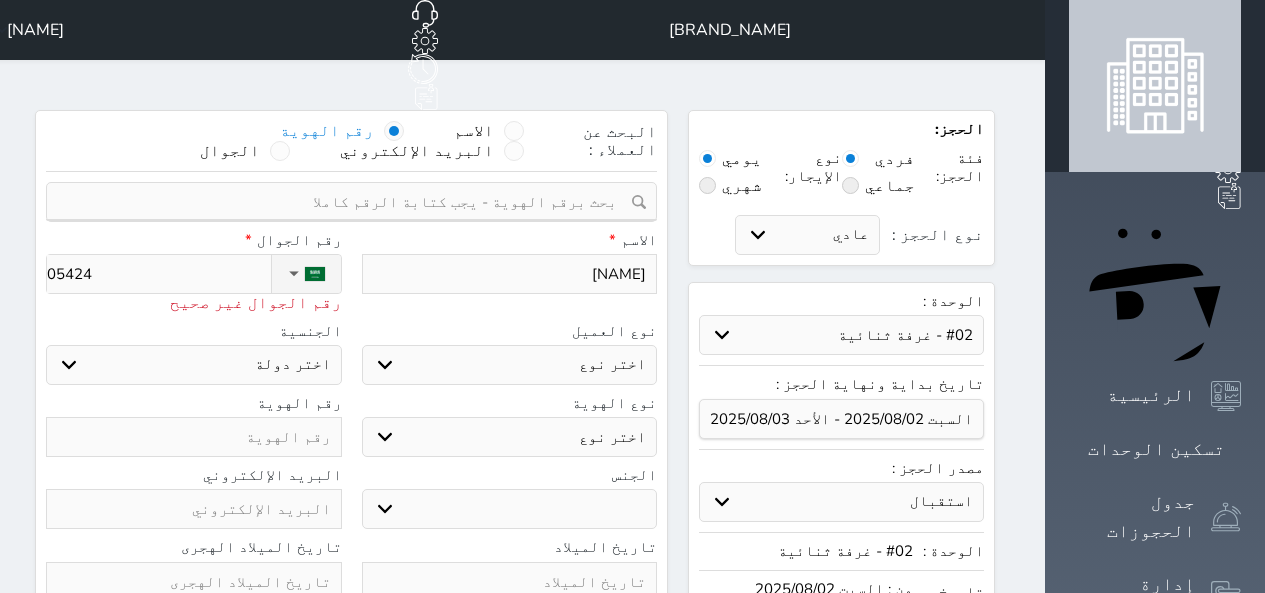 select 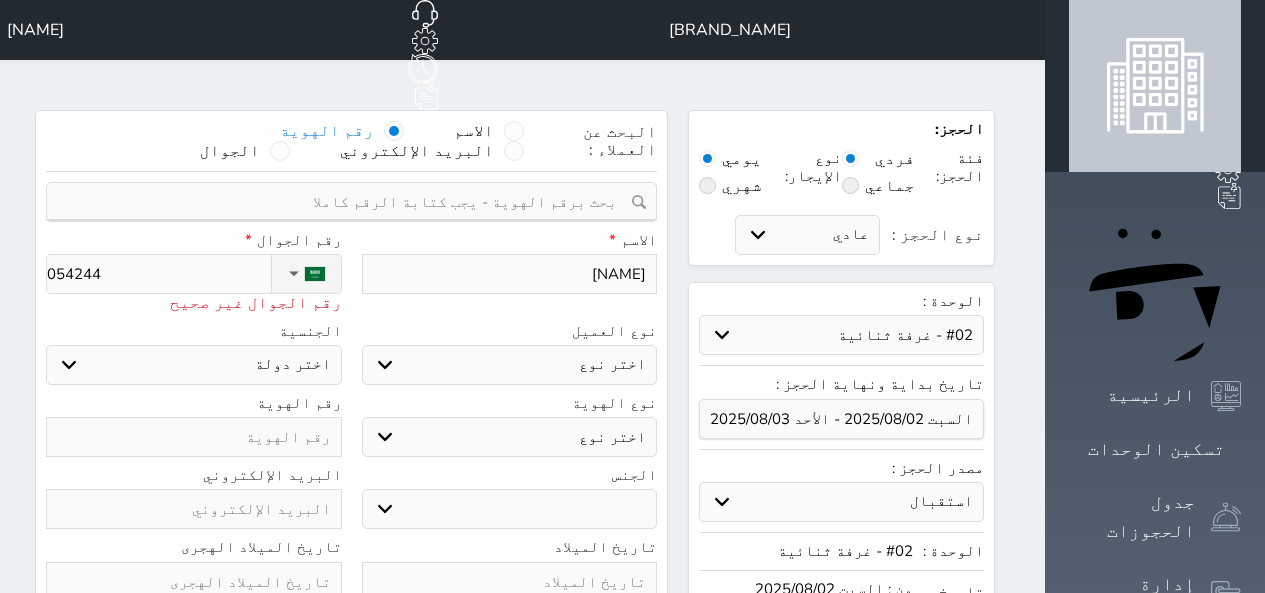 type on "[PHONE]" 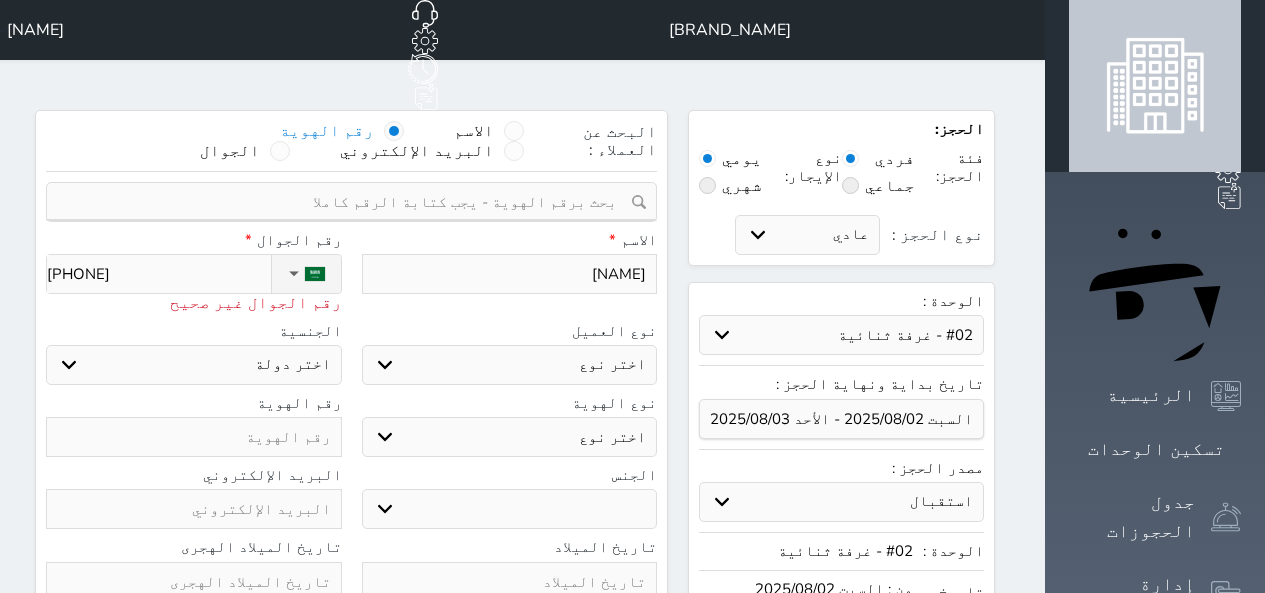 type on "05424487" 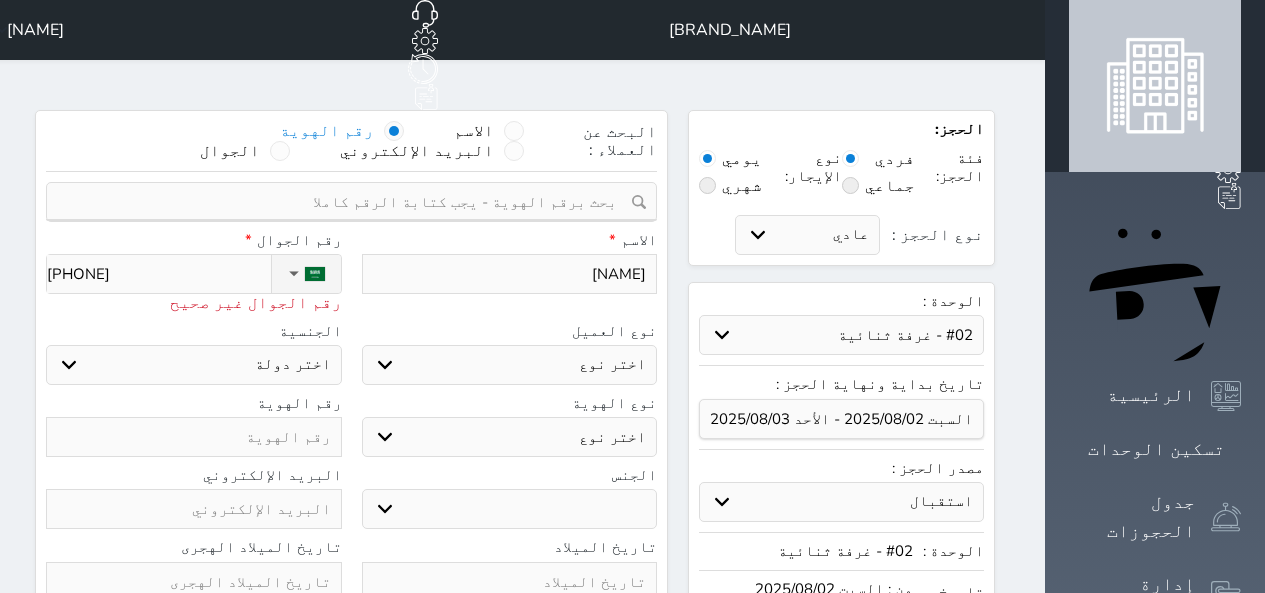 select 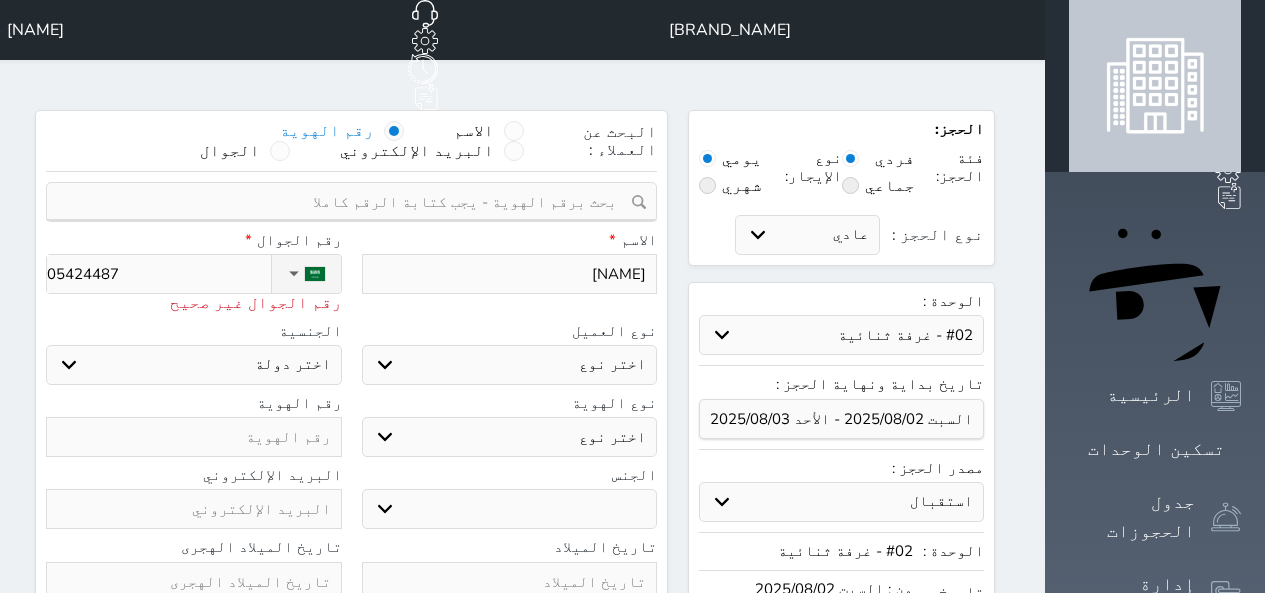 type on "054244876" 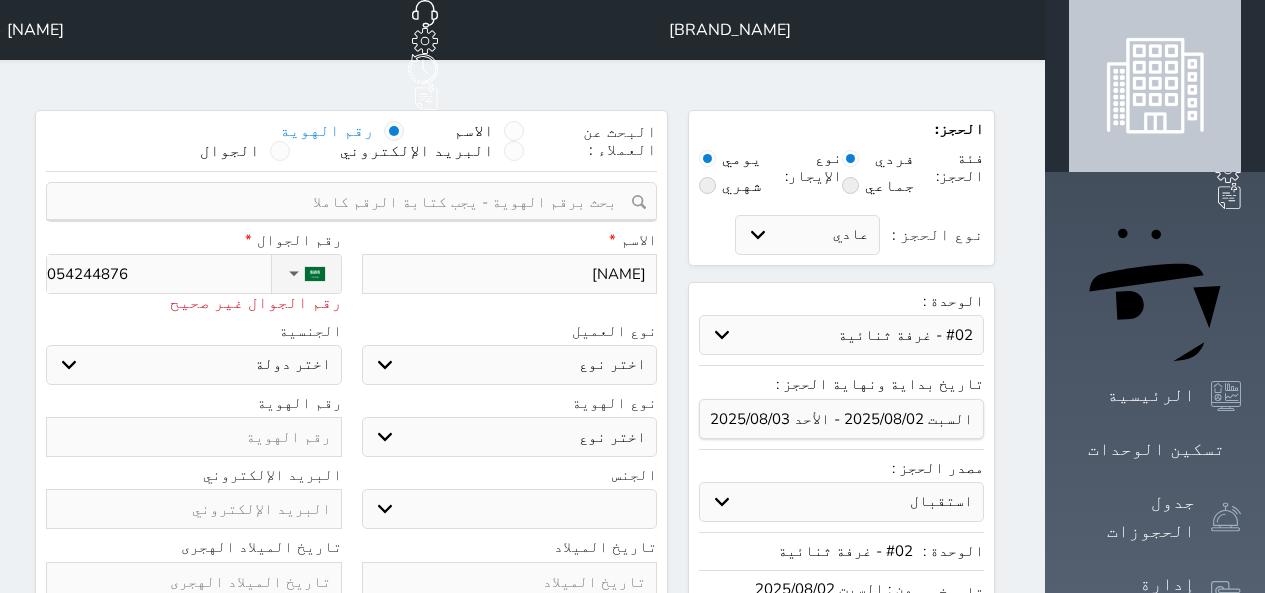 type on "[PHONE]" 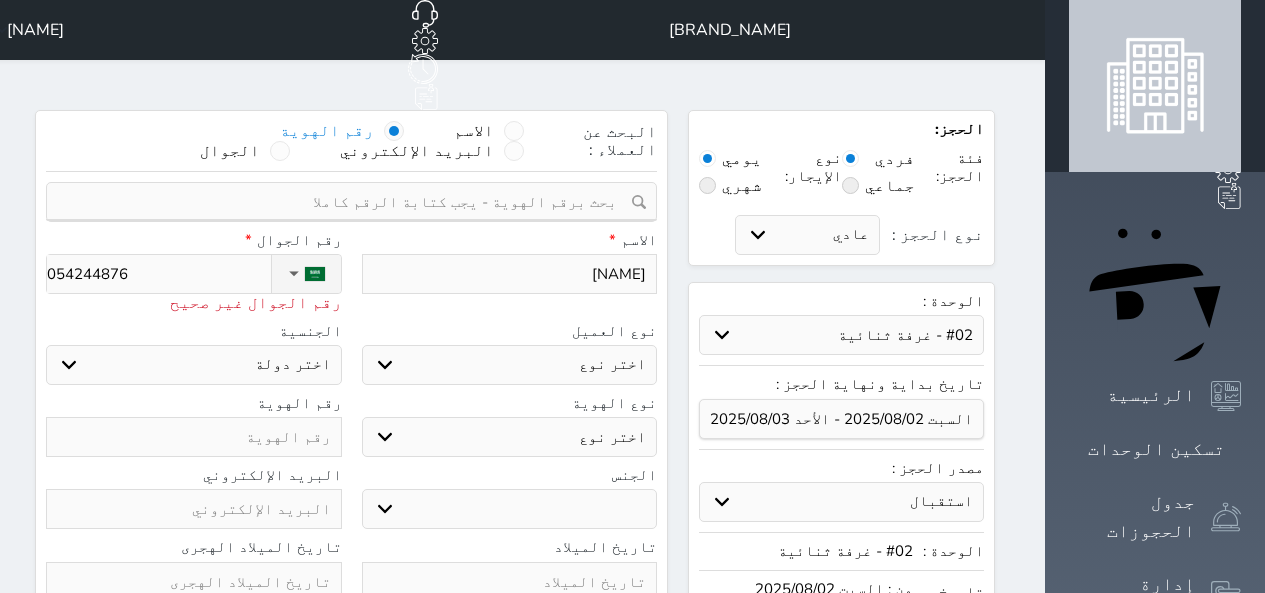 select 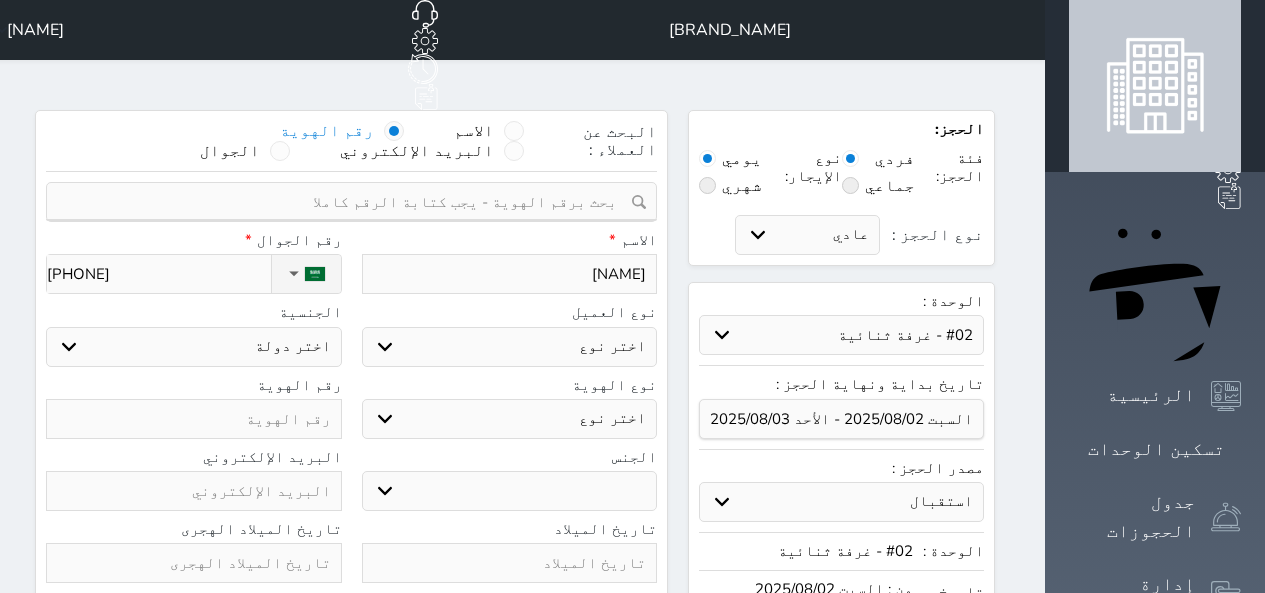 type on "[PHONE]" 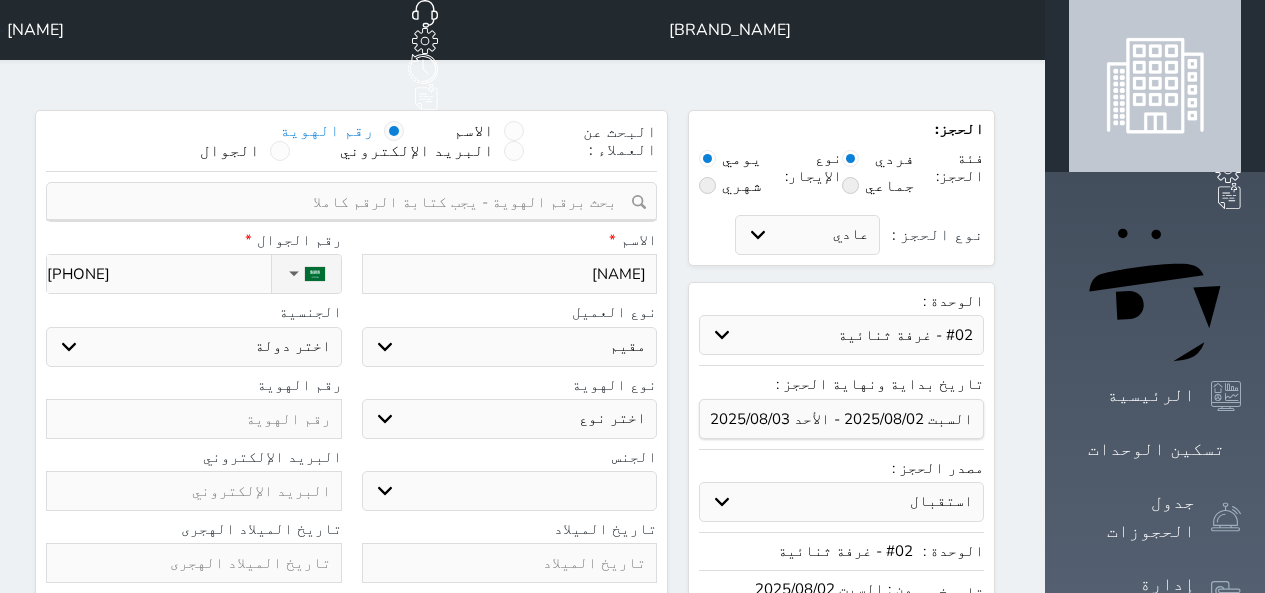 click on "اختر نوع   مواطن مواطن خليجي زائر مقيم" at bounding box center (510, 347) 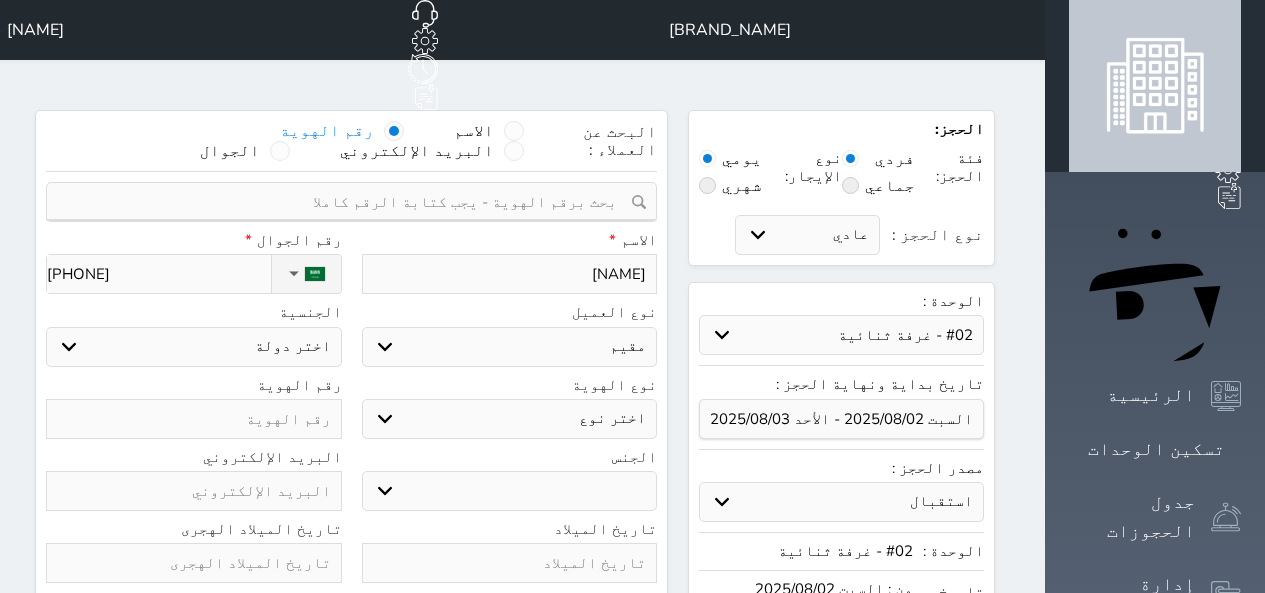 select 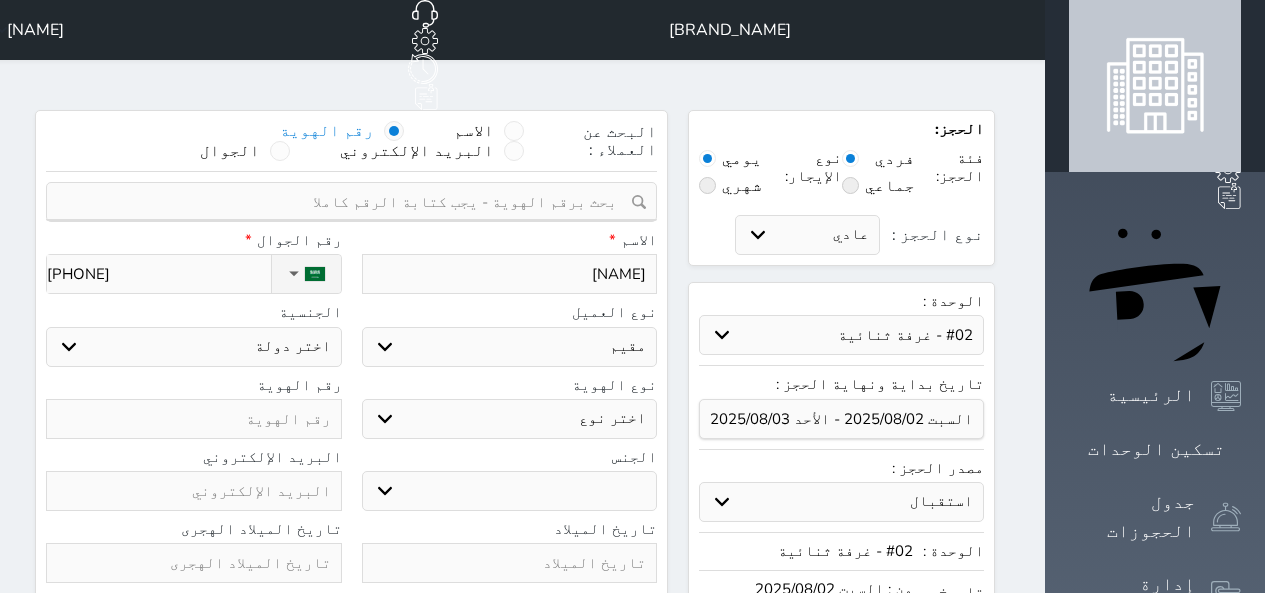 select 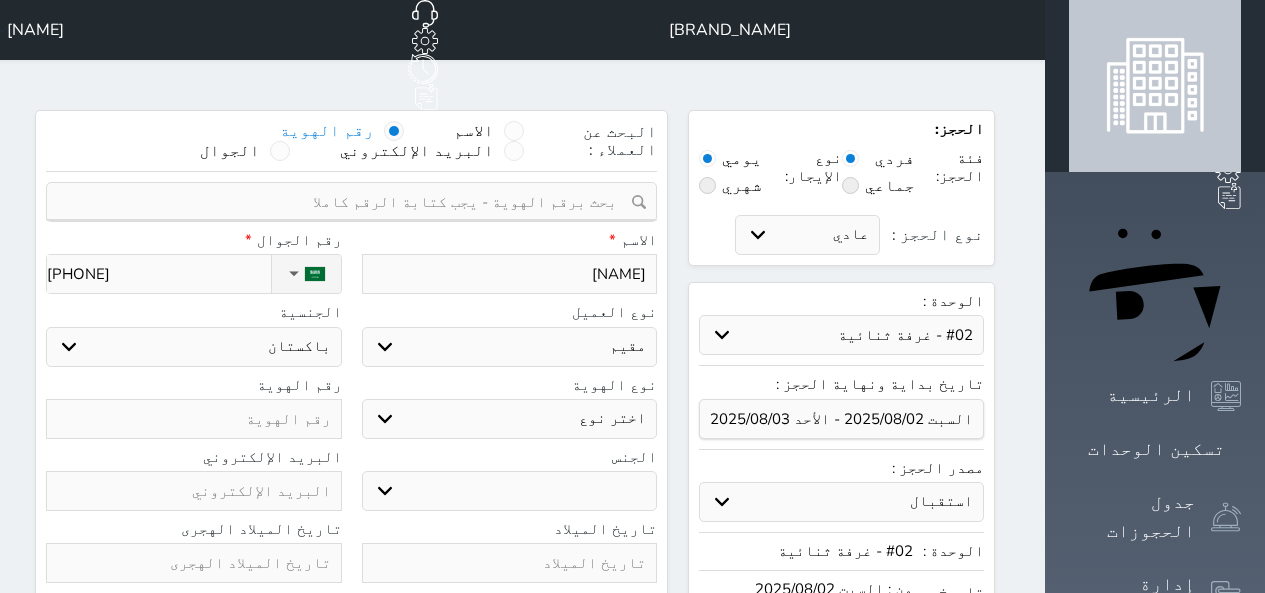 click on "اختر دولة
اثيوبيا
اجنبي بجواز سعودي
اخرى
اذربيجان
ارتيريا
ارمينيا
ازبكستان
اسبانيا
استراليا
استونيا" at bounding box center (194, 347) 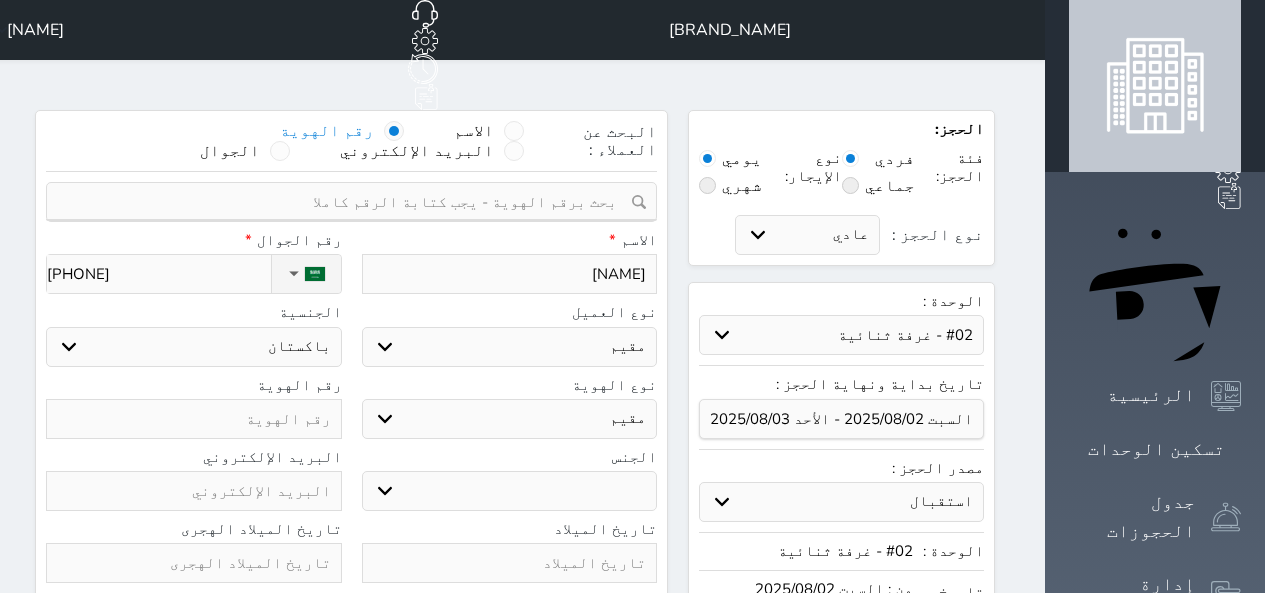 click on "اختر نوع   مقيم جواز السفر" at bounding box center (510, 419) 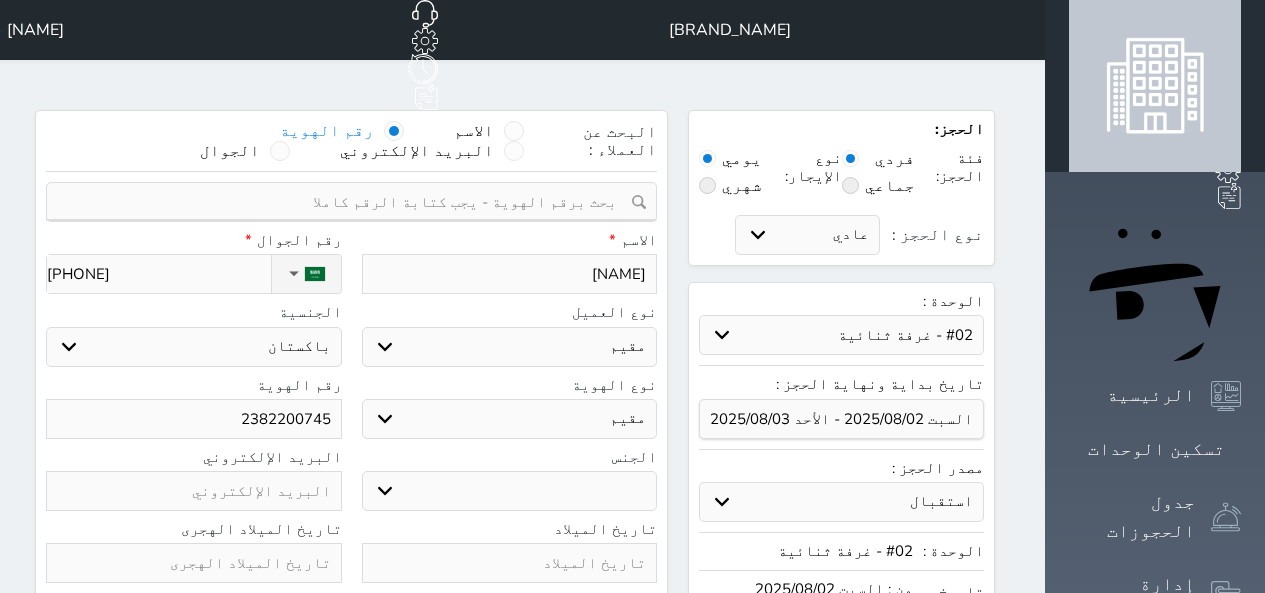 select 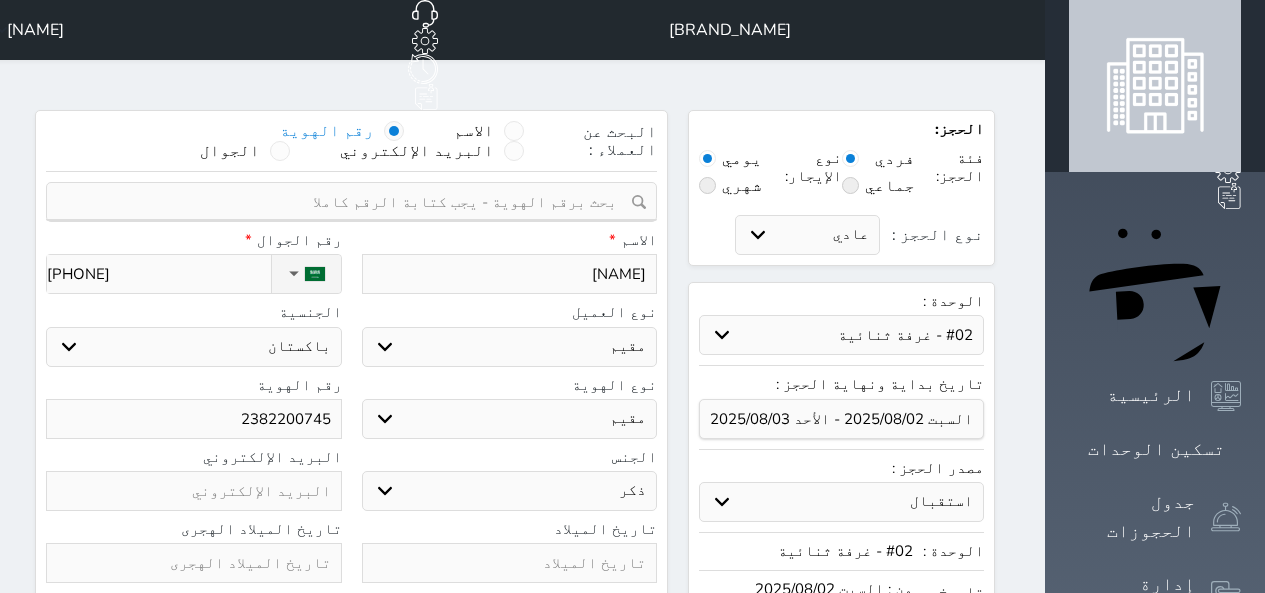 click on "ذكر   انثى" at bounding box center (510, 491) 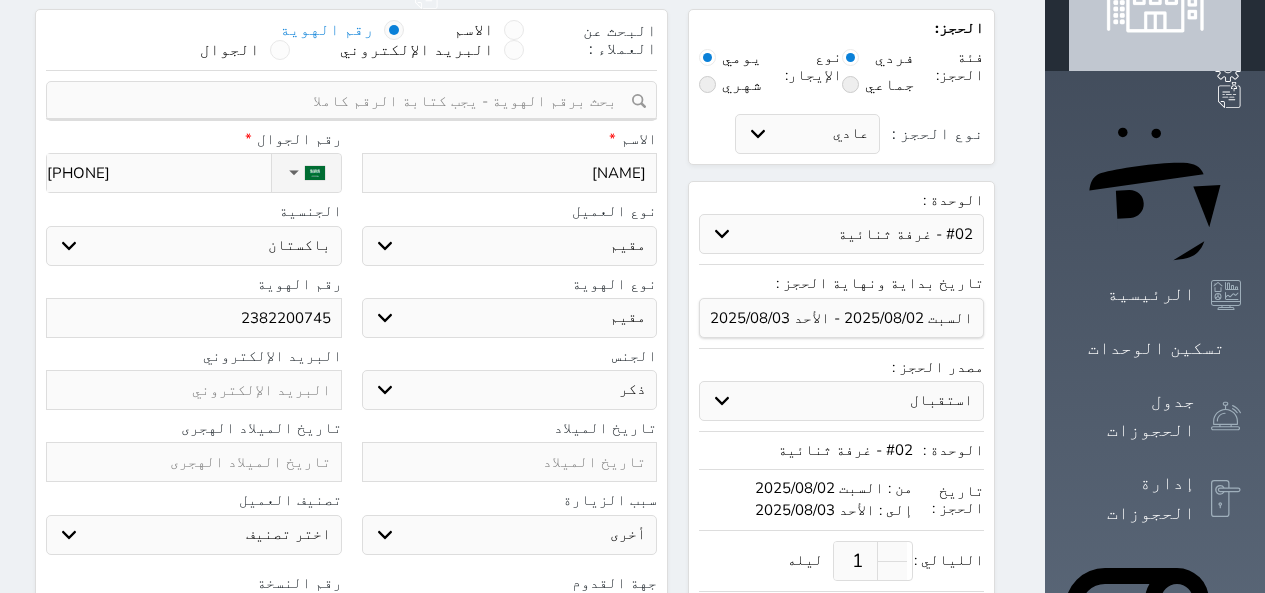 scroll, scrollTop: 634, scrollLeft: 0, axis: vertical 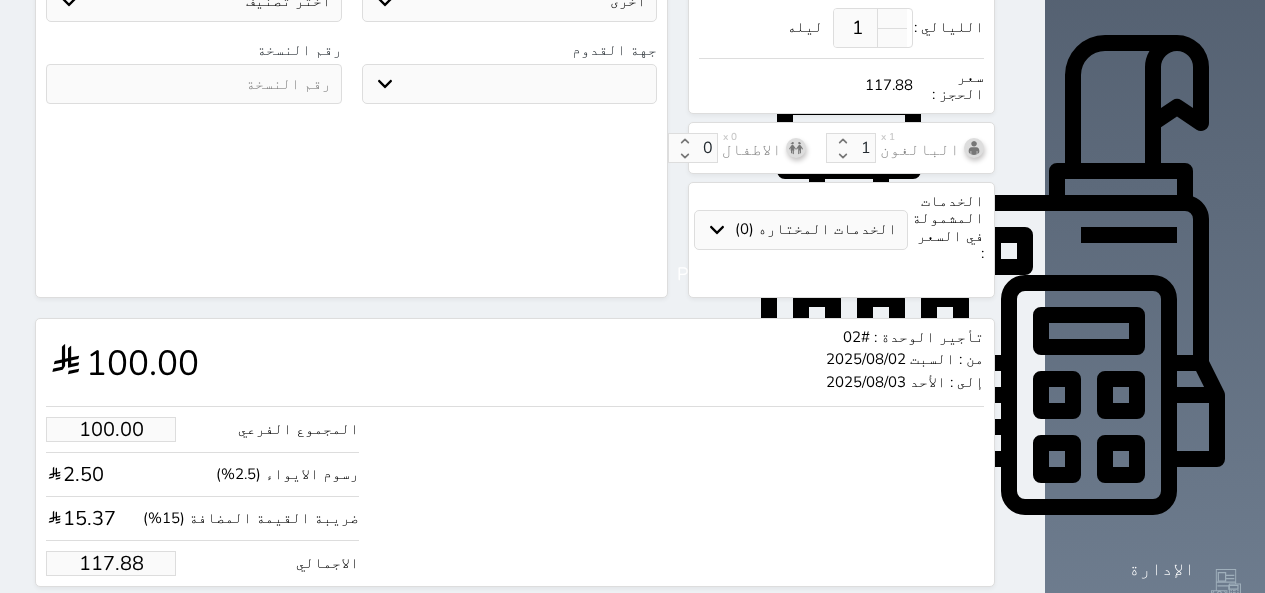 click on "117.88" at bounding box center (111, 563) 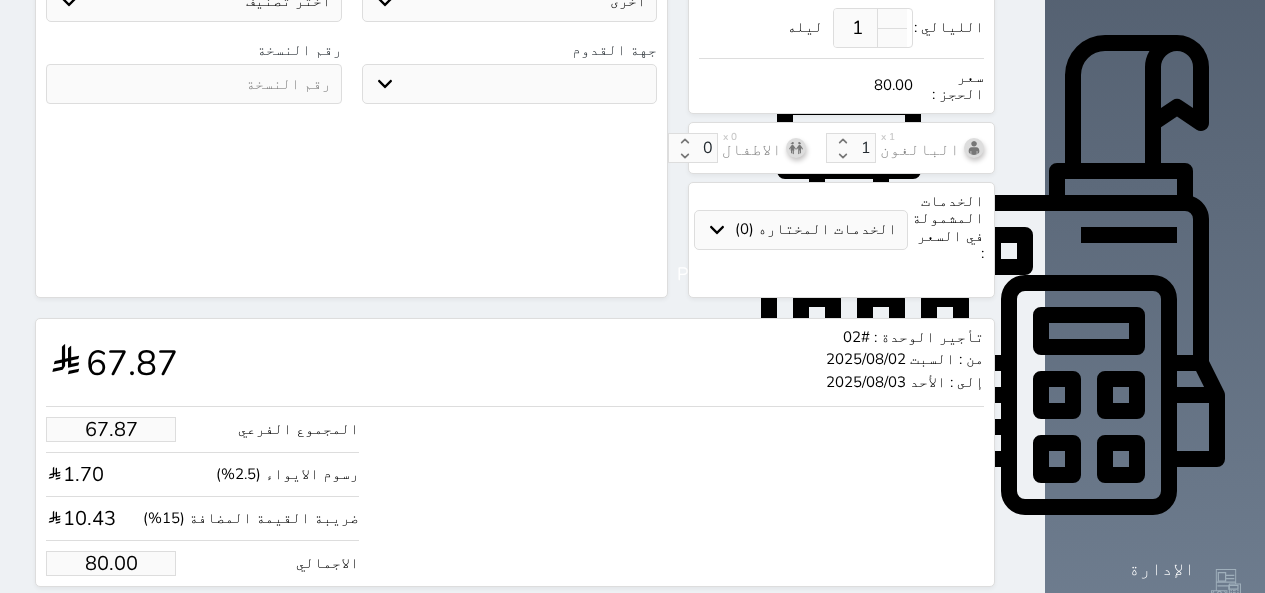 click on "المجموع الفرعي   67.87   رسوم الايواء (2.5%)    1.70    ضريبة القيمة المضافة (15%)    10.43      الاجمالي   80.00" at bounding box center (515, 491) 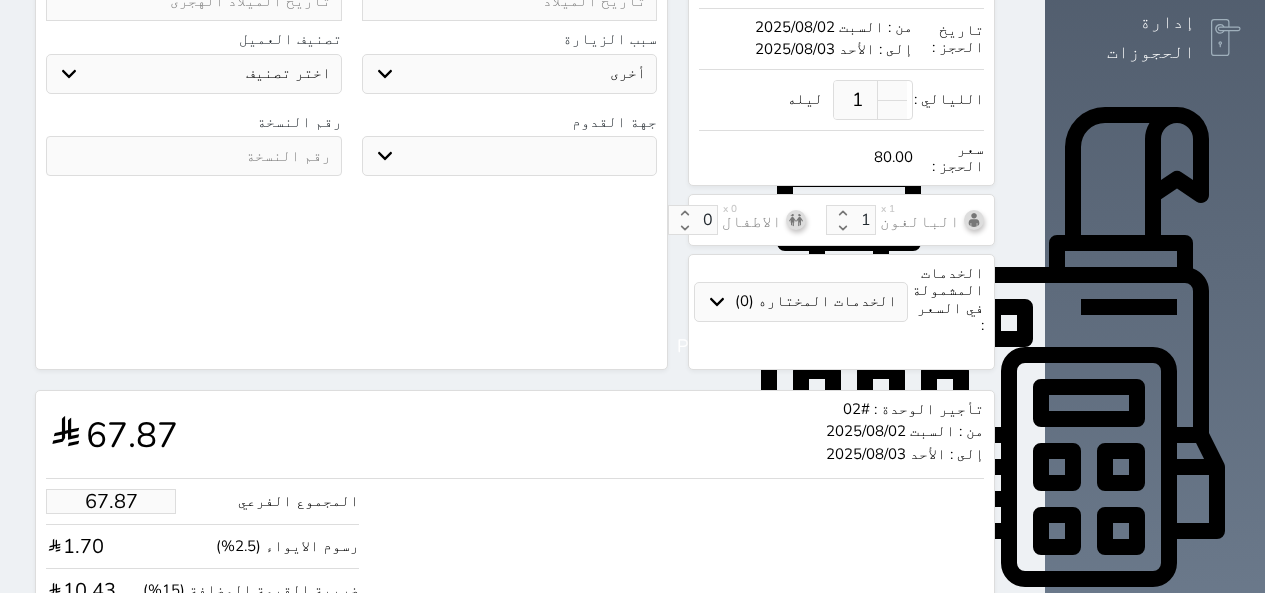 scroll, scrollTop: 634, scrollLeft: 0, axis: vertical 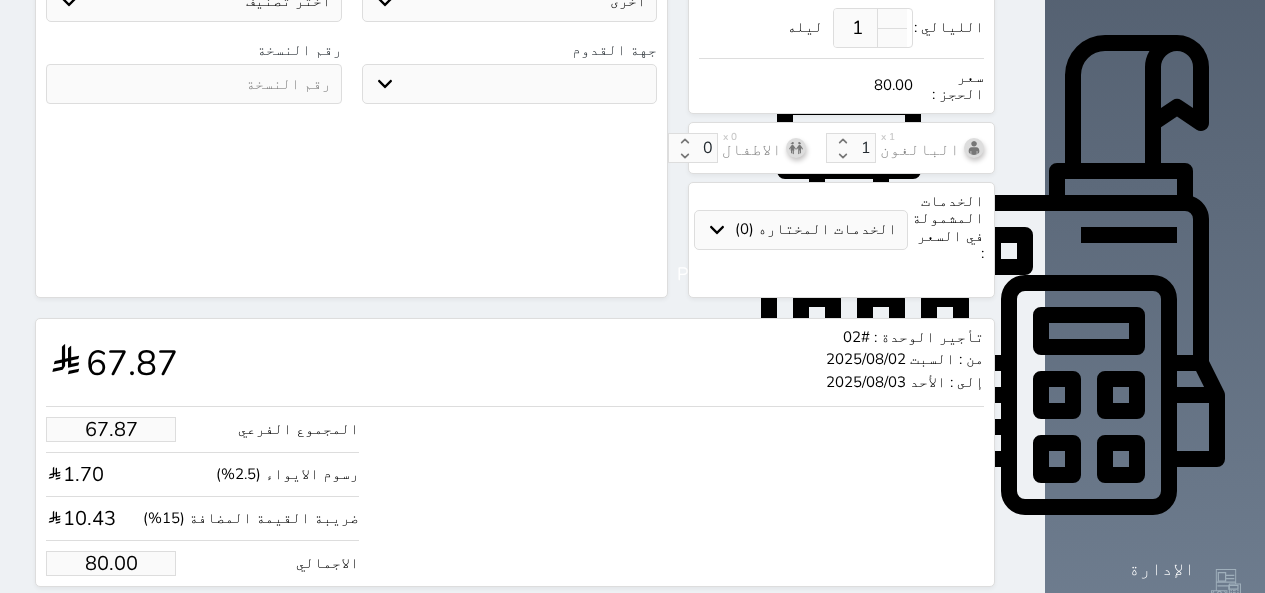 drag, startPoint x: 122, startPoint y: 552, endPoint x: 174, endPoint y: 521, distance: 60.53924 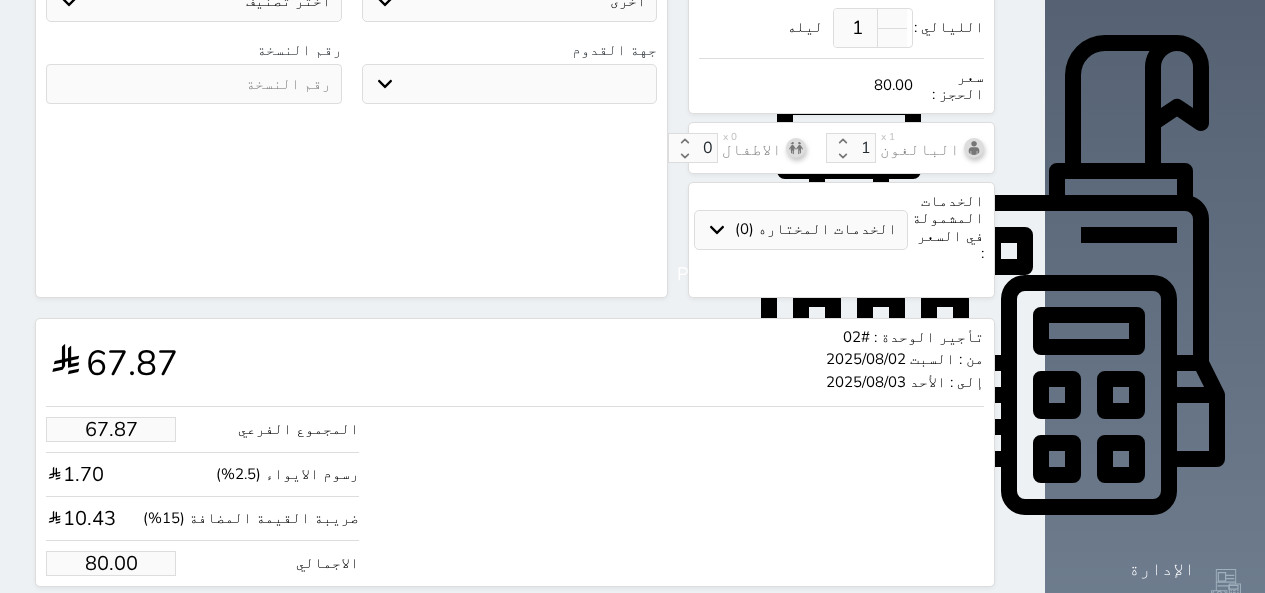 click on "حجز" at bounding box center (128, 624) 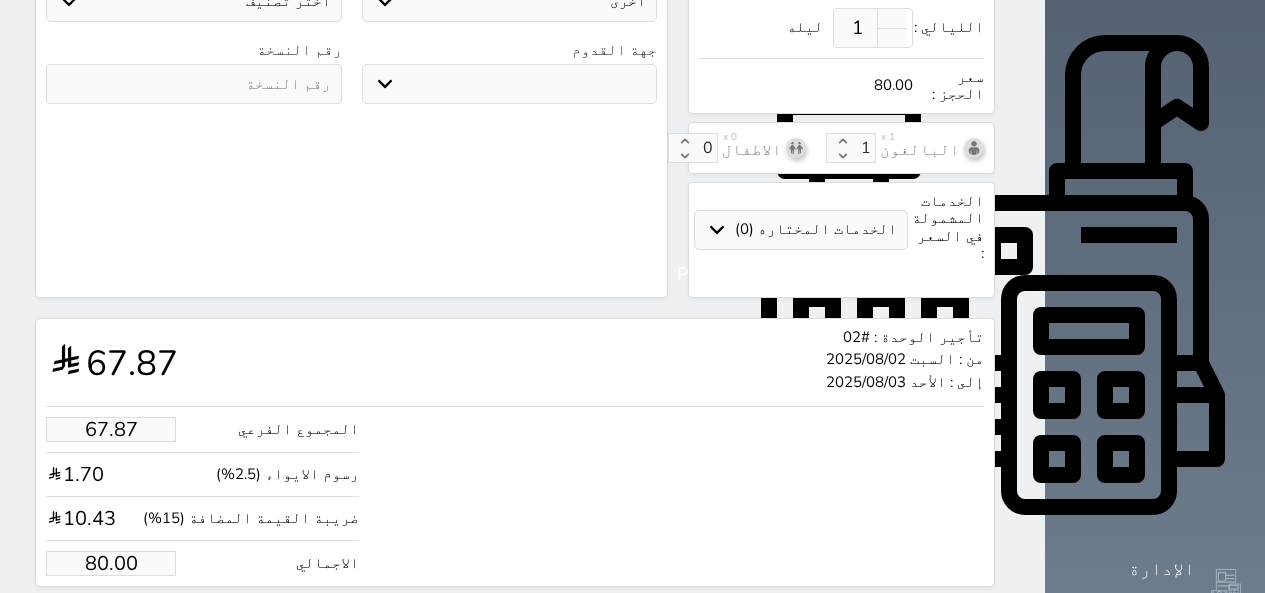 scroll, scrollTop: 593, scrollLeft: 0, axis: vertical 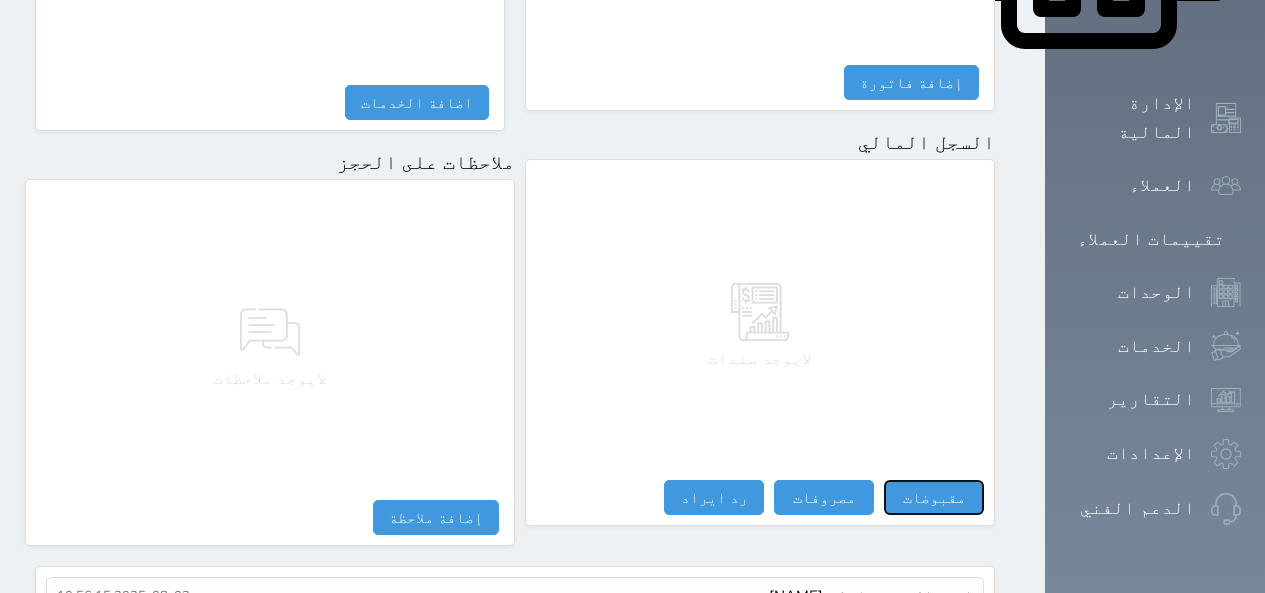 click on "مقبوضات" at bounding box center (934, 497) 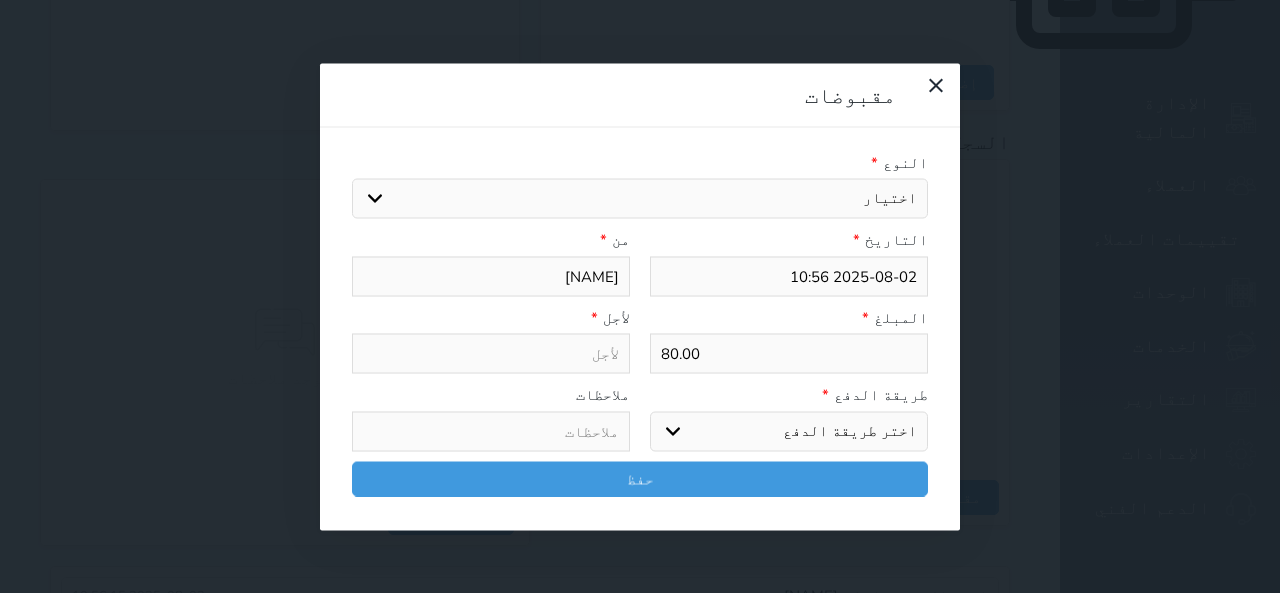 drag, startPoint x: 465, startPoint y: 128, endPoint x: 508, endPoint y: 151, distance: 48.76474 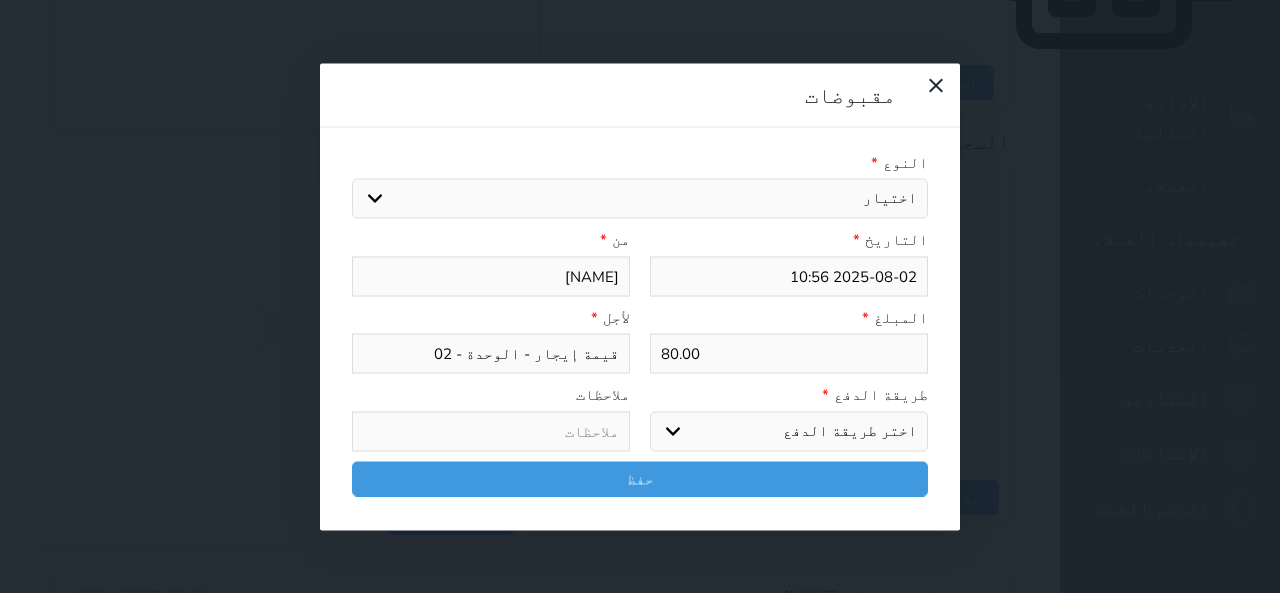 click on "طريقة الدفع *   اختر طريقة الدفع   دفع نقدى   تحويل بنكى   مدى   بطاقة ائتمان   آجل   ملاحظات" at bounding box center (640, 423) 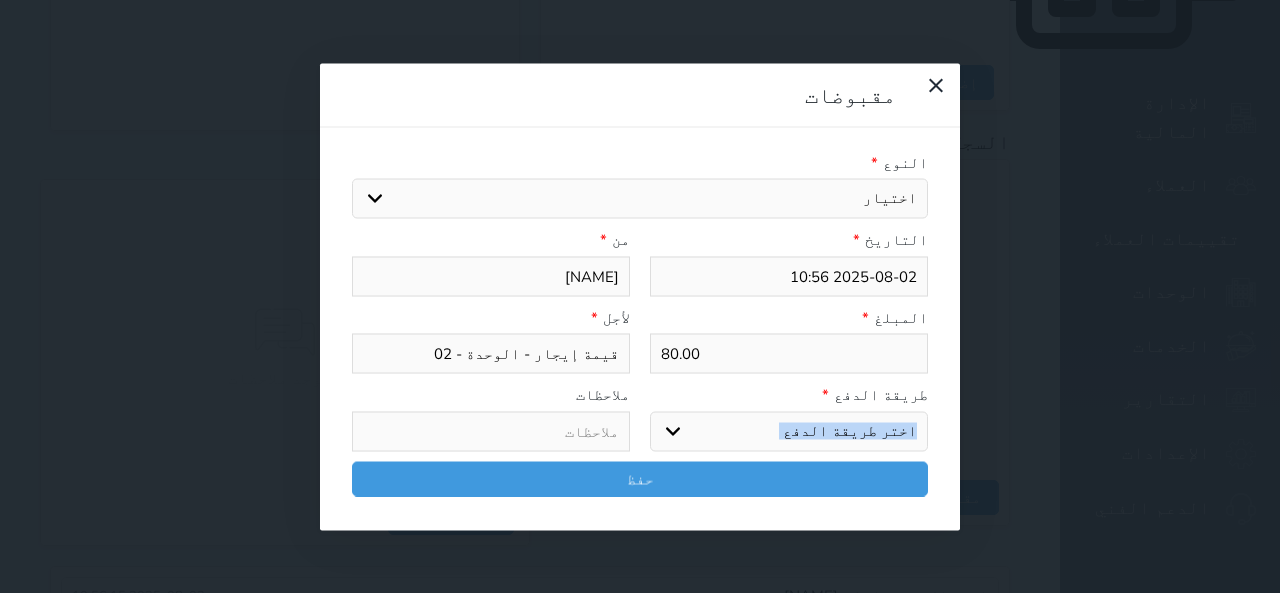 click on "طريقة الدفع *   اختر طريقة الدفع   دفع نقدى   تحويل بنكى   مدى   بطاقة ائتمان   آجل   ملاحظات" at bounding box center (640, 423) 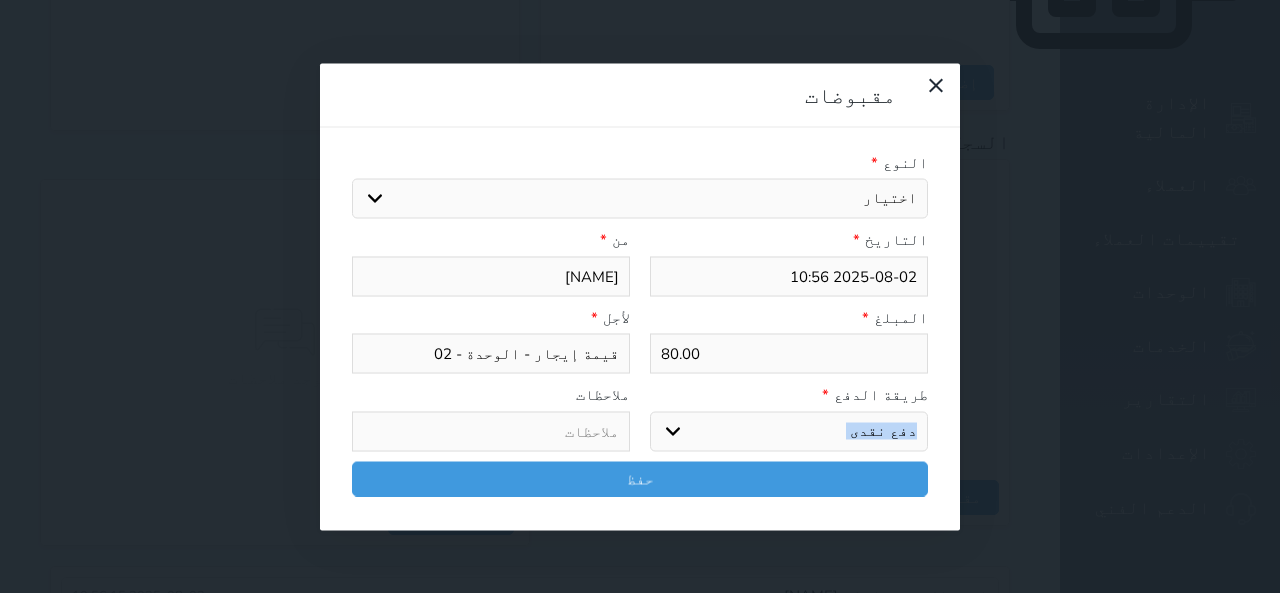 click on "اختر طريقة الدفع   دفع نقدى   تحويل بنكى   مدى   بطاقة ائتمان   آجل" at bounding box center [789, 431] 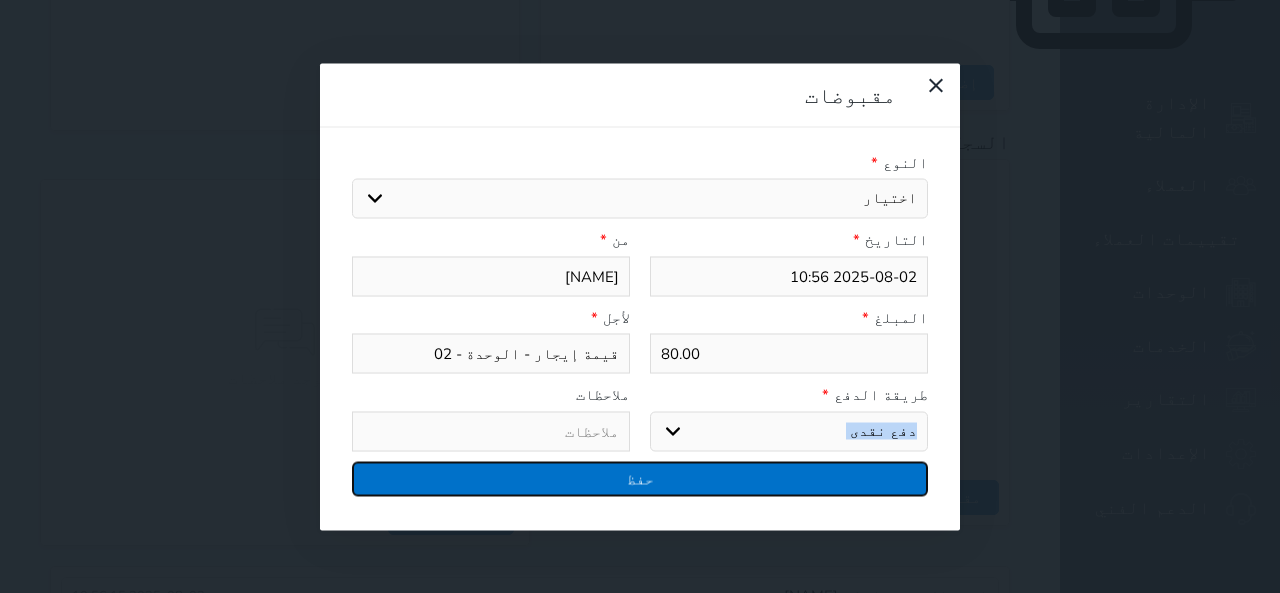 click on "حفظ" at bounding box center [640, 478] 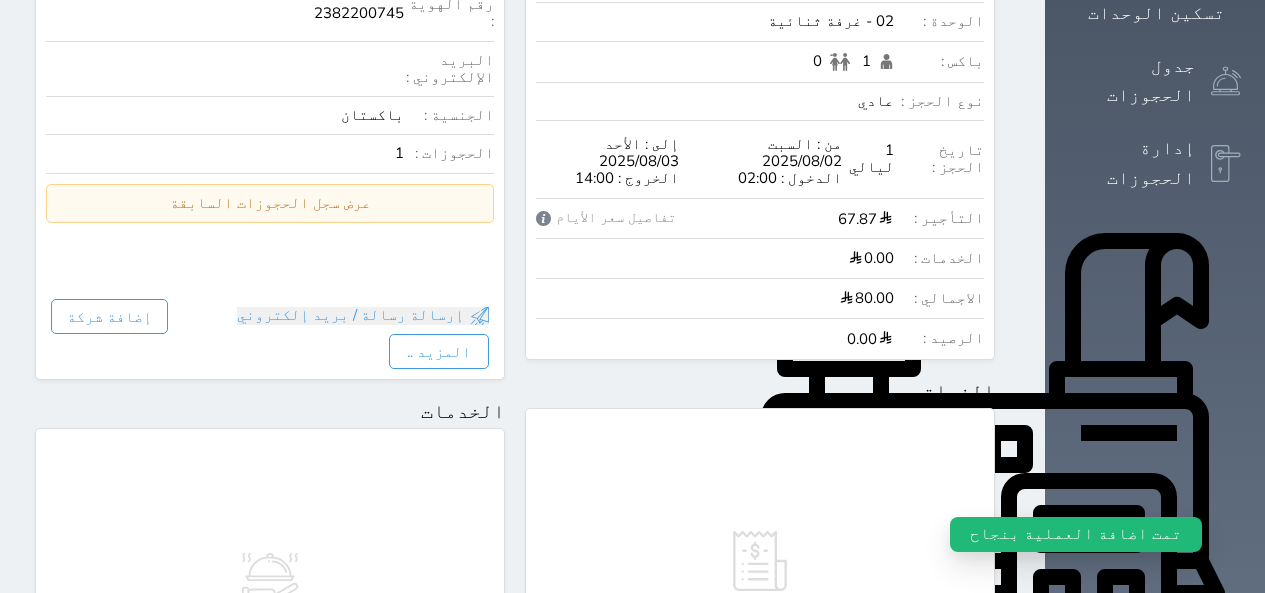 scroll, scrollTop: 100, scrollLeft: 0, axis: vertical 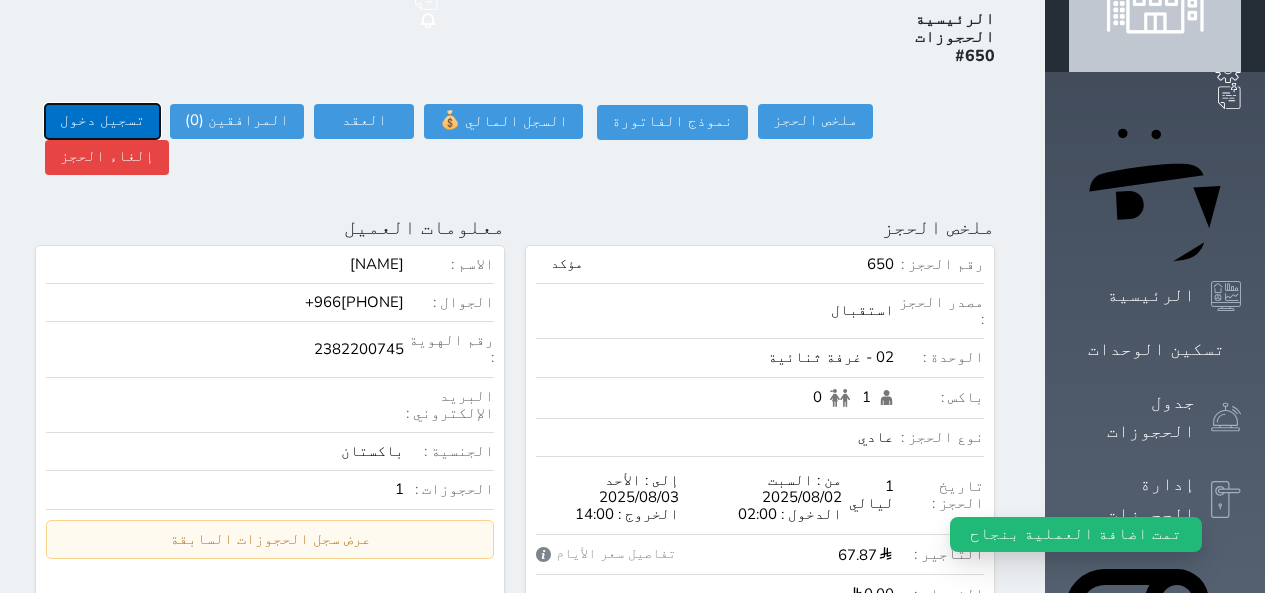 click on "تسجيل دخول" at bounding box center (102, 121) 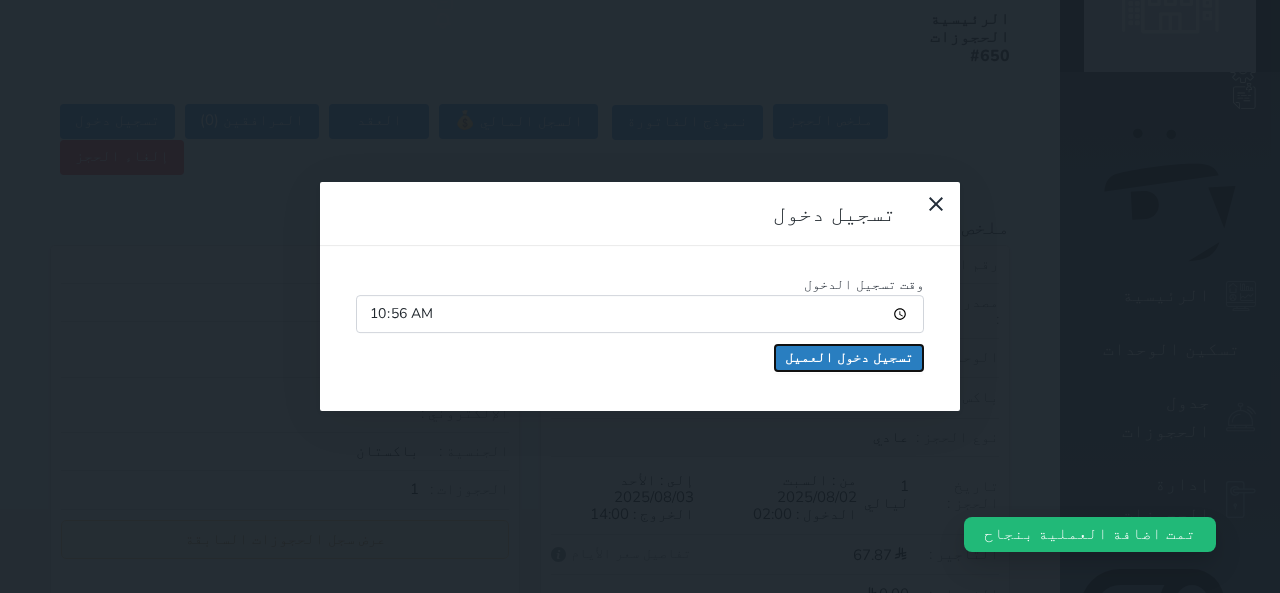 click on "تسجيل دخول العميل" at bounding box center [849, 358] 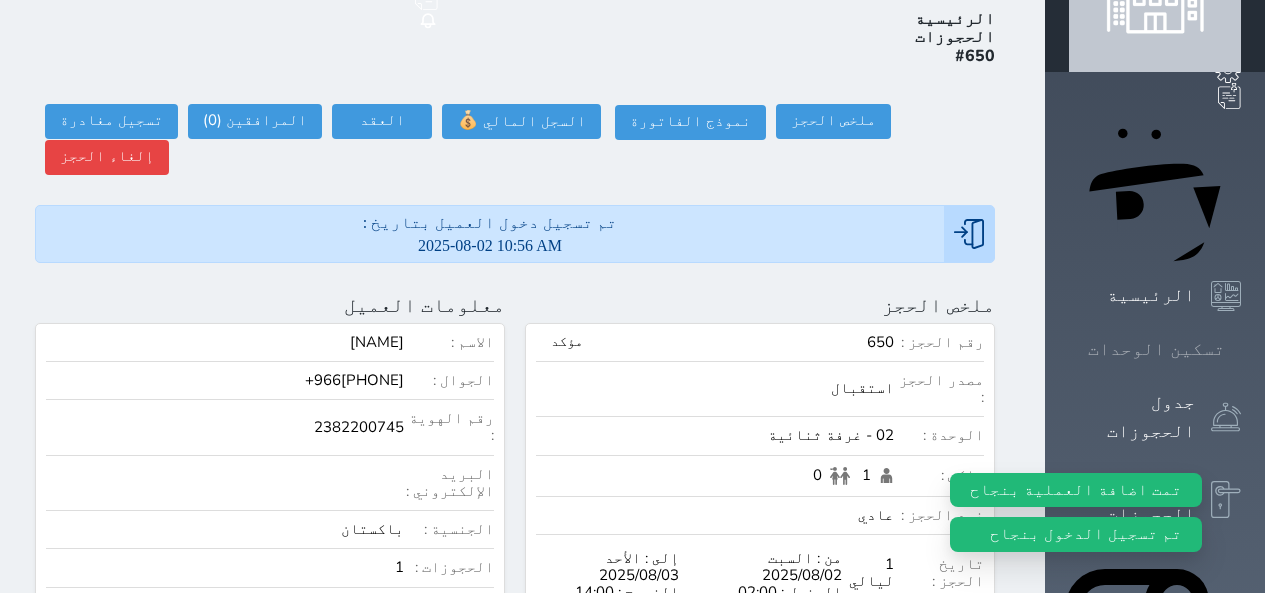 click on "تسكين الوحدات" at bounding box center [1156, 349] 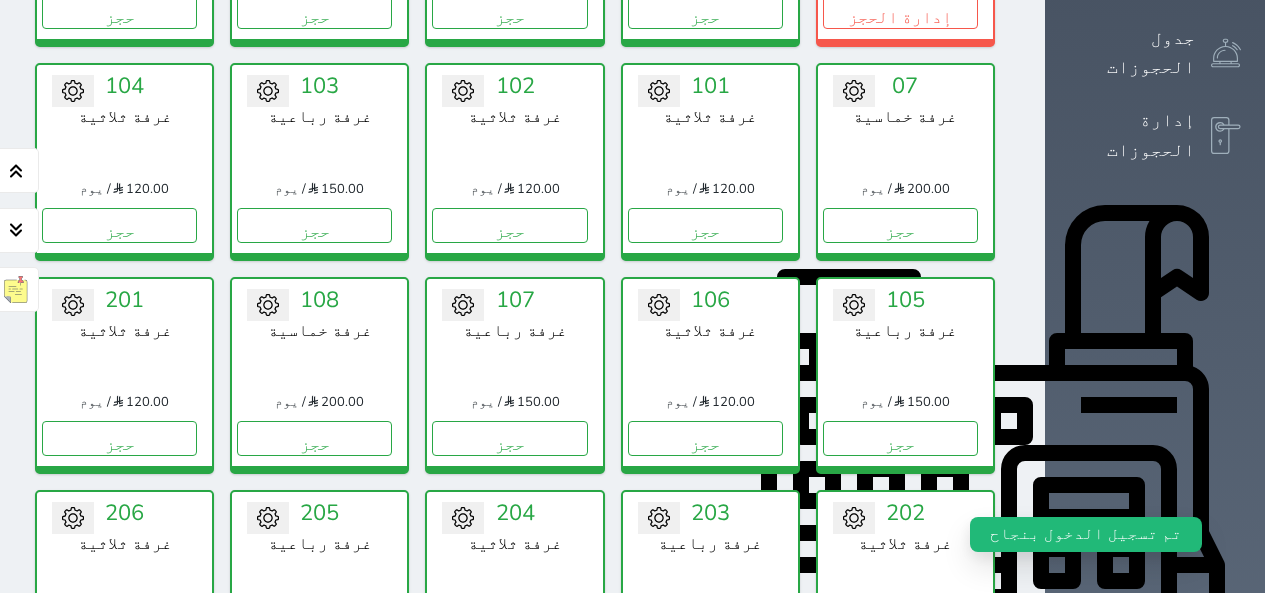 scroll, scrollTop: 178, scrollLeft: 0, axis: vertical 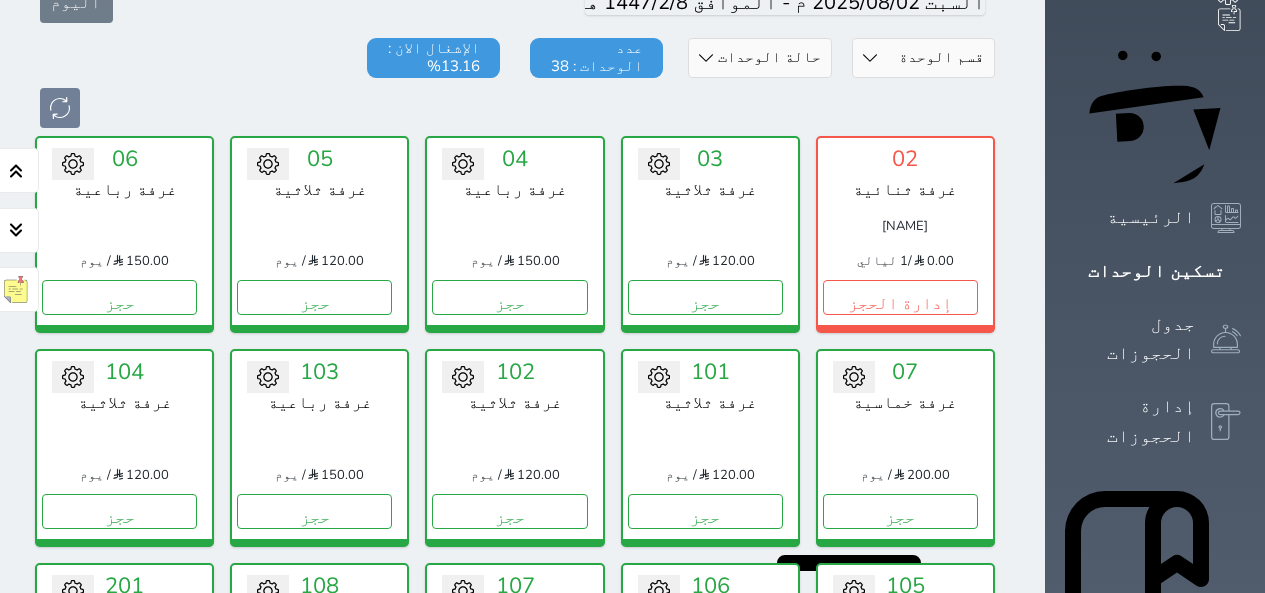 click on "تحويل لتحت الصيانة
تحويل لتحت التنظيف
06   غرفة رباعية
150.00
/ يوم       حجز" at bounding box center [124, 234] 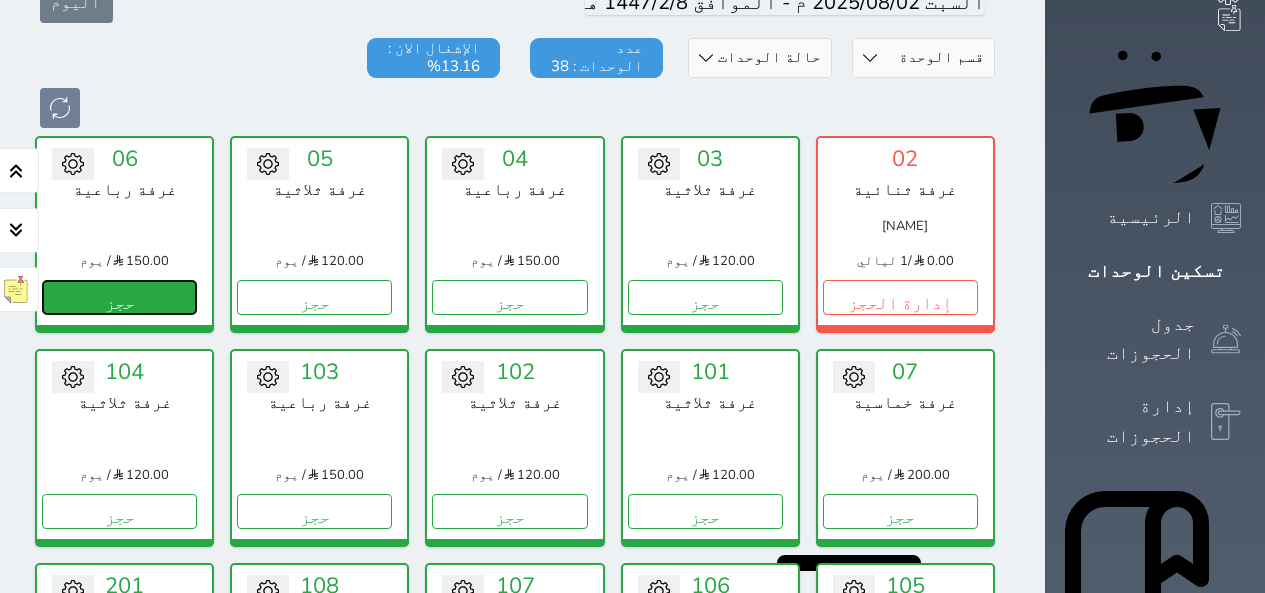 click on "حجز" at bounding box center [119, 297] 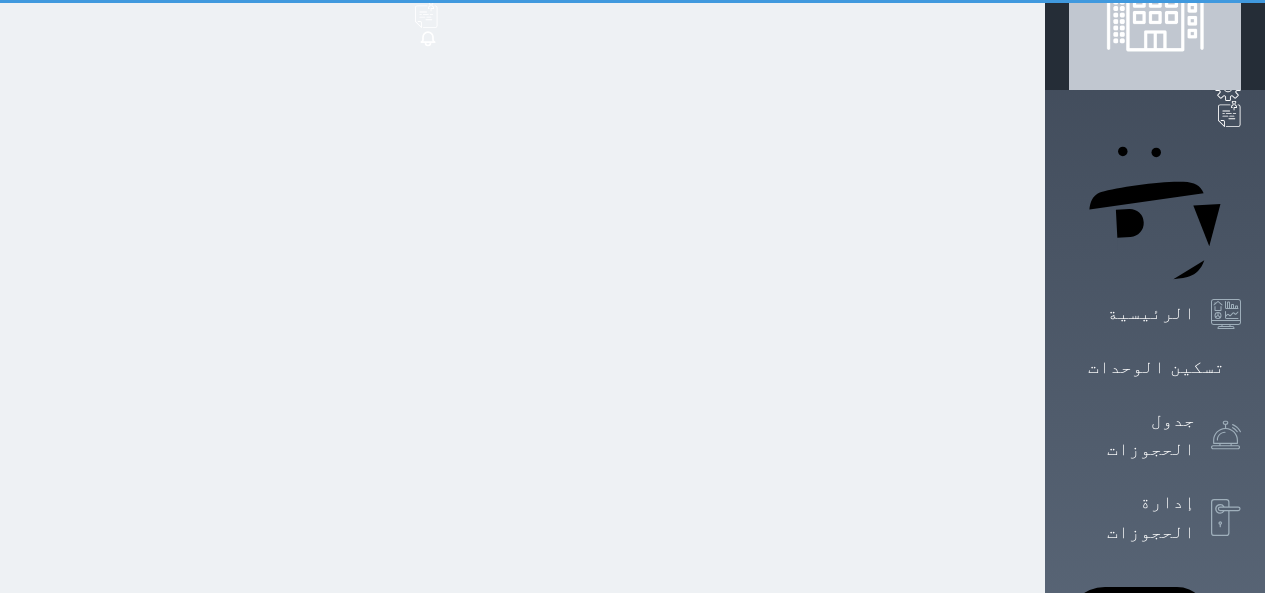scroll, scrollTop: 0, scrollLeft: 0, axis: both 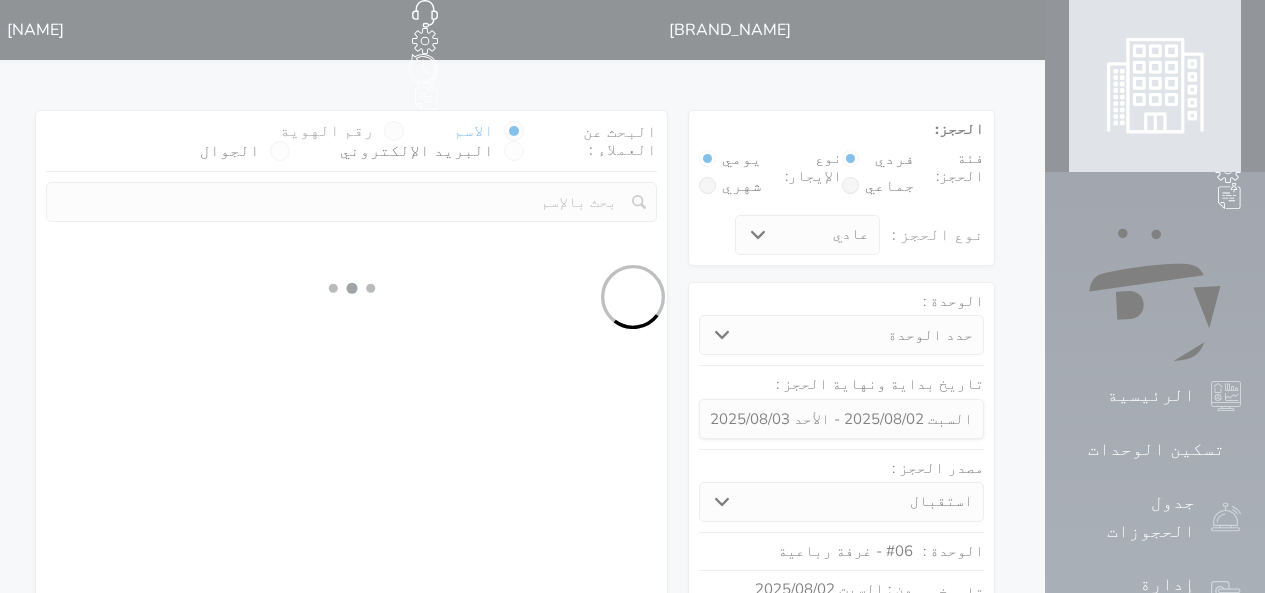 click at bounding box center (394, 131) 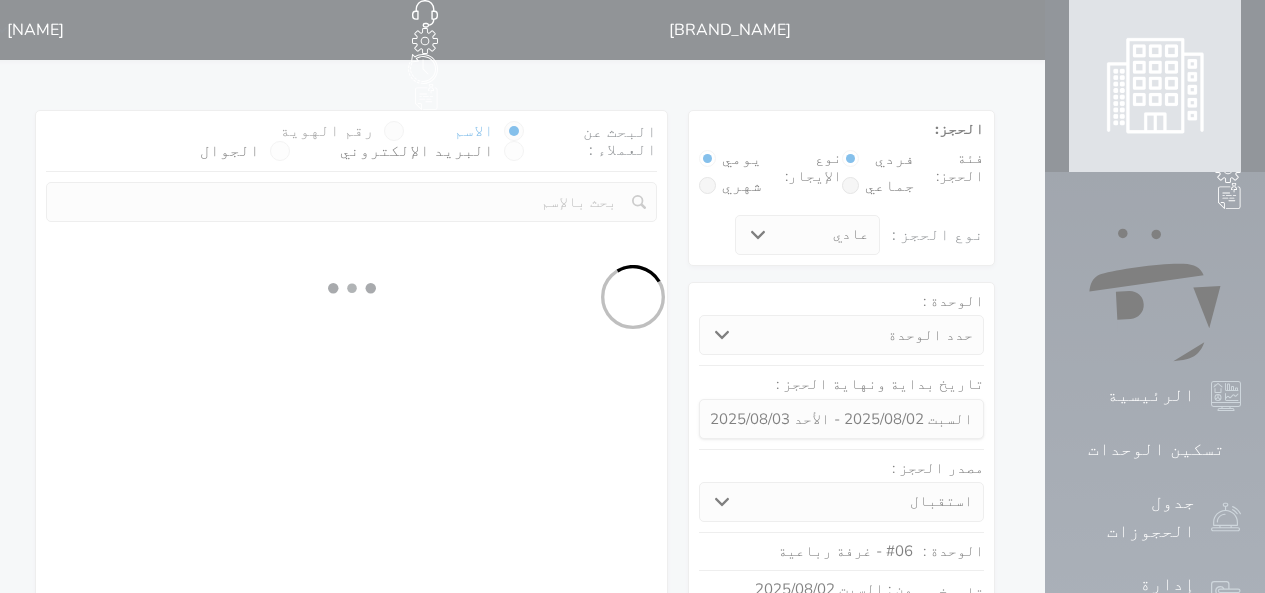 click on "رقم الهوية" at bounding box center [374, 141] 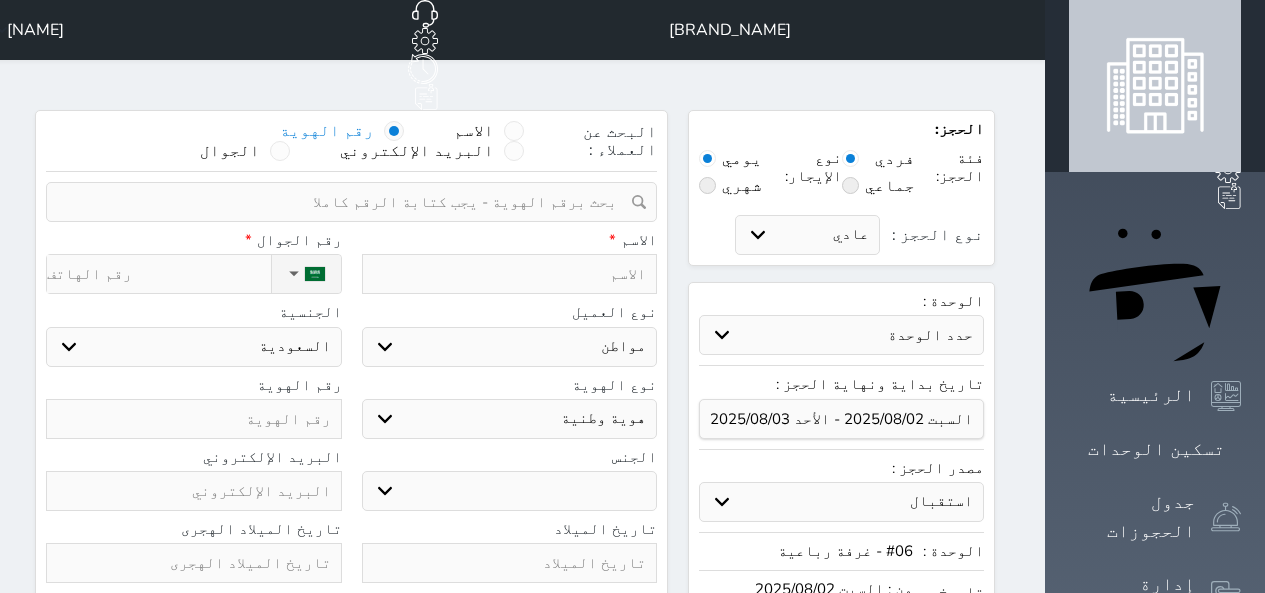 click at bounding box center (344, 202) 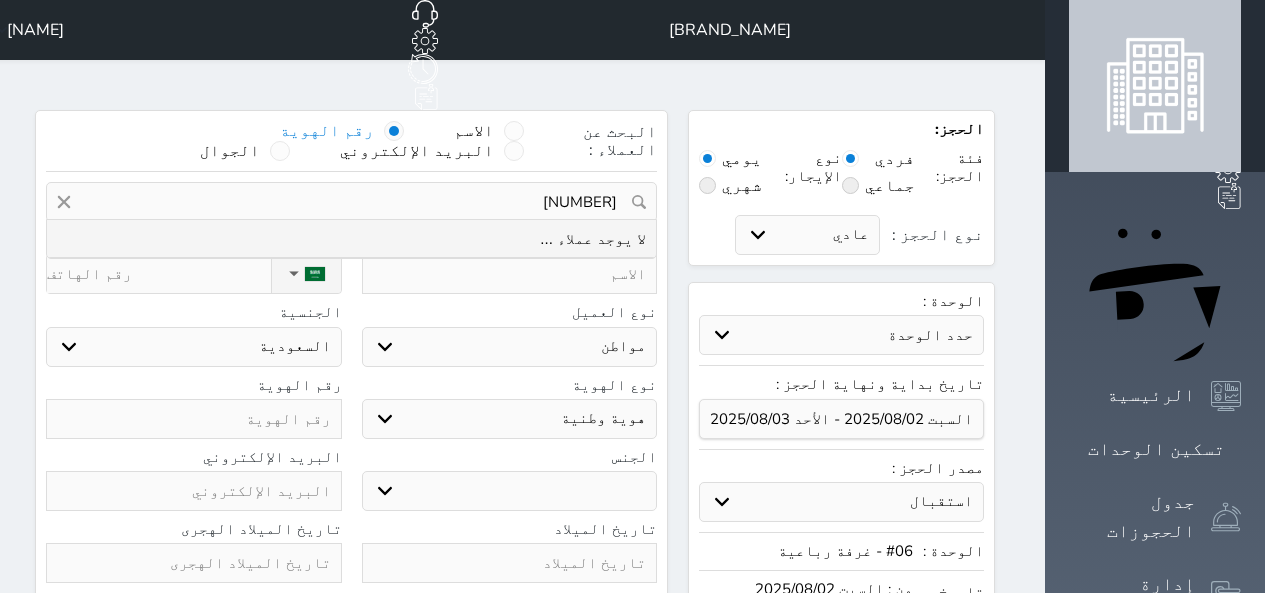click on "[NUMBER]" at bounding box center [351, 202] 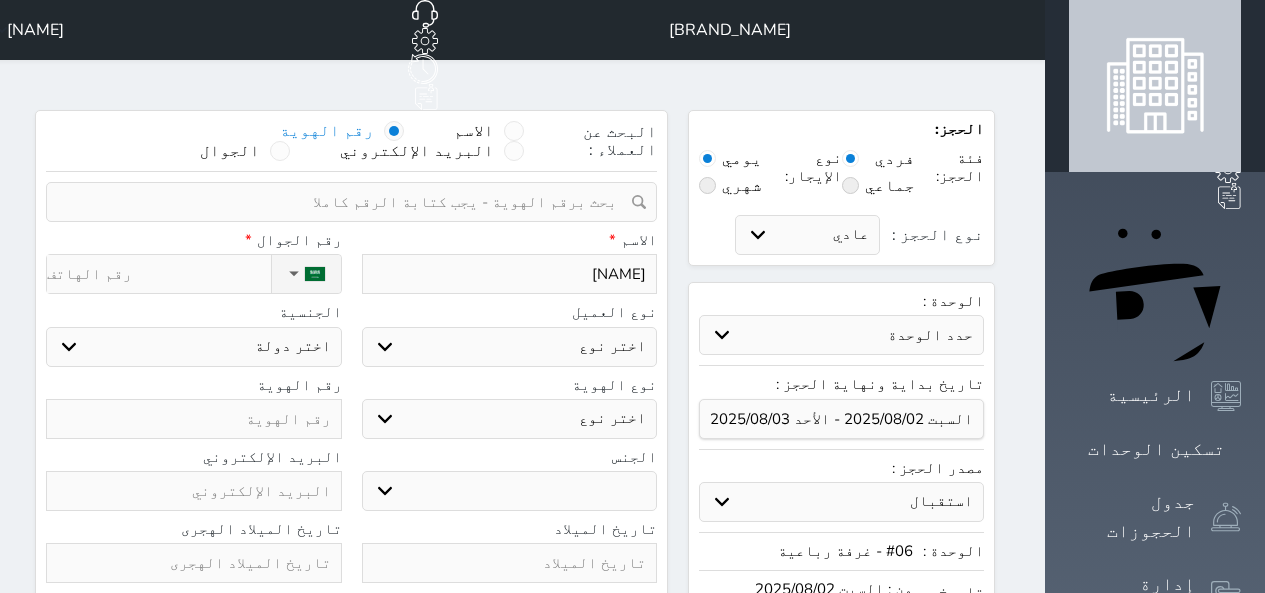 click on "نوع الحجز :" at bounding box center [158, 274] 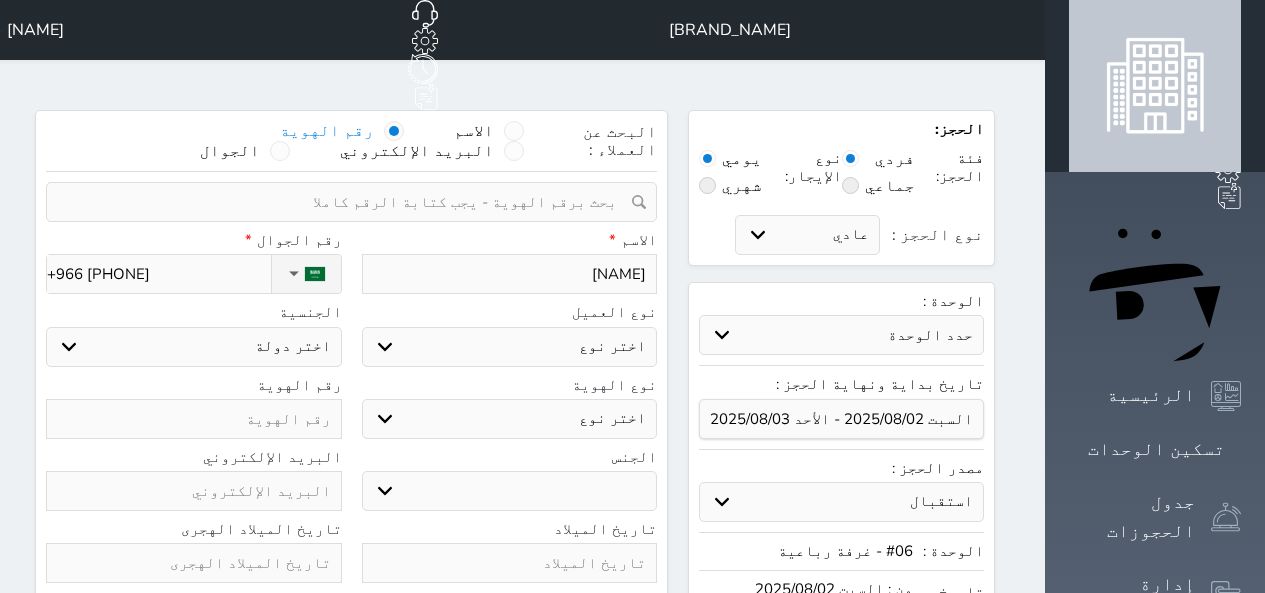 click on "اختر نوع   مواطن مواطن خليجي زائر مقيم" at bounding box center (510, 347) 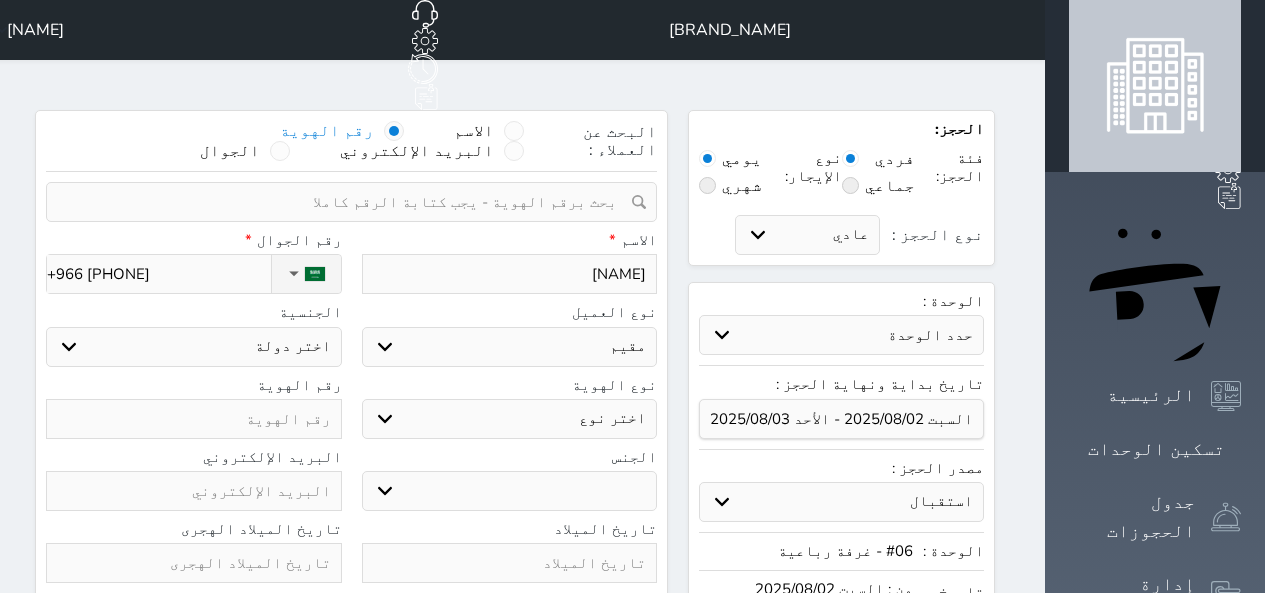 click on "اختر نوع   مواطن مواطن خليجي زائر مقيم" at bounding box center (510, 347) 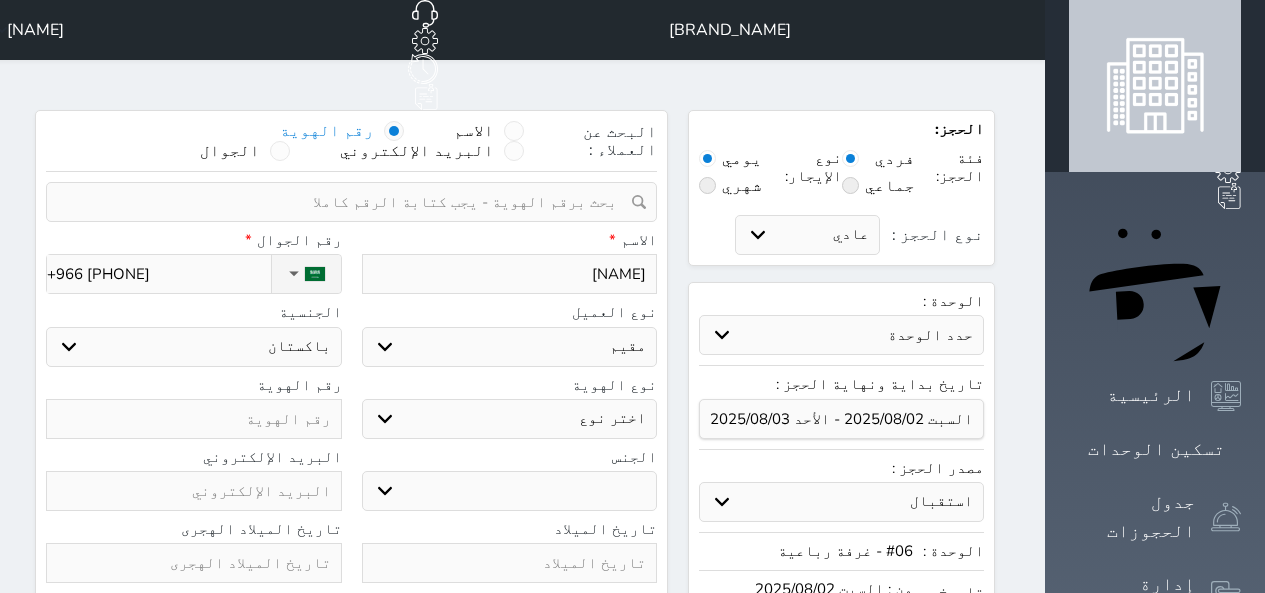 click on "اختر دولة
اثيوبيا
اجنبي بجواز سعودي
اخرى
اذربيجان
ارتيريا
ارمينيا
ازبكستان
اسبانيا
استراليا
استونيا" at bounding box center [194, 347] 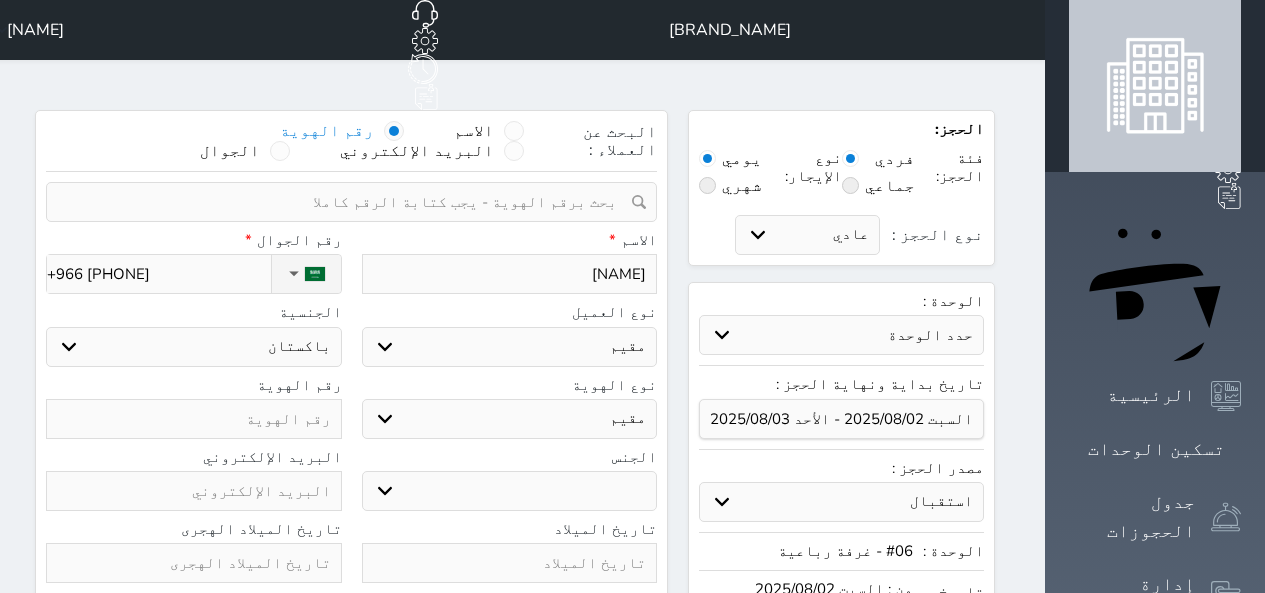 click on "اختر نوع   مقيم جواز السفر" at bounding box center [510, 419] 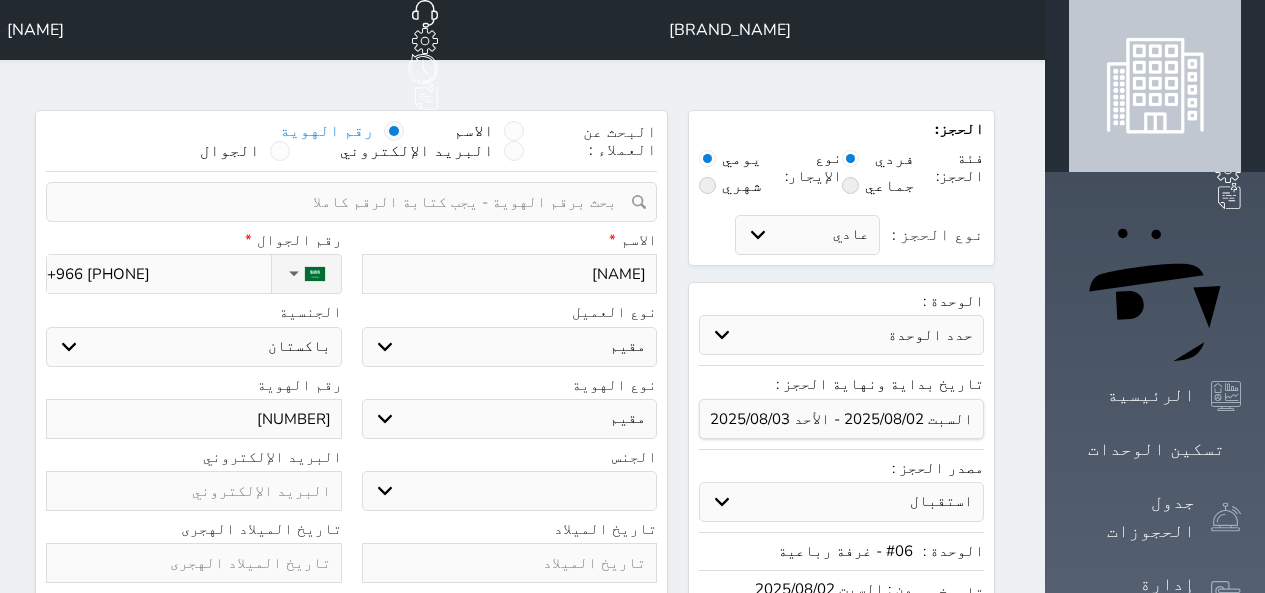 scroll, scrollTop: 100, scrollLeft: 0, axis: vertical 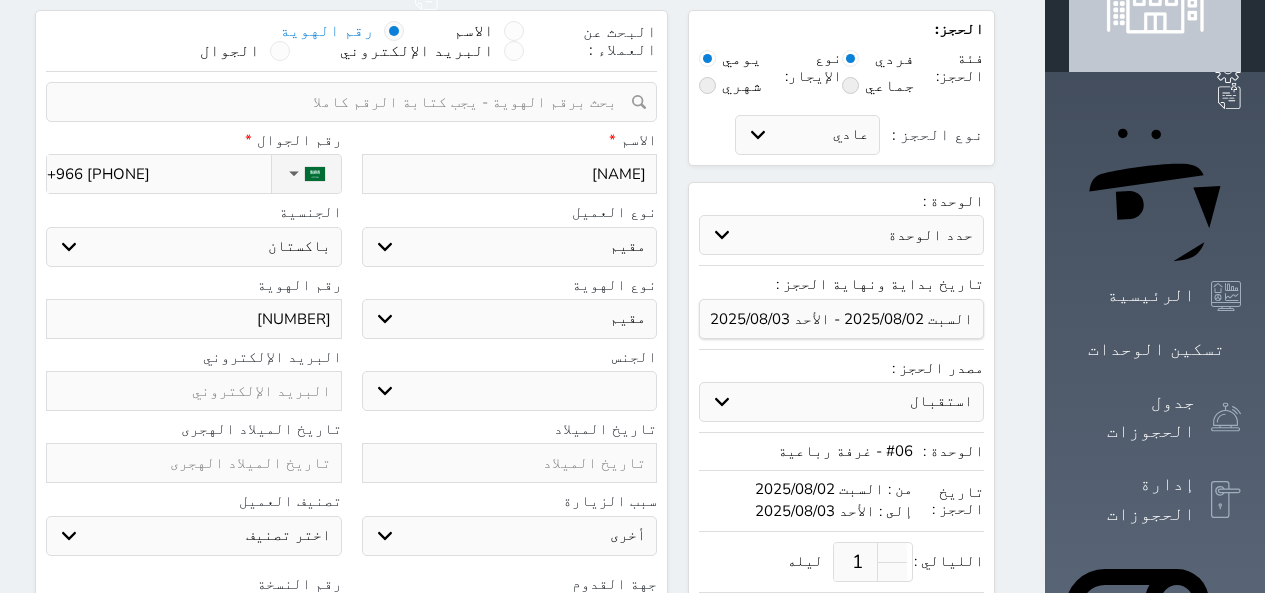 click on "ذكر   انثى" at bounding box center [510, 391] 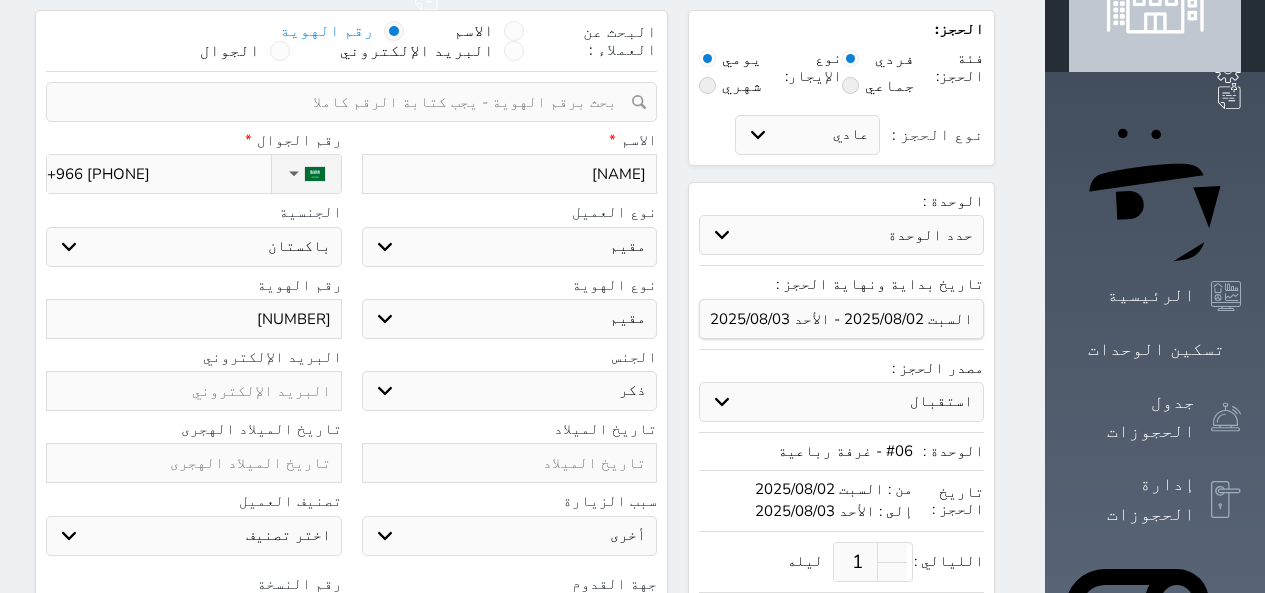 click on "ذكر   انثى" at bounding box center (510, 391) 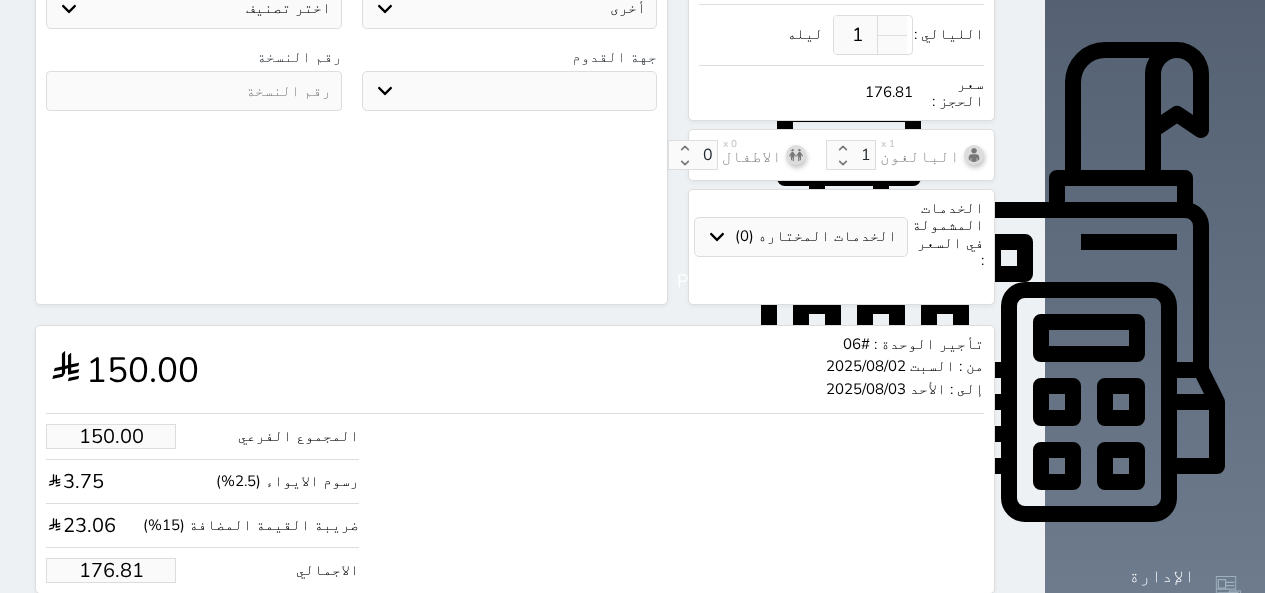 scroll, scrollTop: 634, scrollLeft: 0, axis: vertical 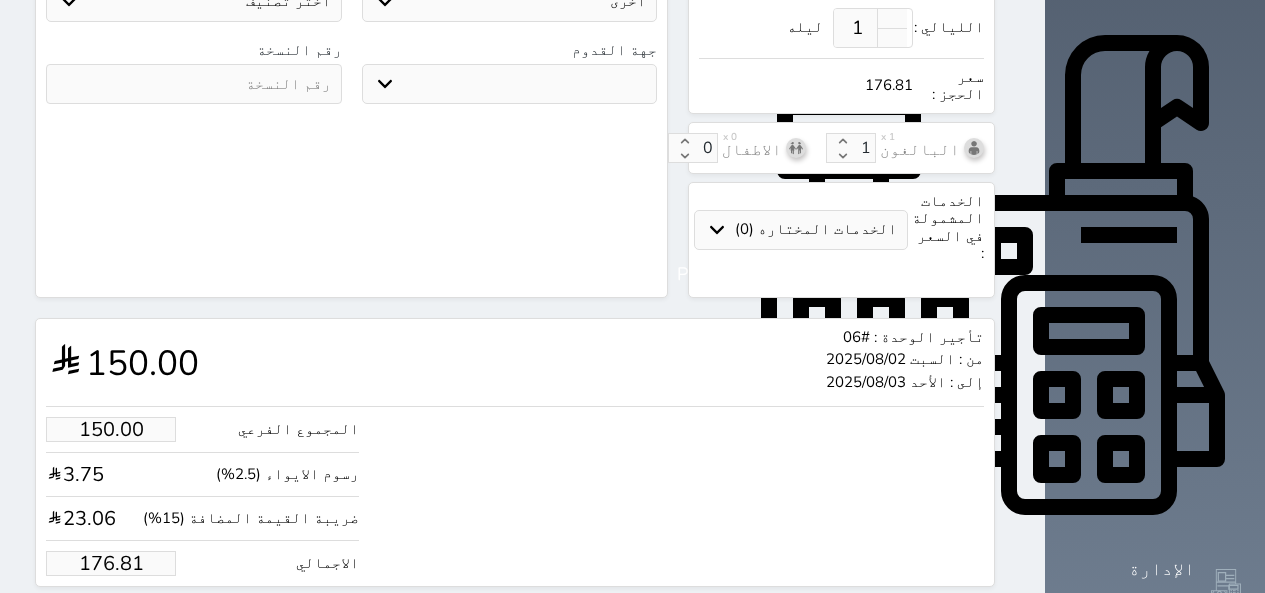 click on "176.81" at bounding box center (111, 563) 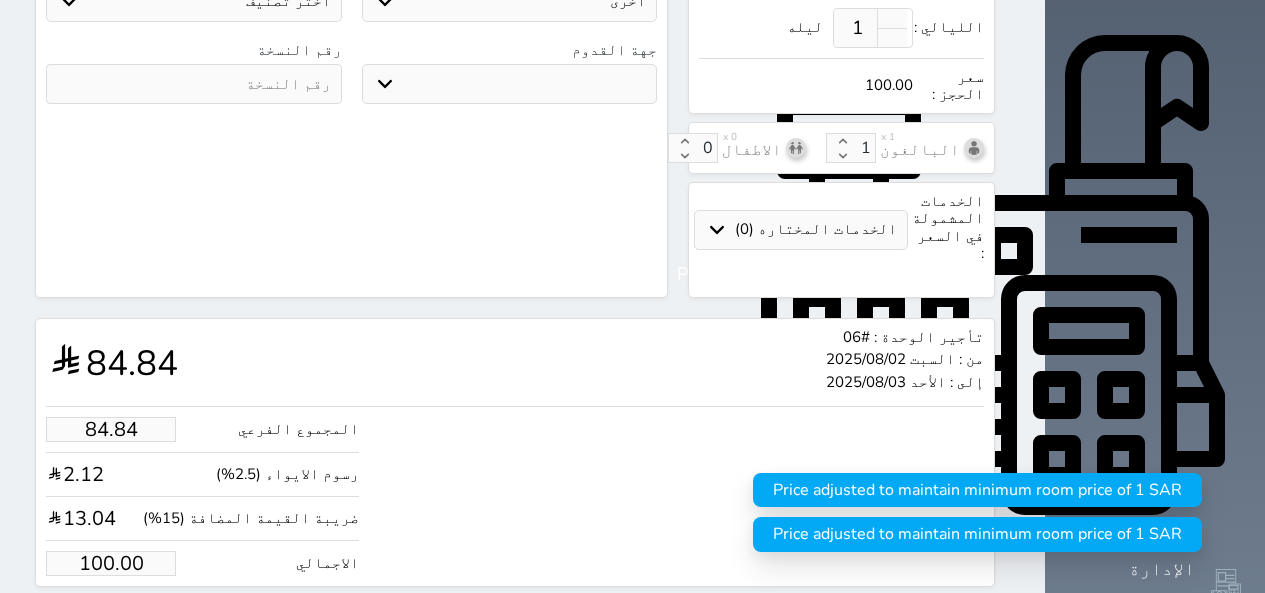 click on "المجموع الفرعي   84.84   رسوم الايواء (2.5%)    2.12    ضريبة القيمة المضافة (15%)    13.04      الاجمالي   100.00" at bounding box center (515, 491) 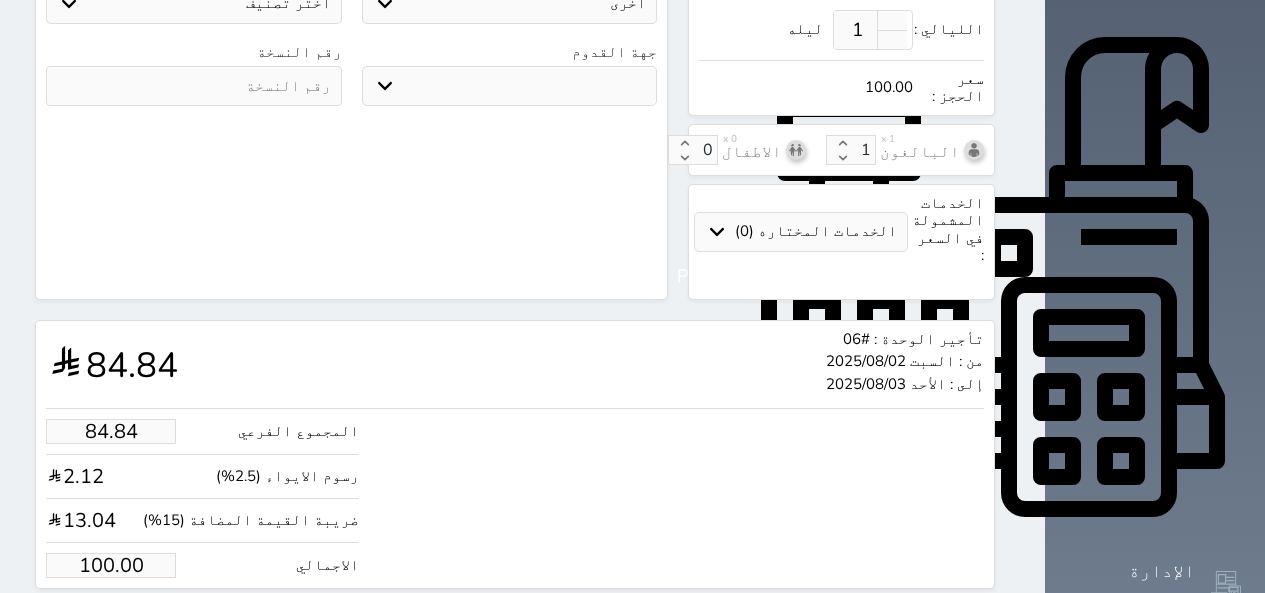 scroll, scrollTop: 634, scrollLeft: 0, axis: vertical 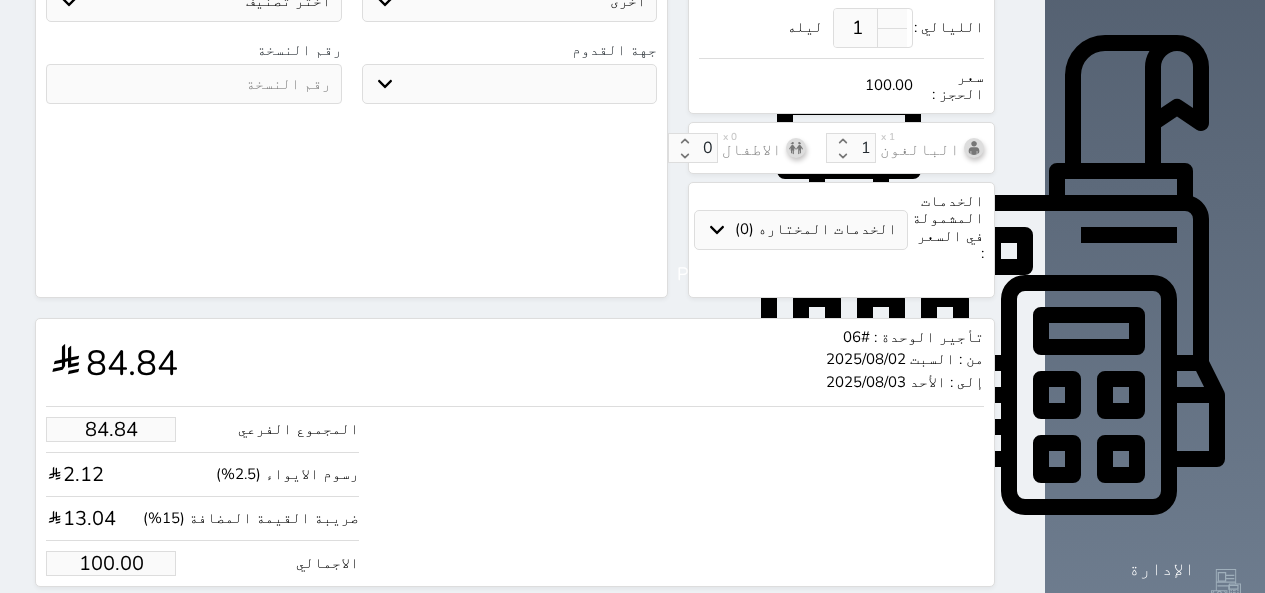 click on "حجز" at bounding box center [128, 624] 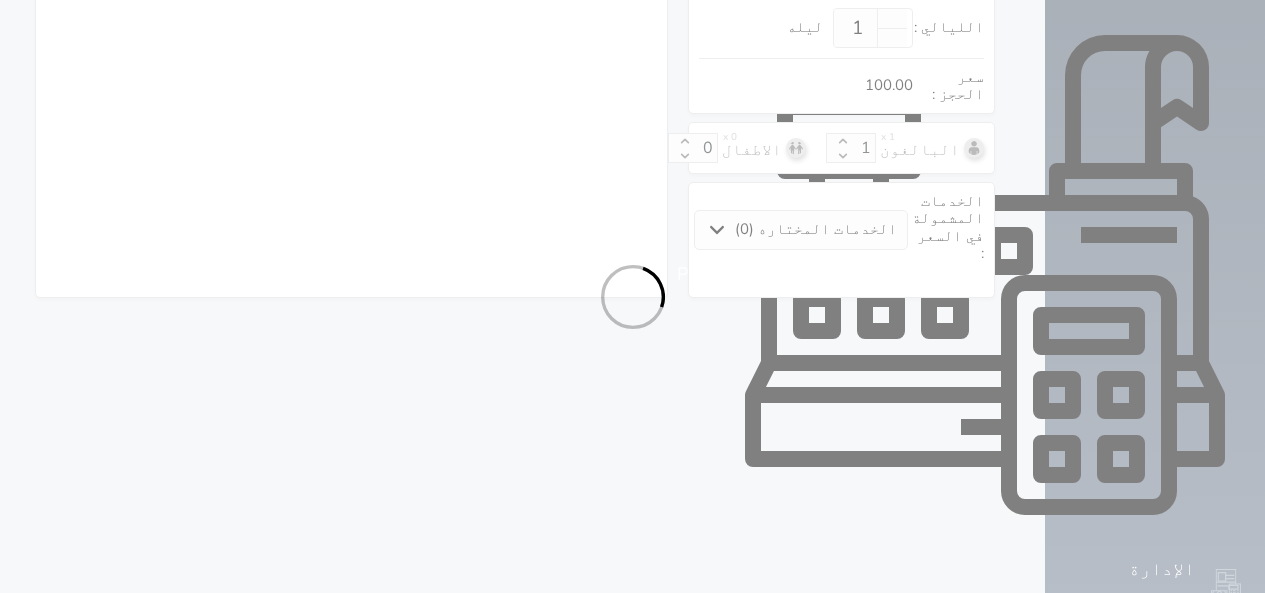 scroll, scrollTop: 593, scrollLeft: 0, axis: vertical 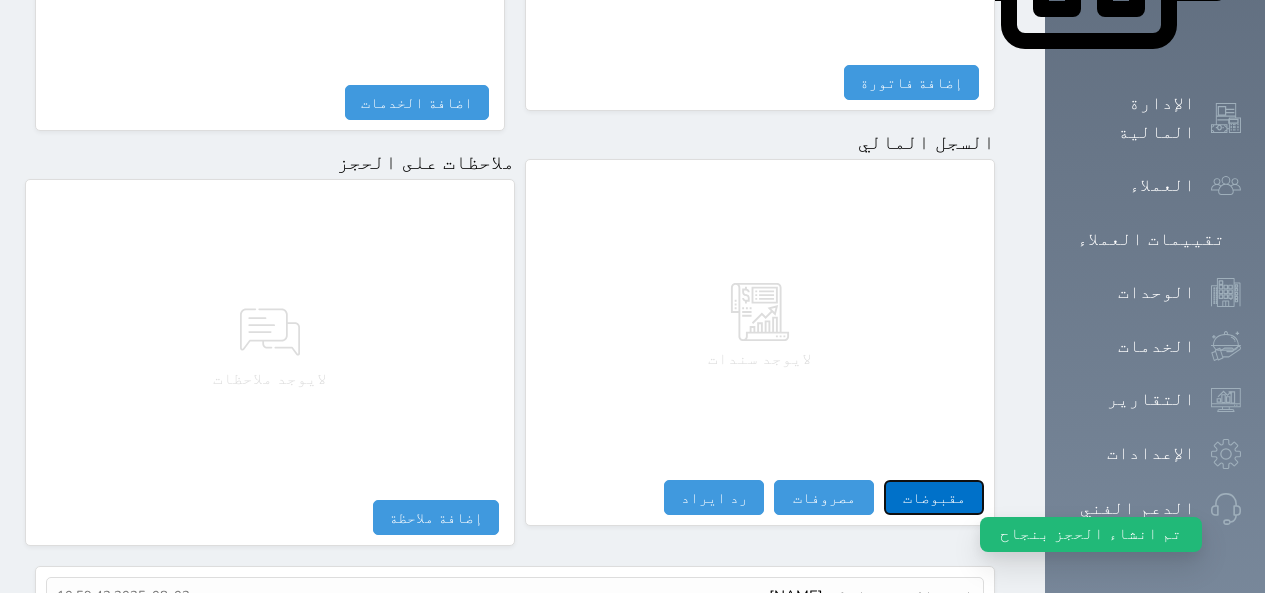 click on "مقبوضات" at bounding box center (934, 497) 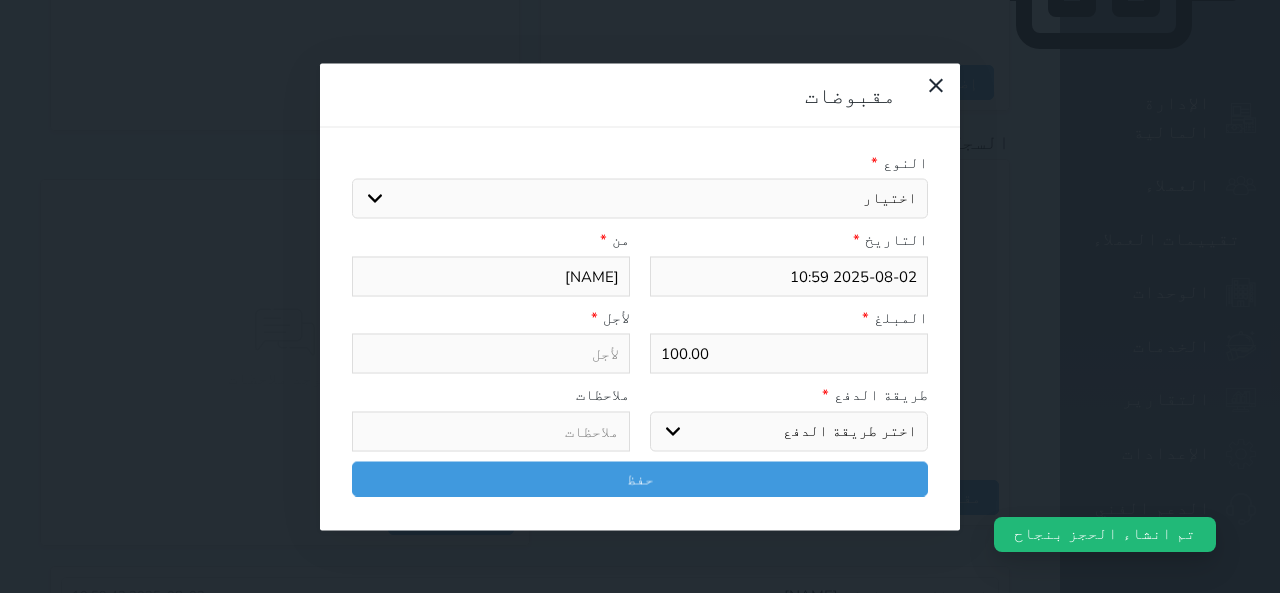click on "اختيار   مقبوضات عامة قيمة إيجار فواتير تامين عربون لا ينطبق آخر مغسلة واي فاي - الإنترنت مواقف السيارات طعام الأغذية والمشروبات مشروبات المشروبات الباردة المشروبات الساخنة الإفطار غداء عشاء مخبز و كعك حمام سباحة الصالة الرياضية سبا و خدمات الجمال اختيار وإسقاط (خدمات النقل) ميني بار كابل - تلفزيون سرير إضافي تصفيف الشعر التسوق خدمات الجولات السياحية المنظمة خدمات الدليل السياحي" at bounding box center [640, 199] 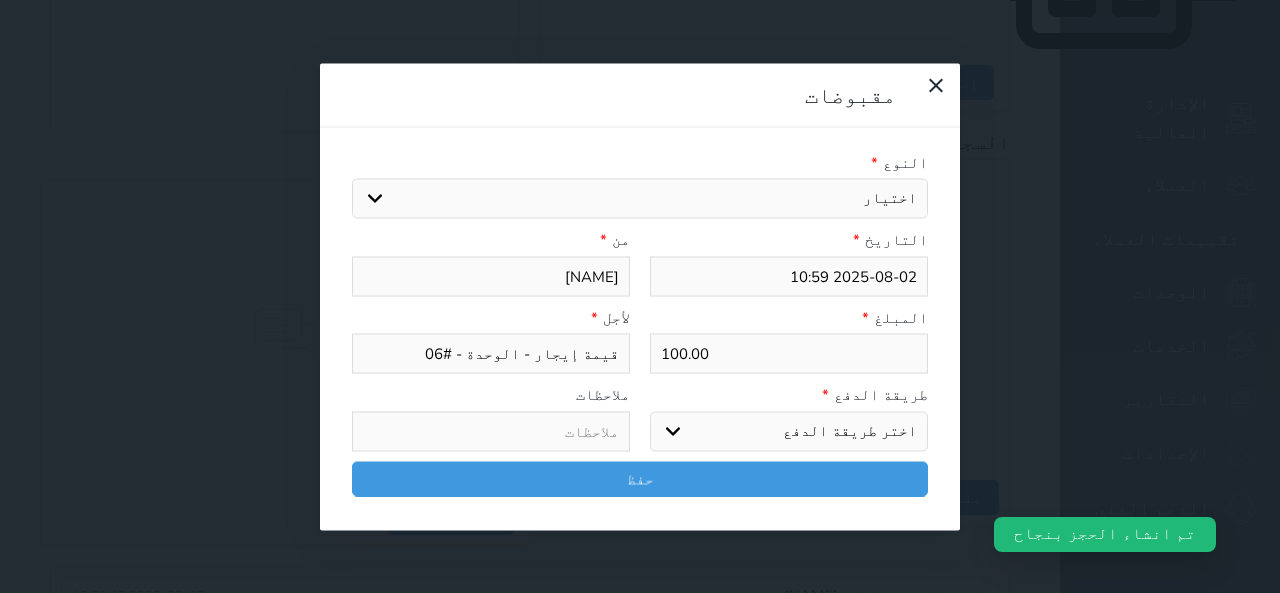 click on "اختر طريقة الدفع   دفع نقدى   تحويل بنكى   مدى   بطاقة ائتمان   آجل" at bounding box center [789, 431] 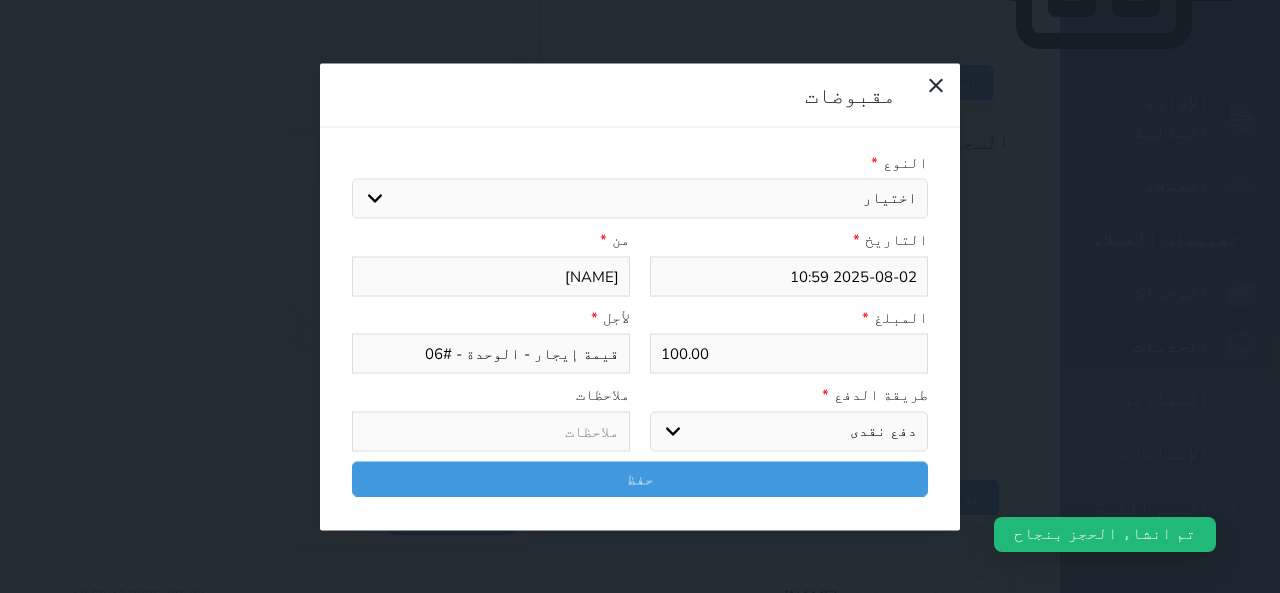 click on "اختر طريقة الدفع   دفع نقدى   تحويل بنكى   مدى   بطاقة ائتمان   آجل" at bounding box center [789, 431] 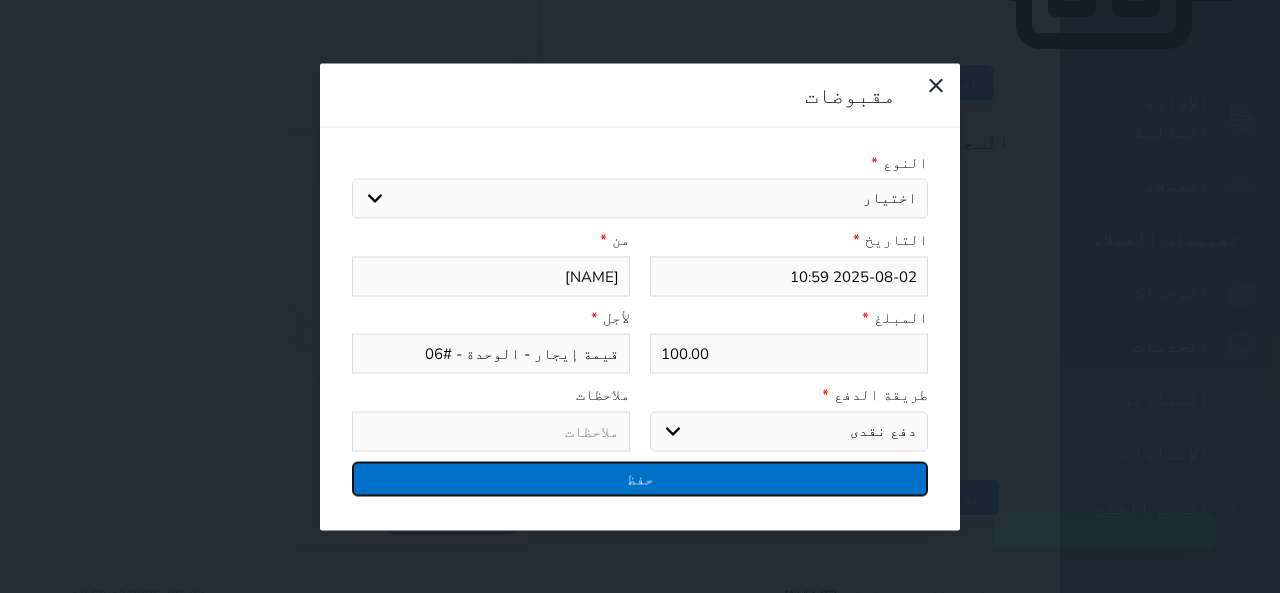 click on "حفظ" at bounding box center (640, 478) 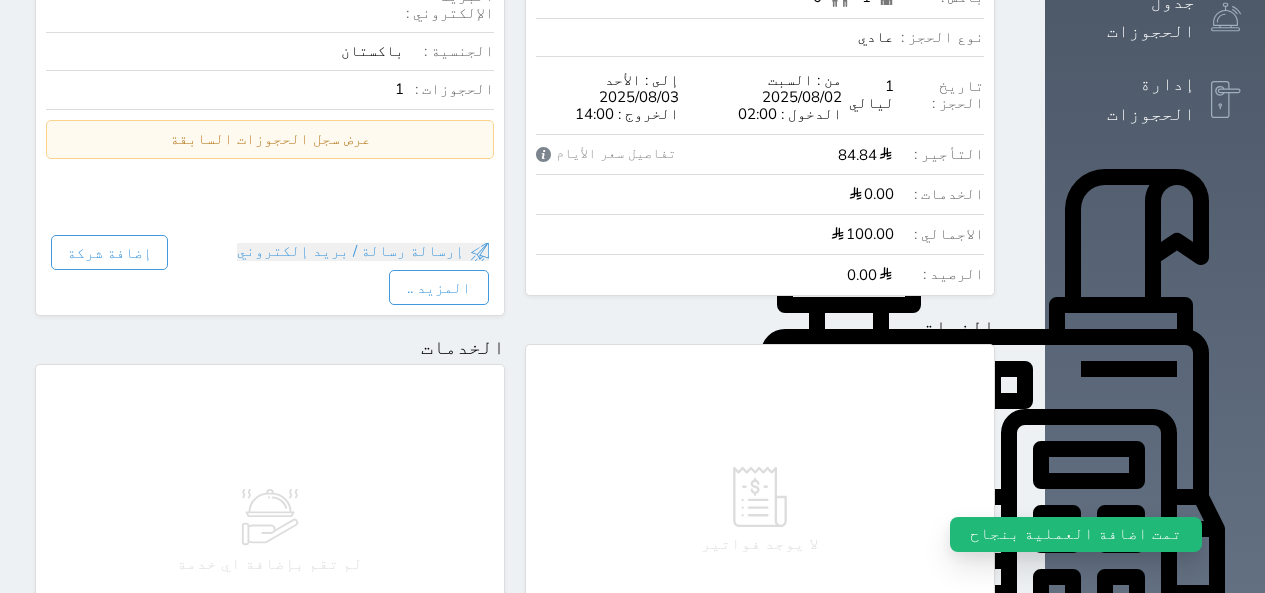 scroll, scrollTop: 100, scrollLeft: 0, axis: vertical 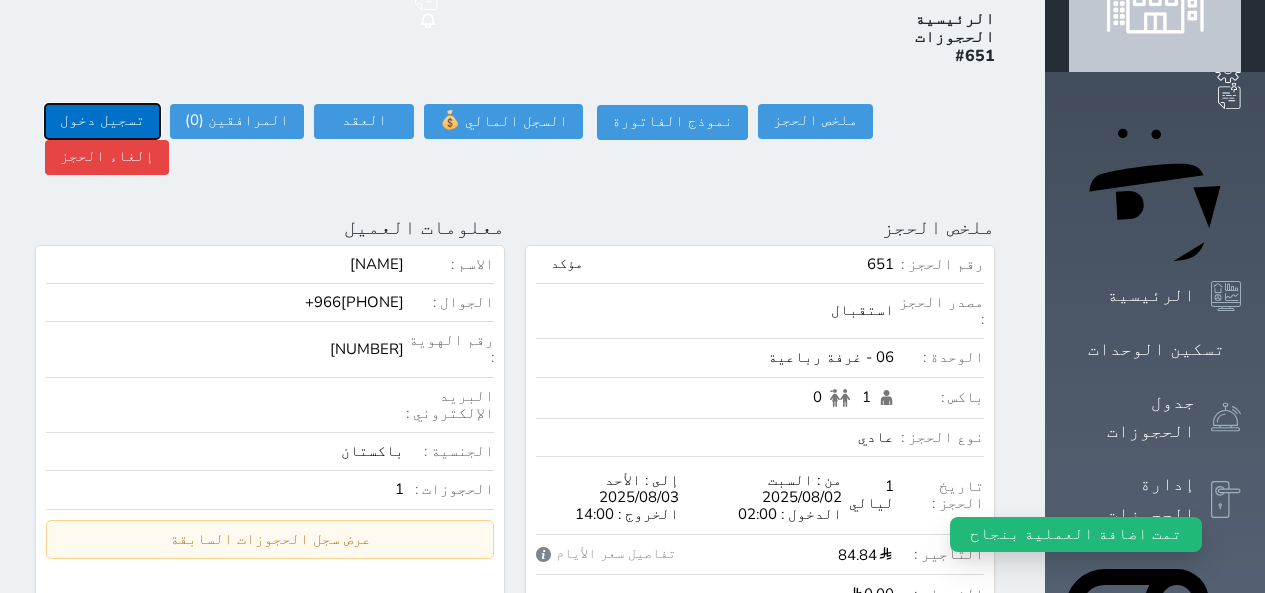 click on "تسجيل دخول" at bounding box center [102, 121] 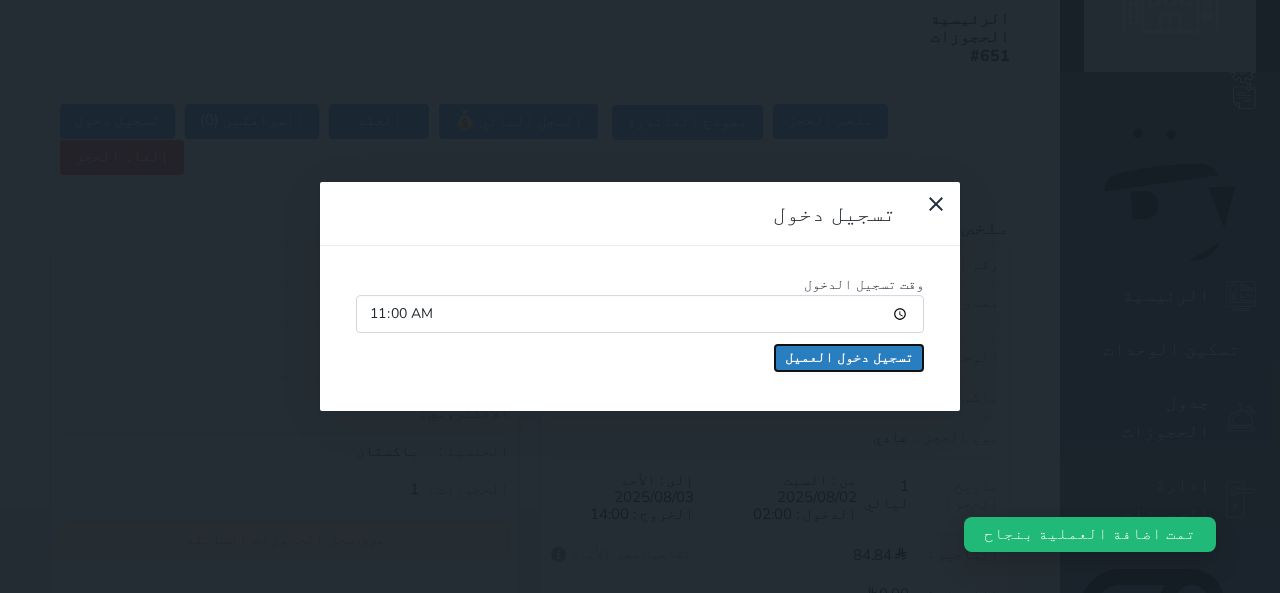 click on "تسجيل دخول العميل" at bounding box center [849, 358] 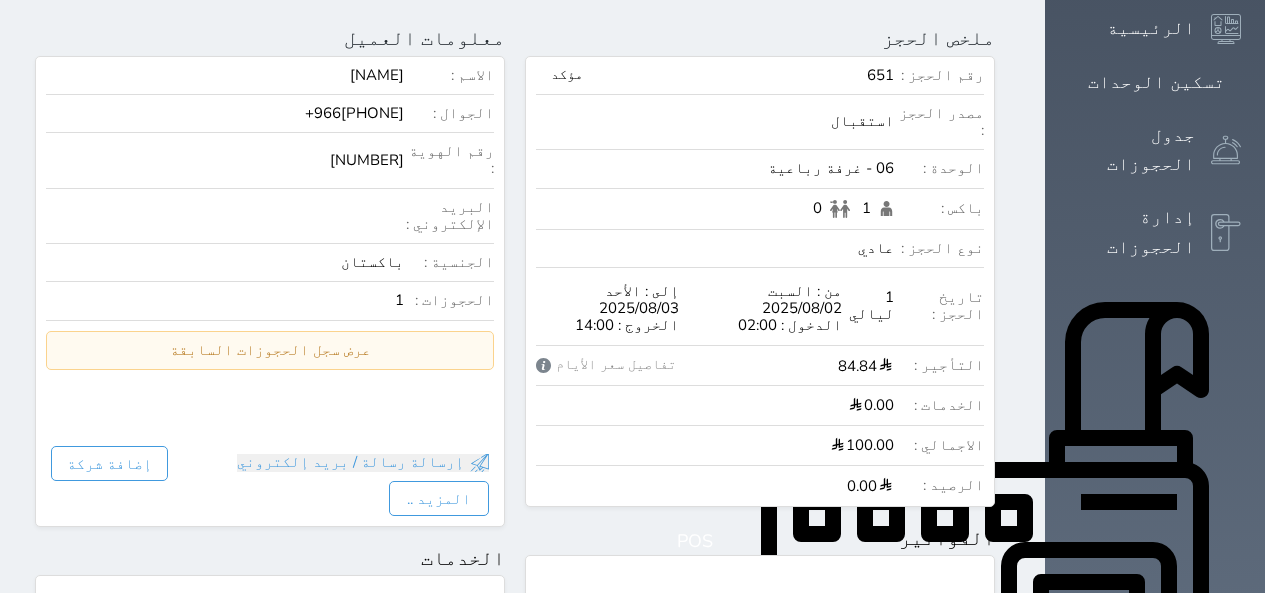 scroll, scrollTop: 0, scrollLeft: 0, axis: both 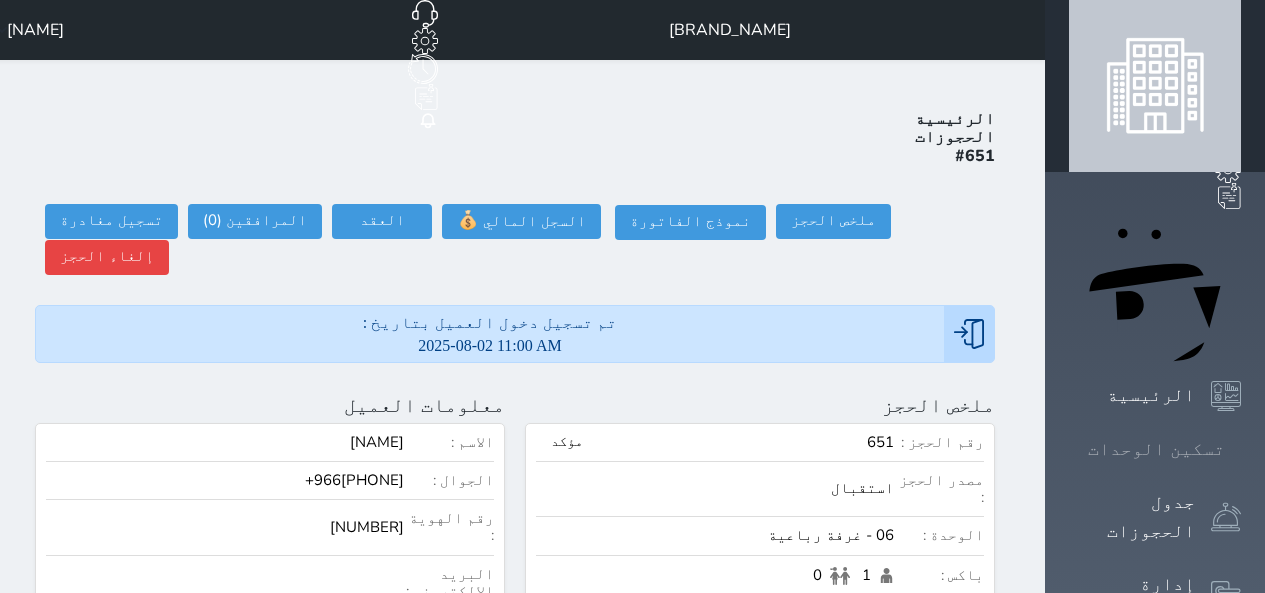 click 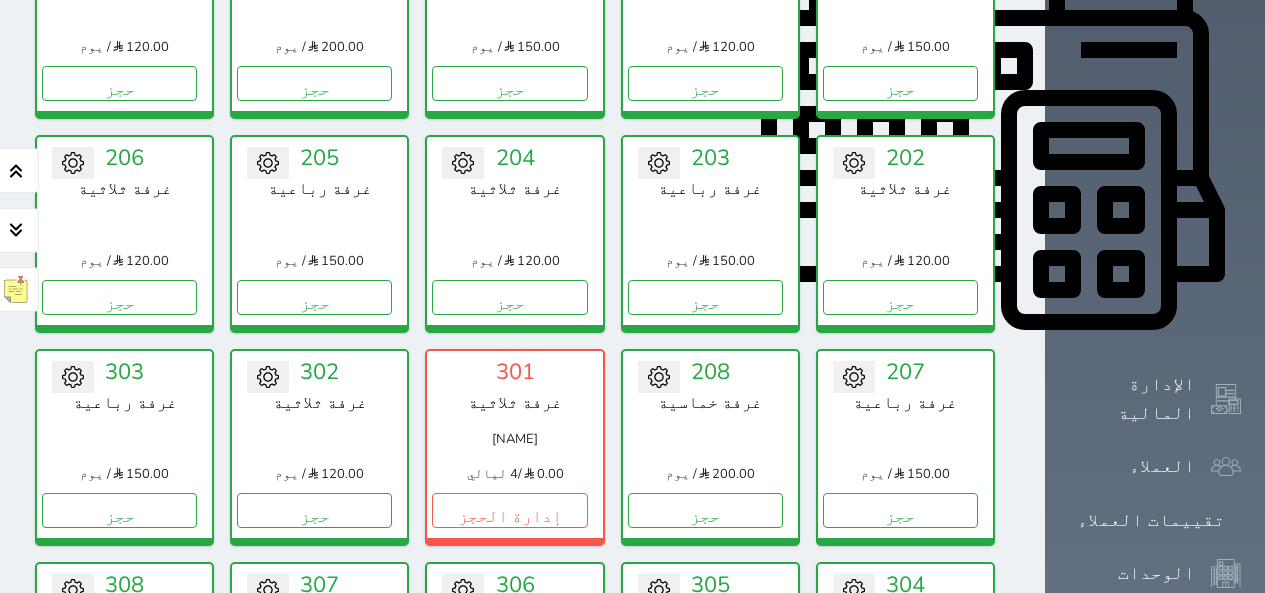 scroll, scrollTop: 978, scrollLeft: 0, axis: vertical 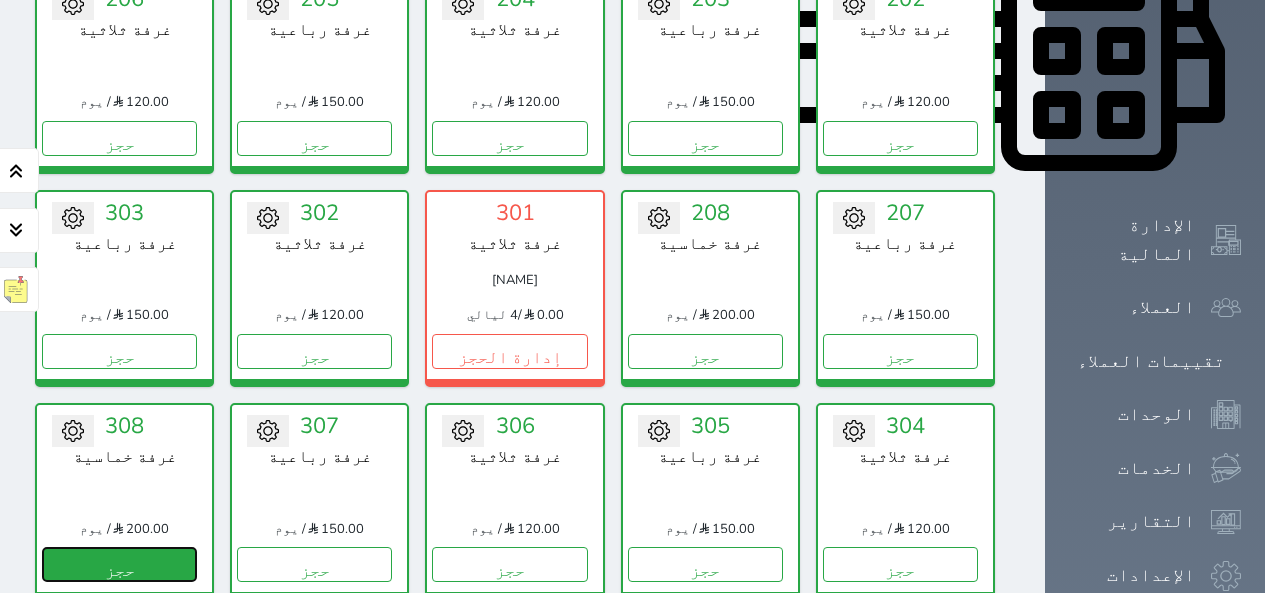 click on "حجز" at bounding box center (119, 564) 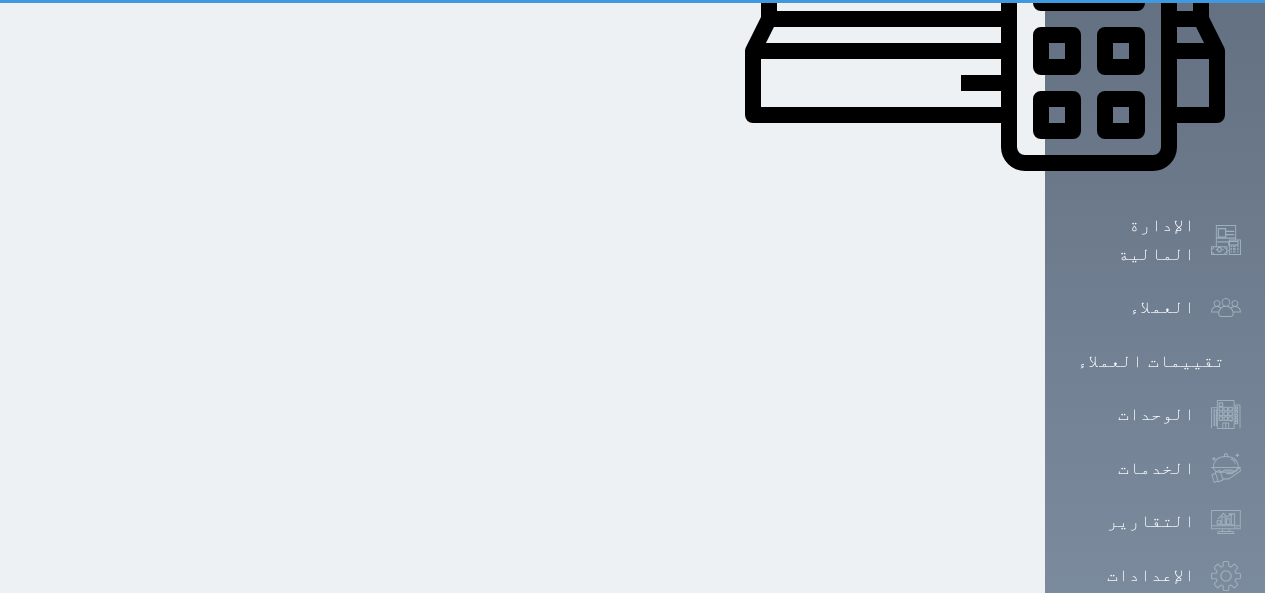 scroll, scrollTop: 0, scrollLeft: 0, axis: both 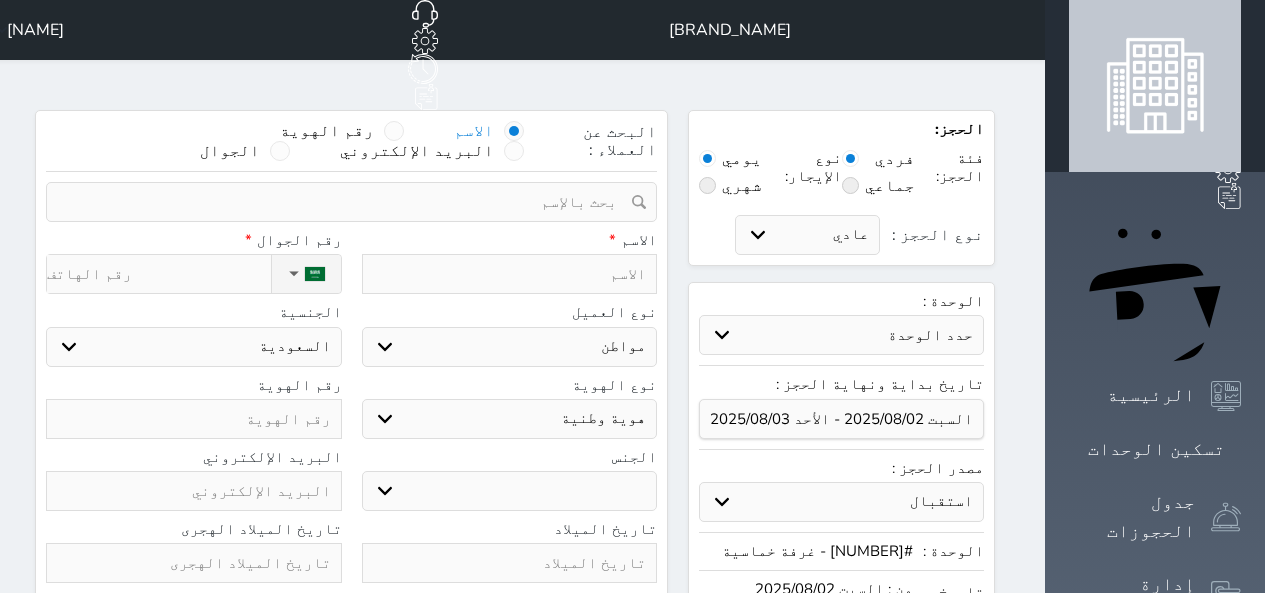 click on "الاسم       رقم الهوية       البريد الإلكتروني       الجوال" at bounding box center [285, 141] 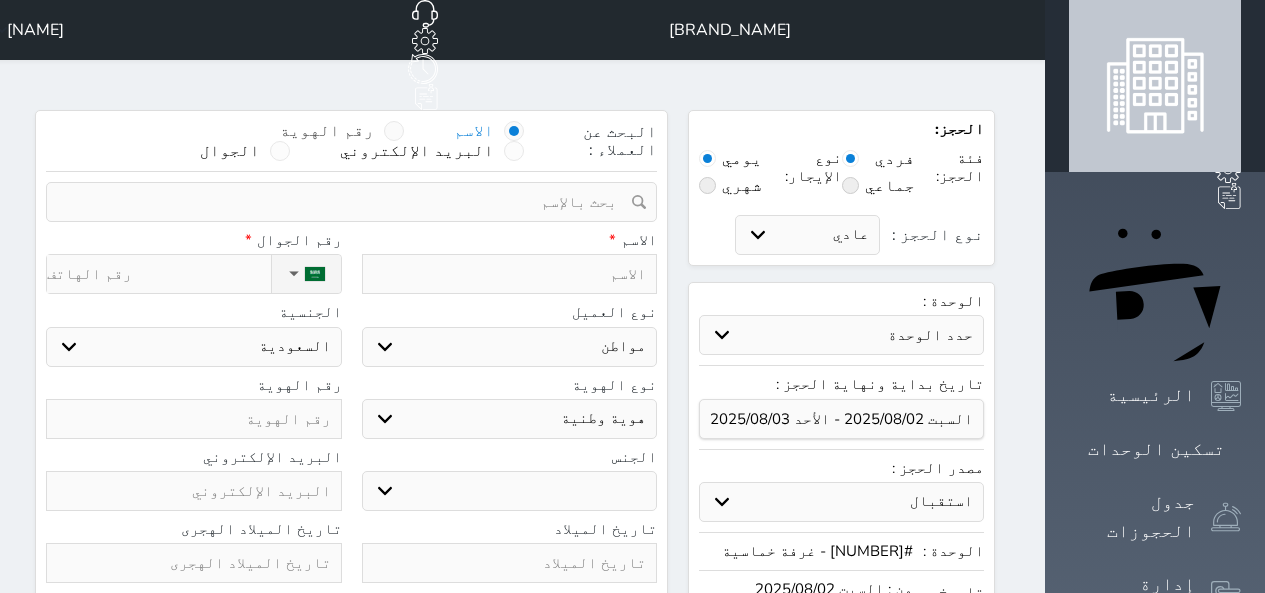click at bounding box center [394, 131] 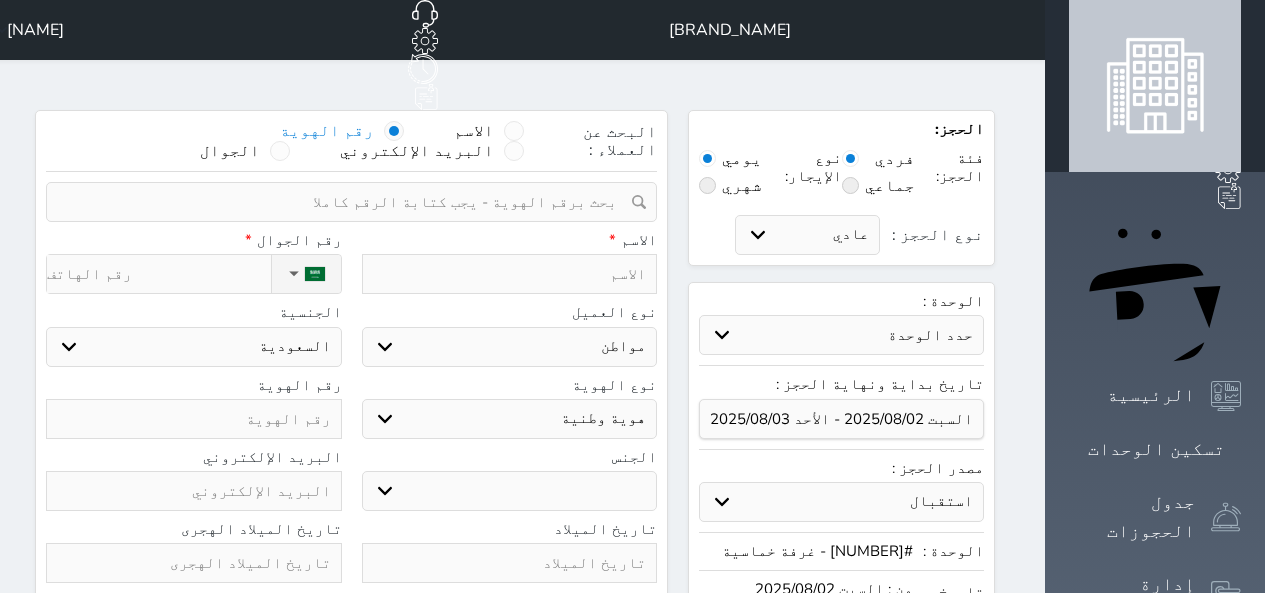 click at bounding box center [344, 202] 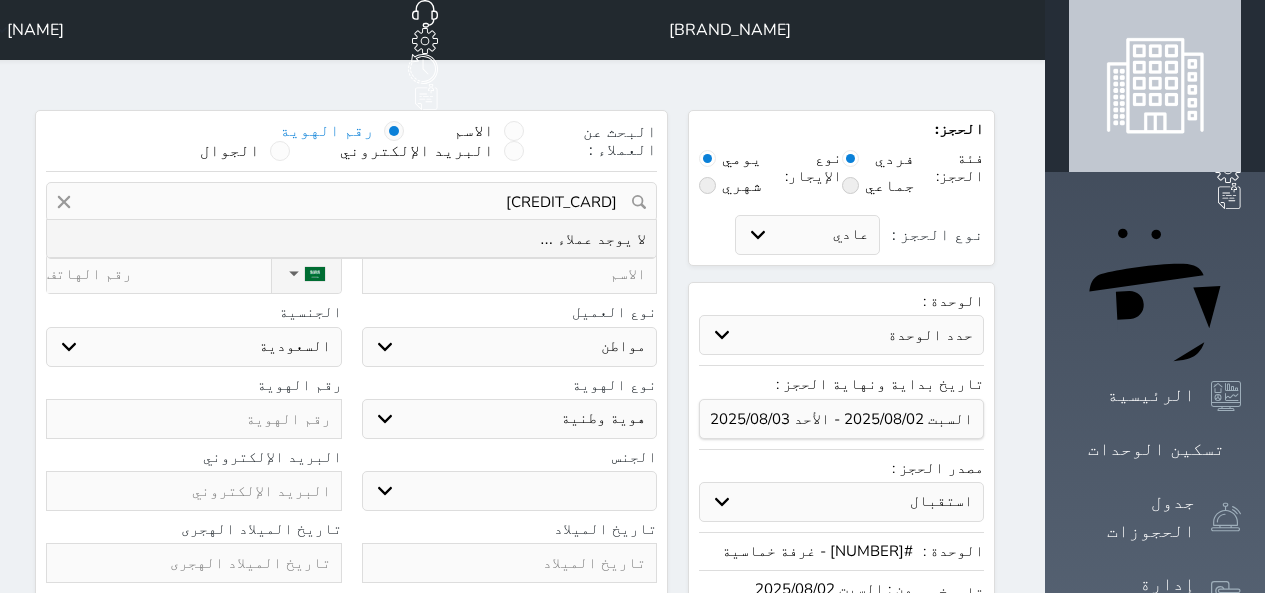 click on "[CREDIT_CARD]" at bounding box center [351, 202] 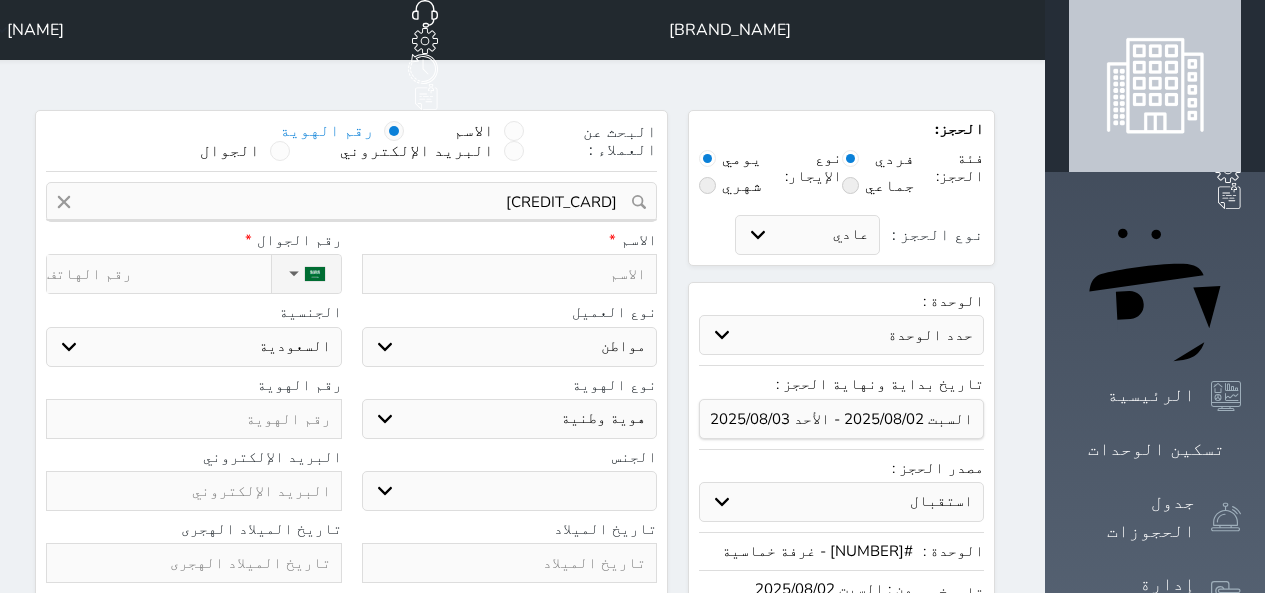 click at bounding box center [510, 274] 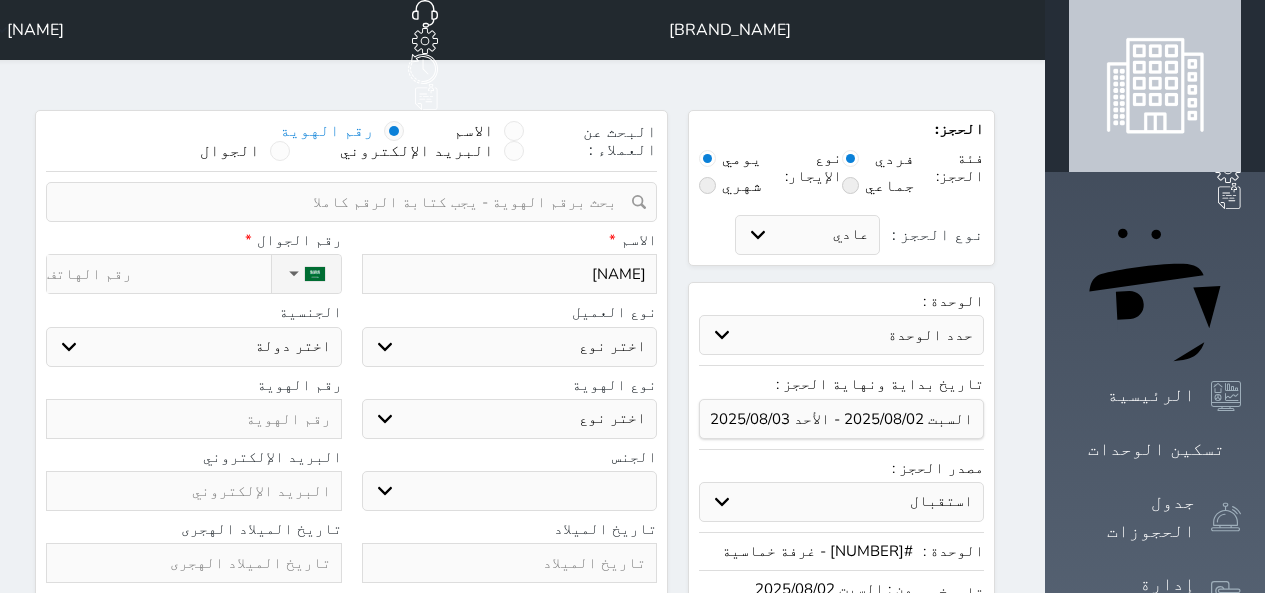 click on "نوع الحجز :" at bounding box center (158, 274) 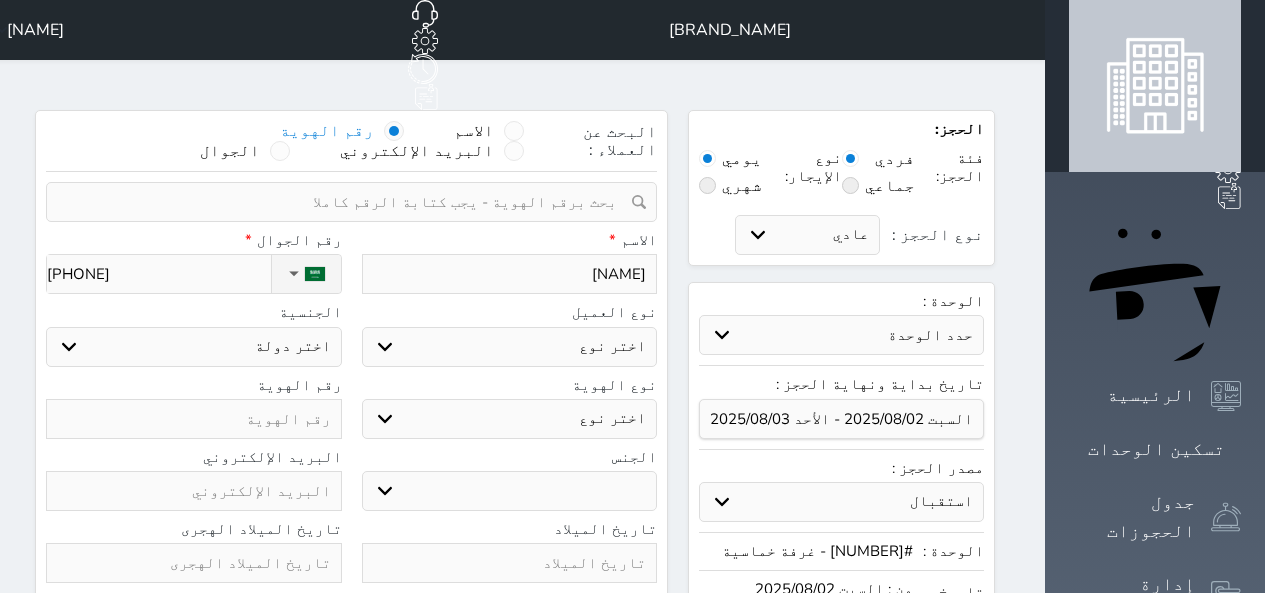click on "اختر نوع   مواطن مواطن خليجي زائر مقيم" at bounding box center [510, 347] 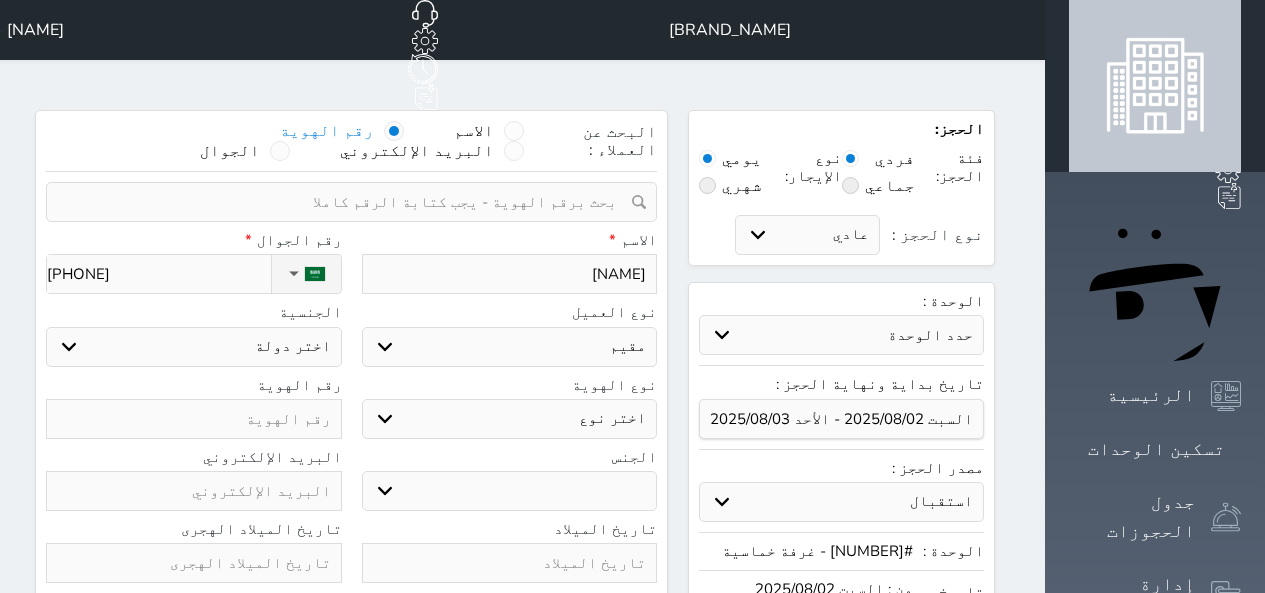 click on "اختر نوع   مواطن مواطن خليجي زائر مقيم" at bounding box center [510, 347] 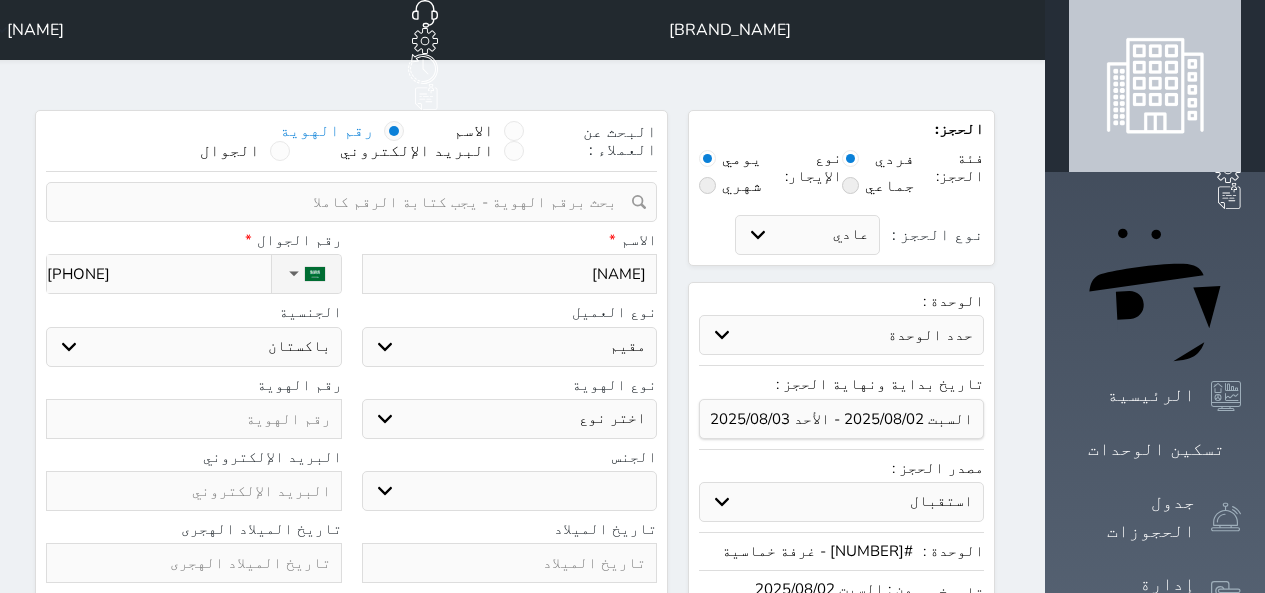 click on "اختر دولة
اثيوبيا
اجنبي بجواز سعودي
اخرى
اذربيجان
ارتيريا
ارمينيا
ازبكستان
اسبانيا
استراليا
استونيا" at bounding box center [194, 347] 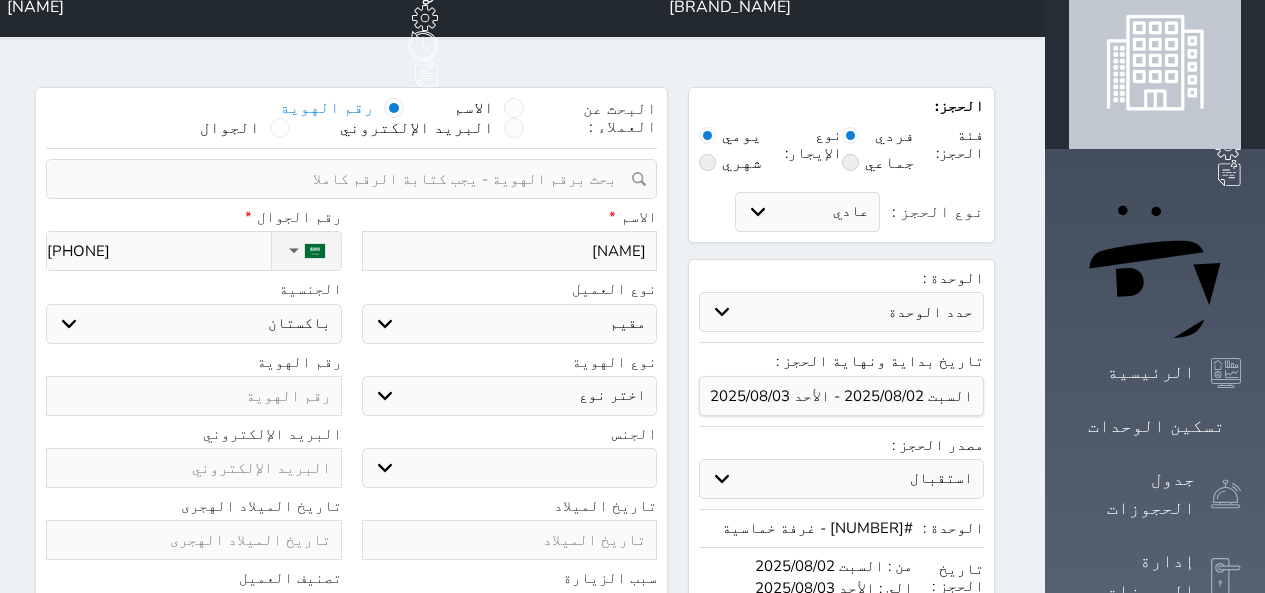 scroll, scrollTop: 100, scrollLeft: 0, axis: vertical 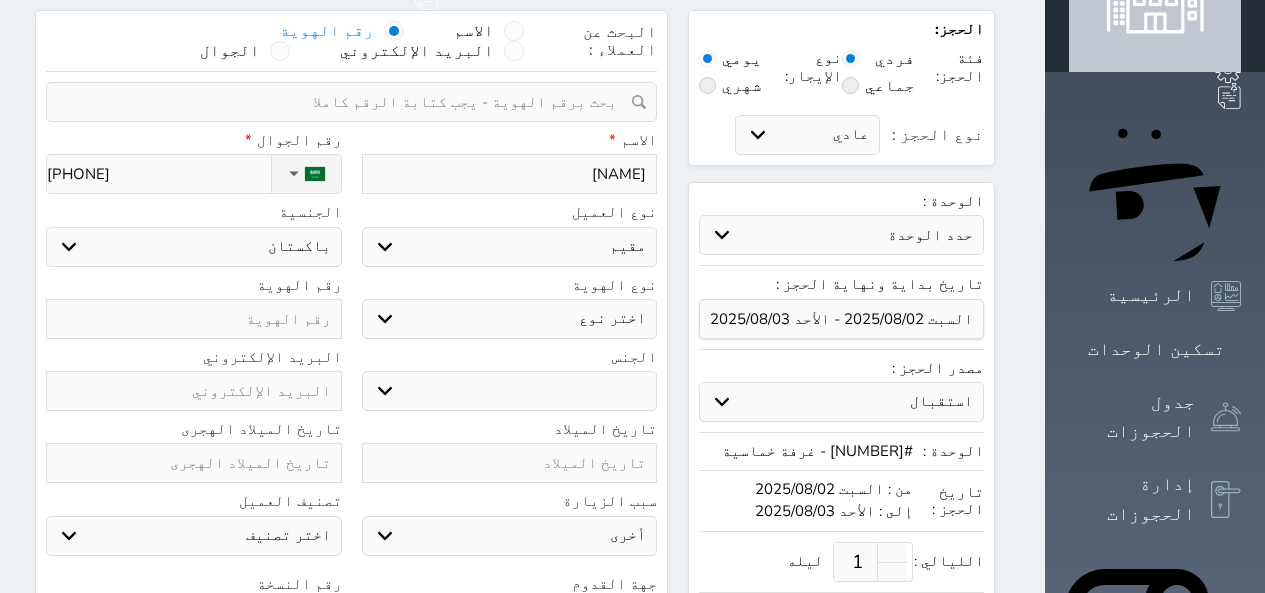 click on "اختر نوع   مقيم جواز السفر" at bounding box center [510, 319] 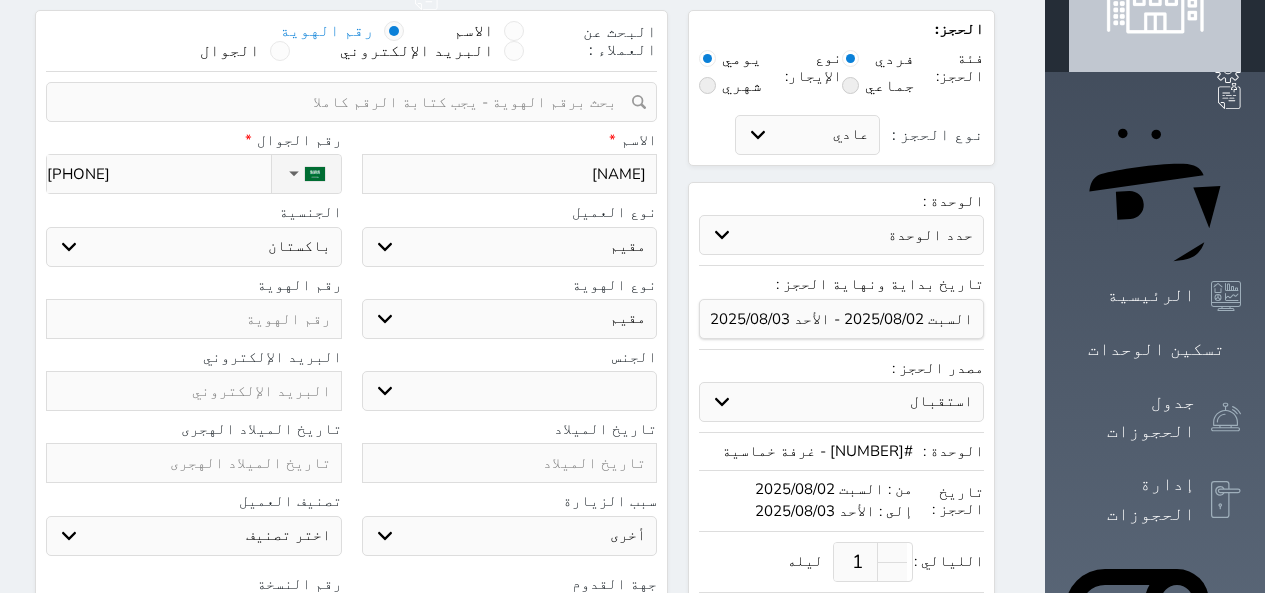 click on "اختر نوع   مقيم جواز السفر" at bounding box center [510, 319] 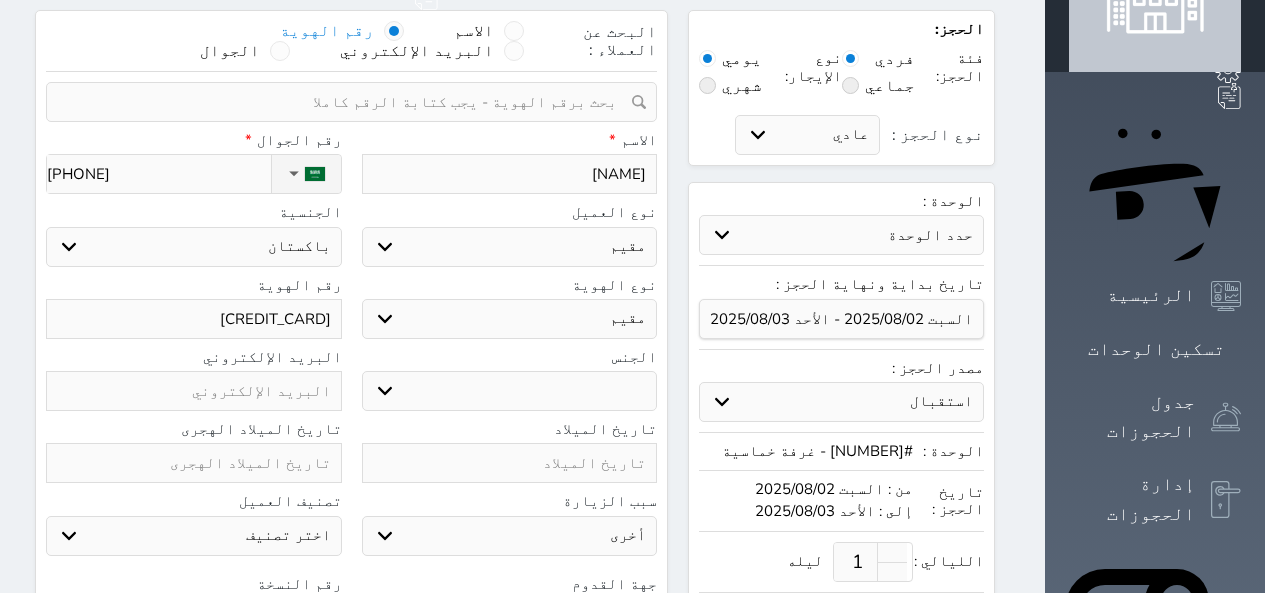 click on "ذكر   انثى" at bounding box center [510, 391] 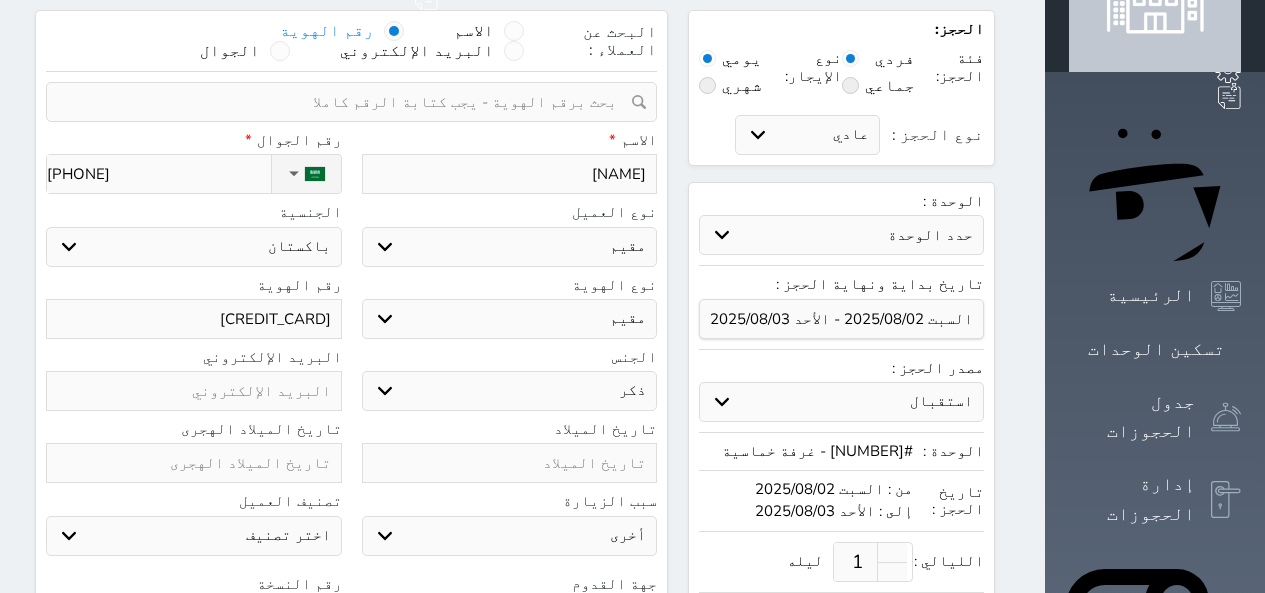 click on "ذكر   انثى" at bounding box center [510, 391] 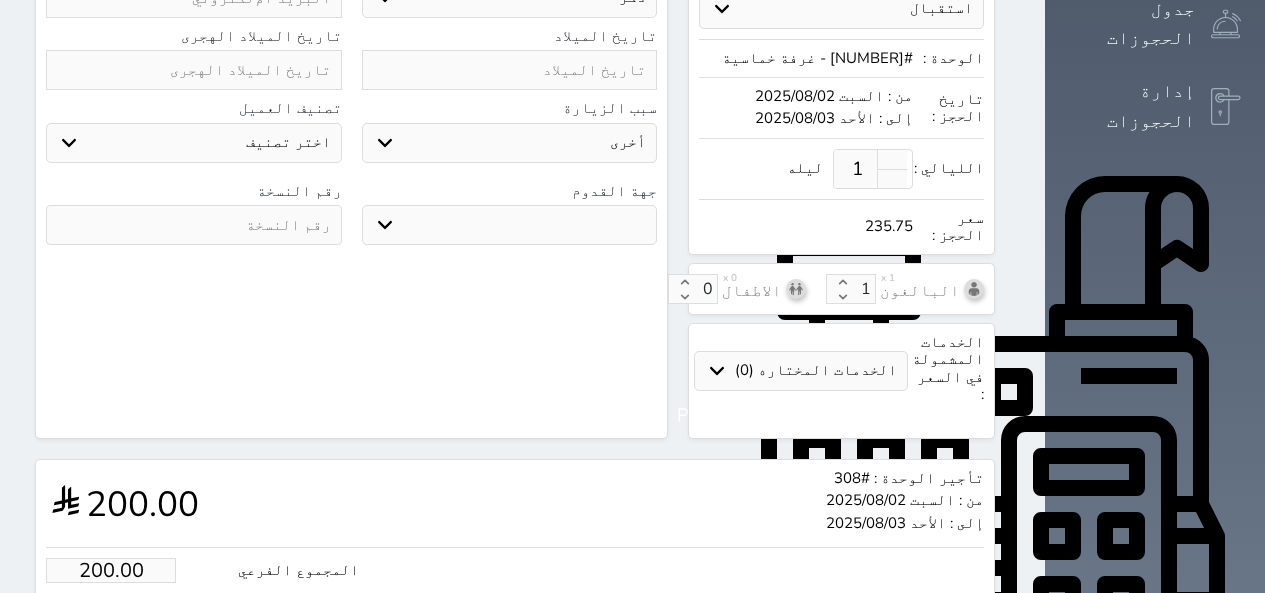 scroll, scrollTop: 634, scrollLeft: 0, axis: vertical 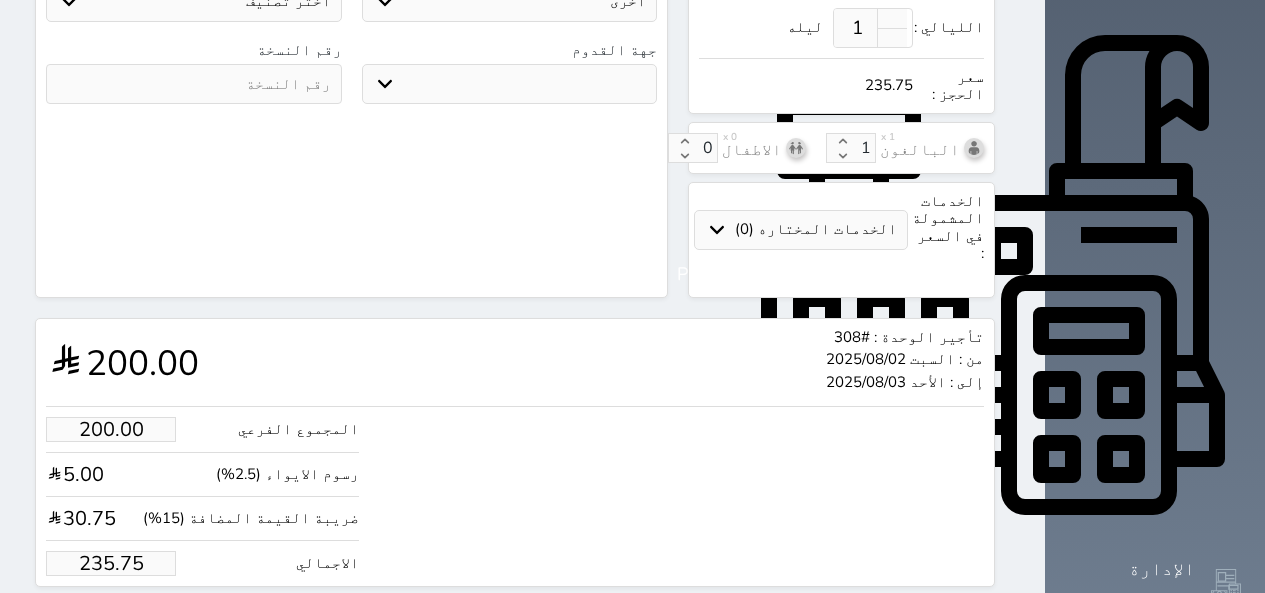 click on "235.75" at bounding box center (111, 563) 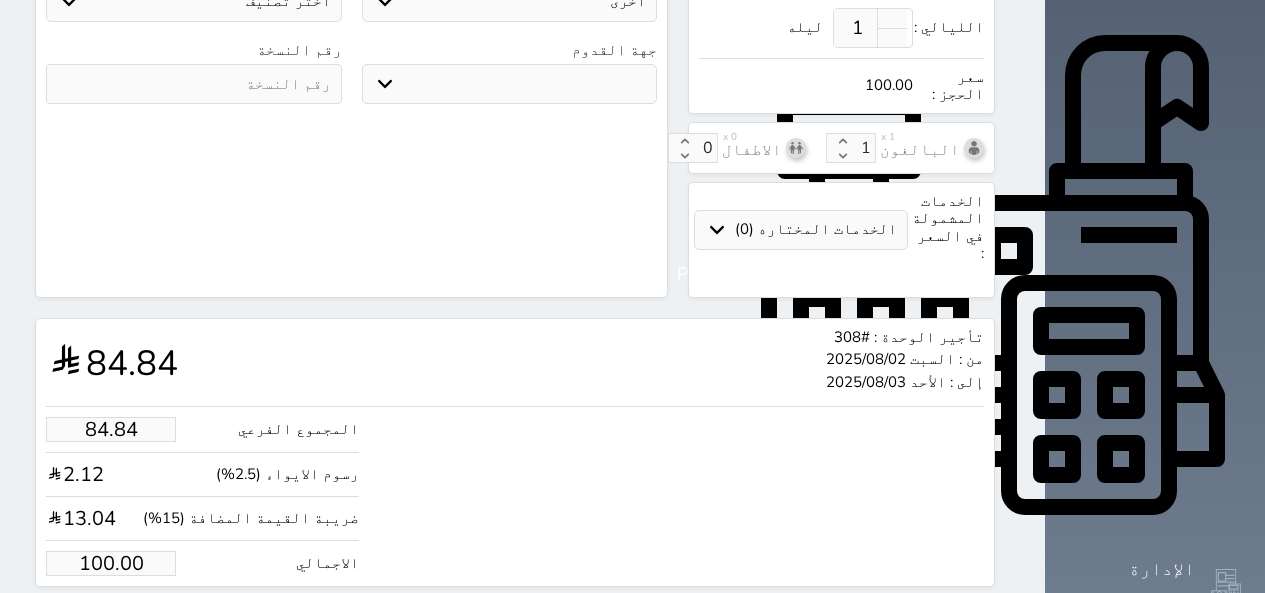 click on "المجموع الفرعي   84.84   رسوم الايواء (2.5%)    2.12    ضريبة القيمة المضافة (15%)    13.04      الاجمالي   100.00" at bounding box center [515, 491] 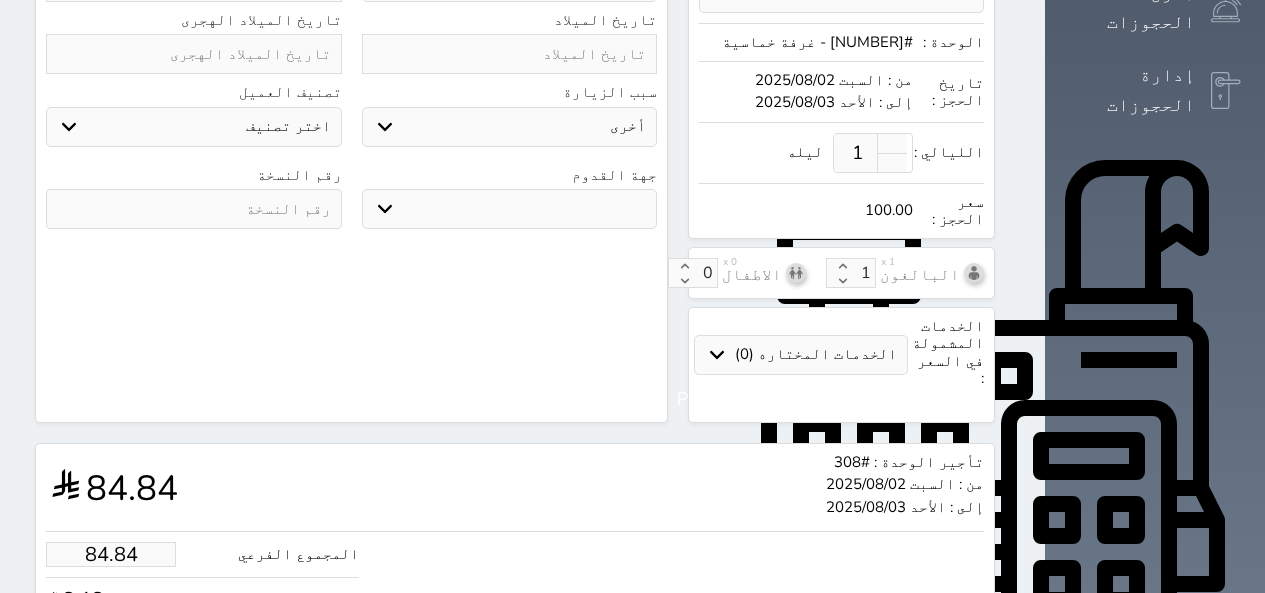 scroll, scrollTop: 634, scrollLeft: 0, axis: vertical 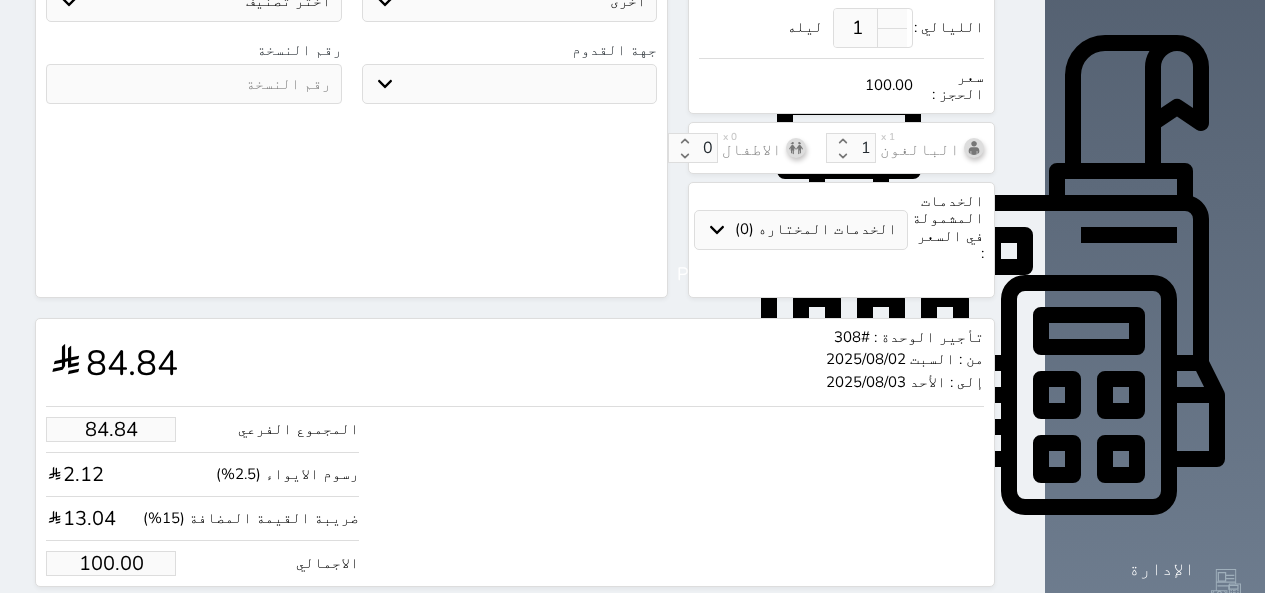 click on "حجز" at bounding box center [128, 624] 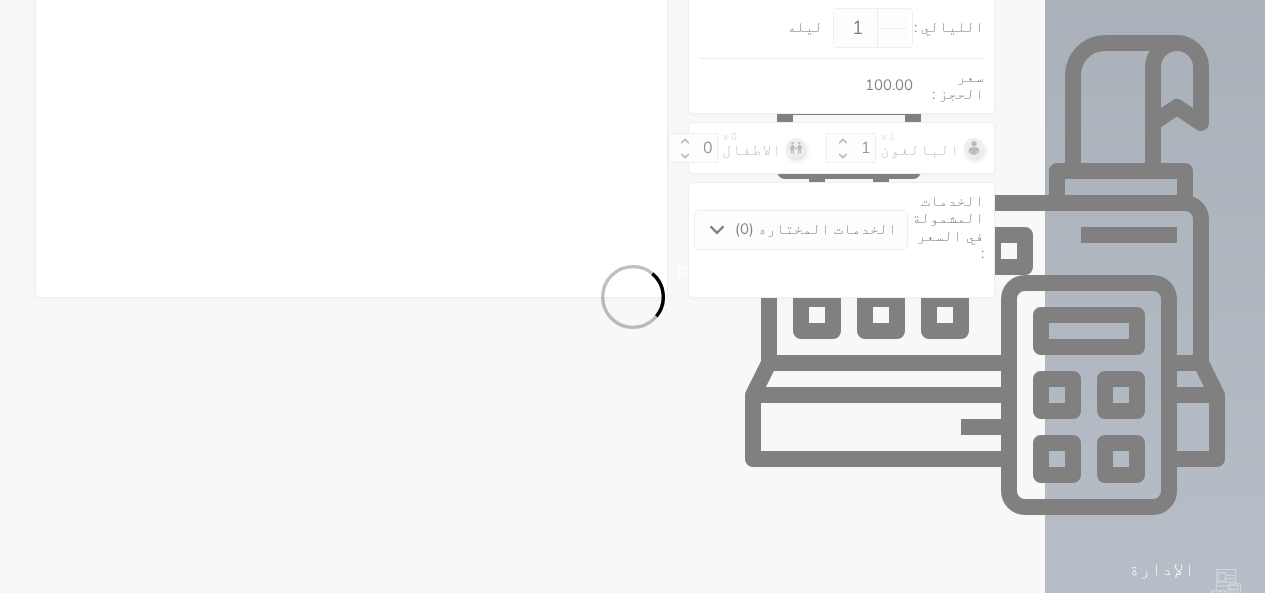 scroll, scrollTop: 593, scrollLeft: 0, axis: vertical 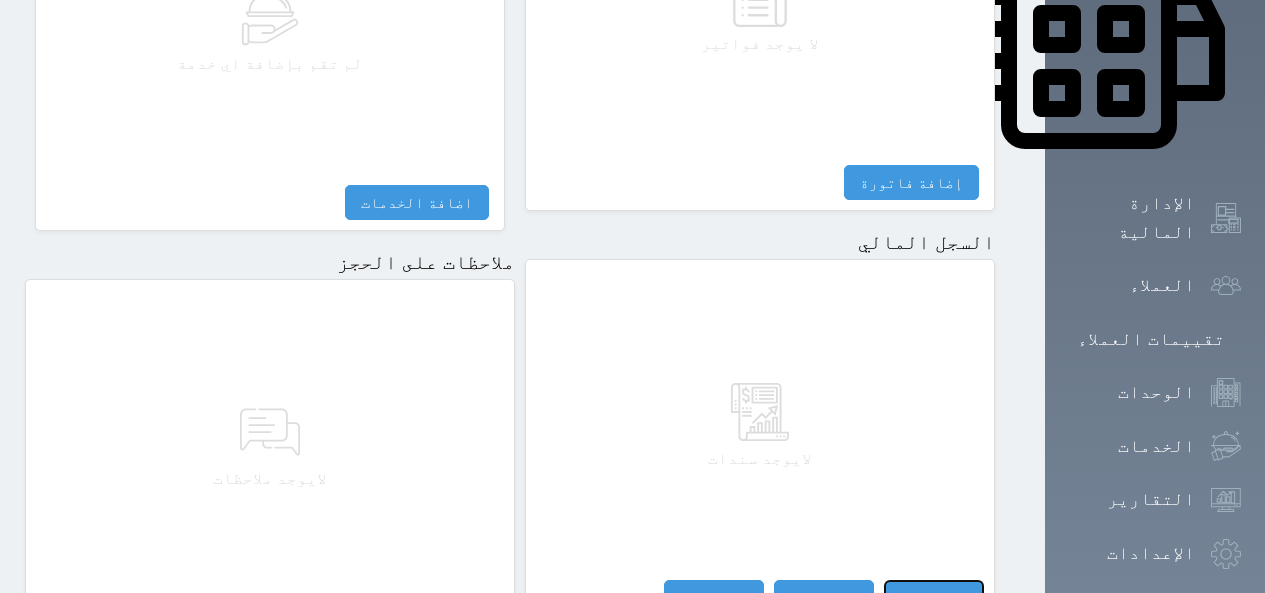 click on "مقبوضات" at bounding box center (934, 597) 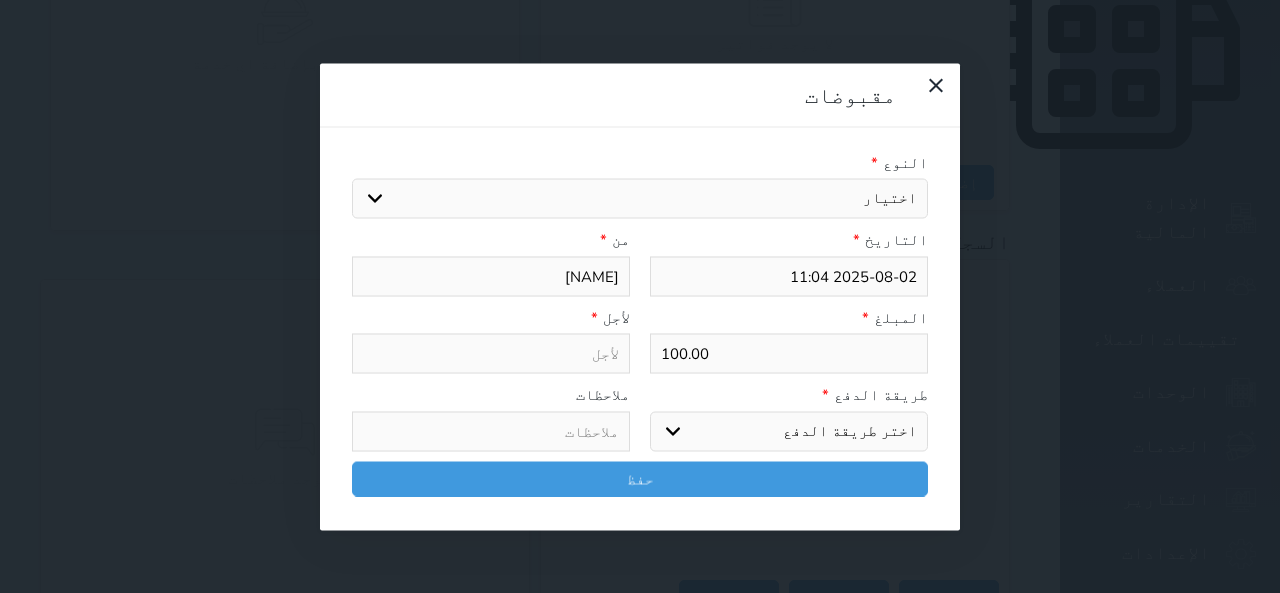 click on "اختيار   مقبوضات عامة قيمة إيجار فواتير تامين عربون لا ينطبق آخر مغسلة واي فاي - الإنترنت مواقف السيارات طعام الأغذية والمشروبات مشروبات المشروبات الباردة المشروبات الساخنة الإفطار غداء عشاء مخبز و كعك حمام سباحة الصالة الرياضية سبا و خدمات الجمال اختيار وإسقاط (خدمات النقل) ميني بار كابل - تلفزيون سرير إضافي تصفيف الشعر التسوق خدمات الجولات السياحية المنظمة خدمات الدليل السياحي" at bounding box center (640, 199) 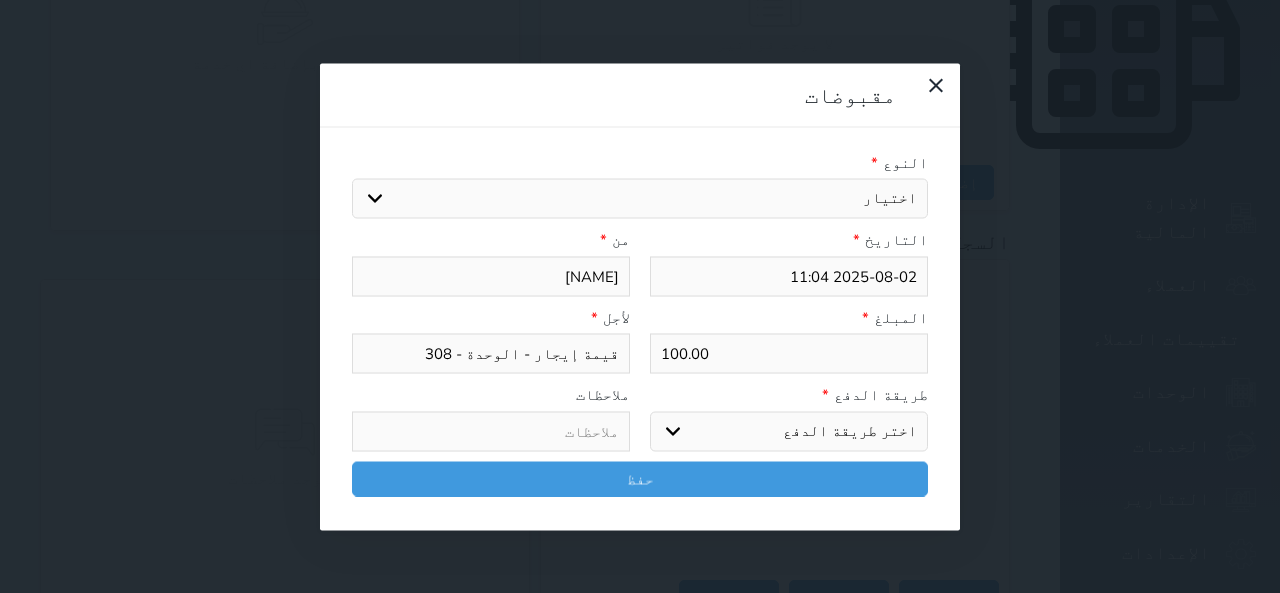 click on "اختر طريقة الدفع   دفع نقدى   تحويل بنكى   مدى   بطاقة ائتمان   آجل" at bounding box center (789, 431) 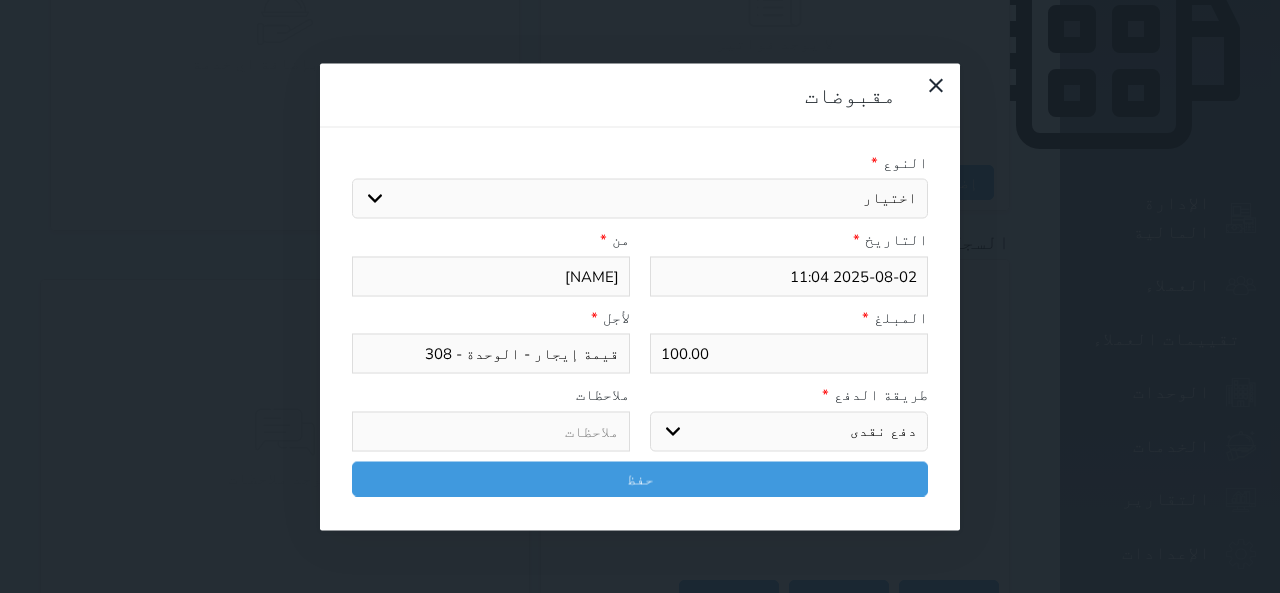 click on "اختر طريقة الدفع   دفع نقدى   تحويل بنكى   مدى   بطاقة ائتمان   آجل" at bounding box center (789, 431) 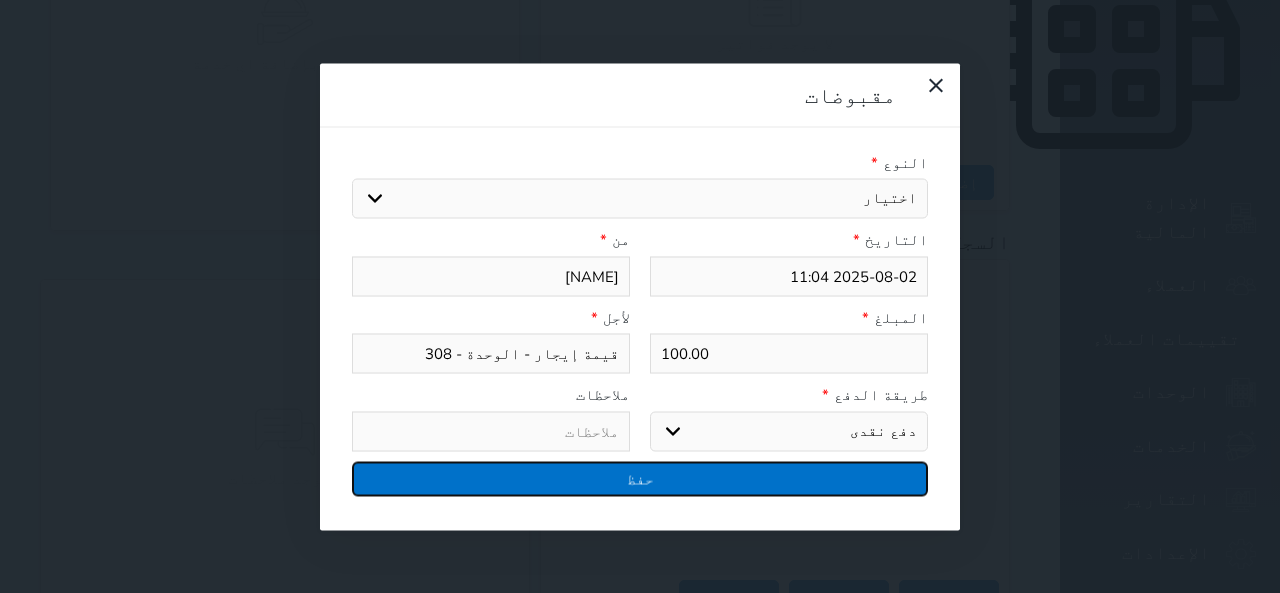 click on "حفظ" at bounding box center (640, 478) 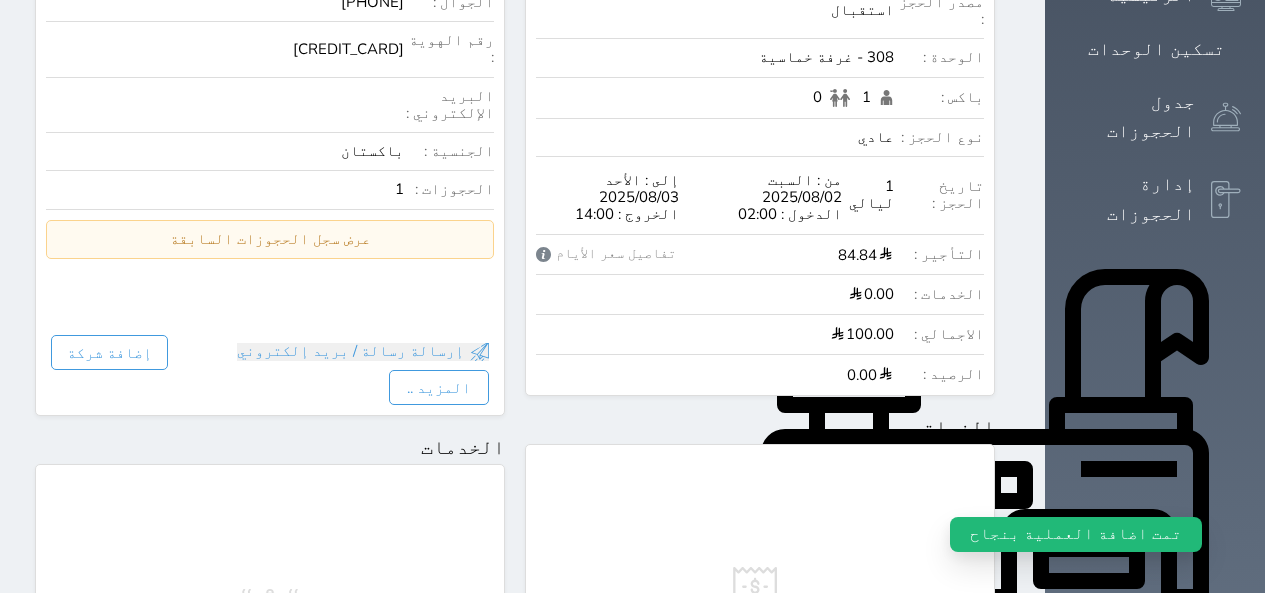 scroll, scrollTop: 100, scrollLeft: 0, axis: vertical 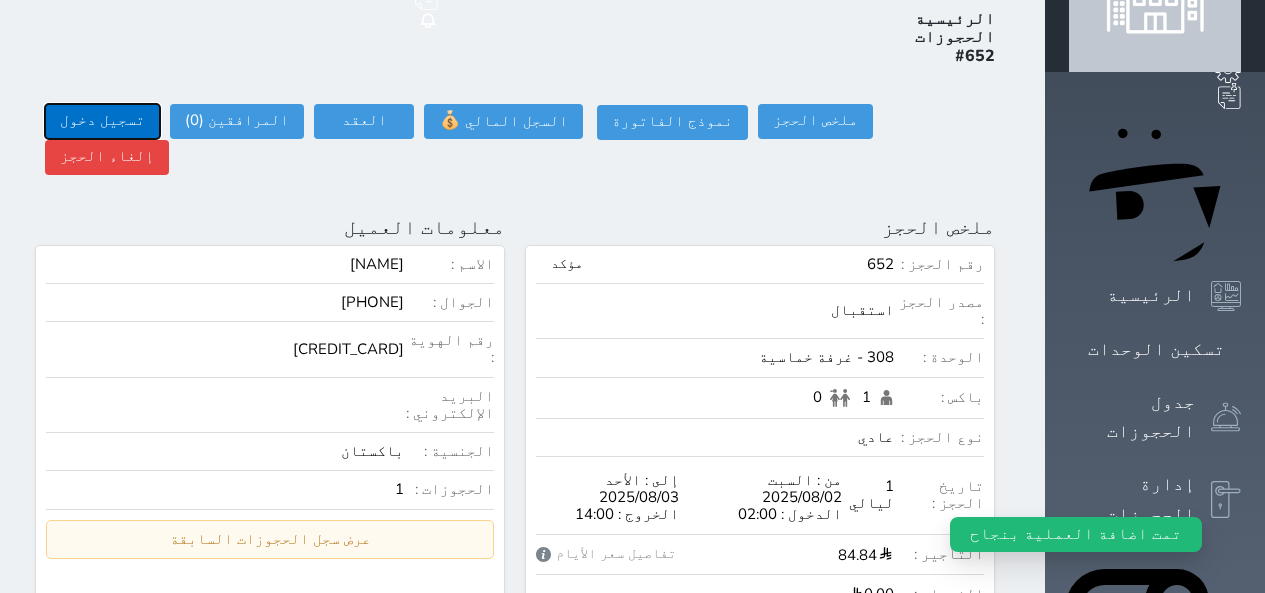 click on "تسجيل دخول" at bounding box center (102, 121) 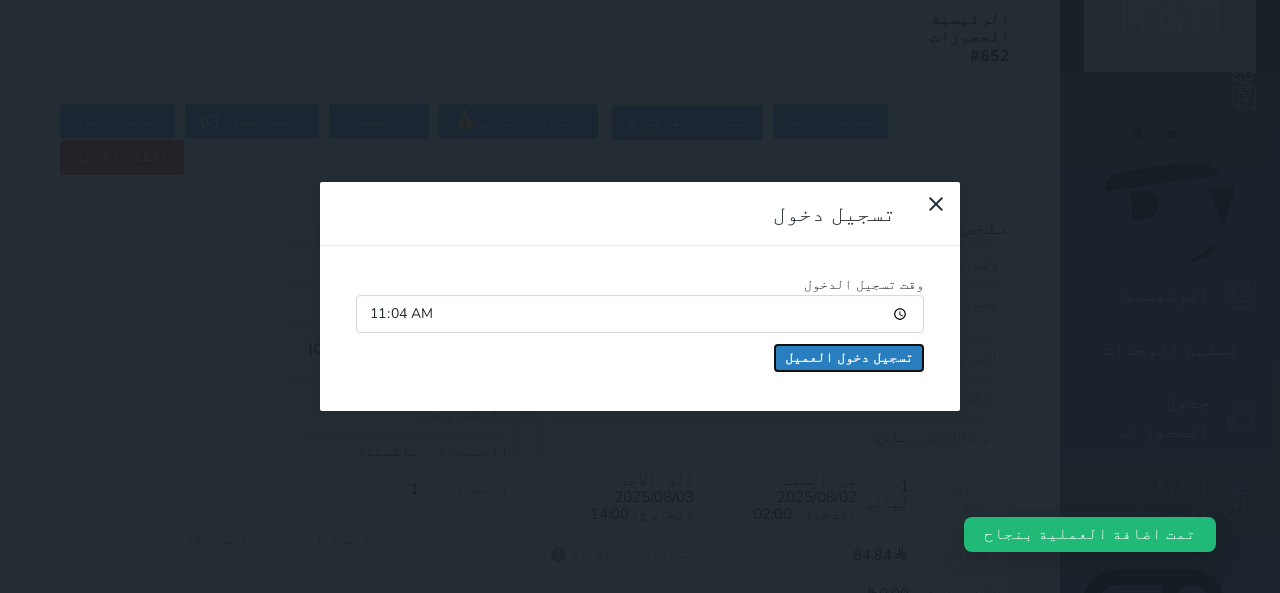 click on "تسجيل دخول العميل" at bounding box center (849, 358) 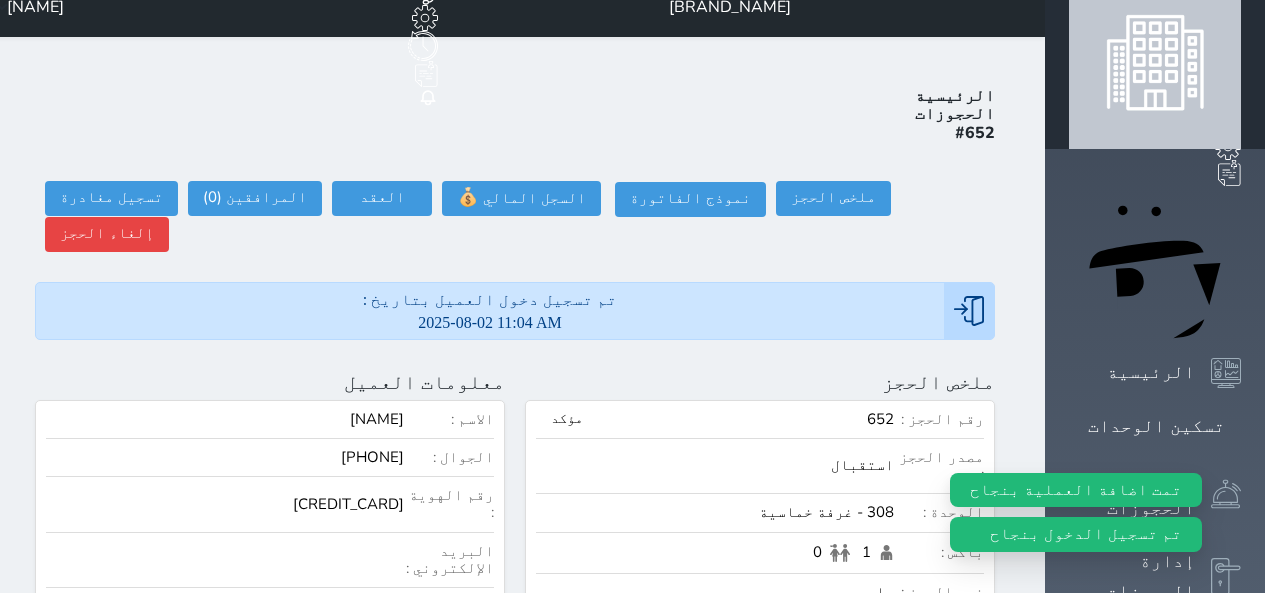 scroll, scrollTop: 0, scrollLeft: 0, axis: both 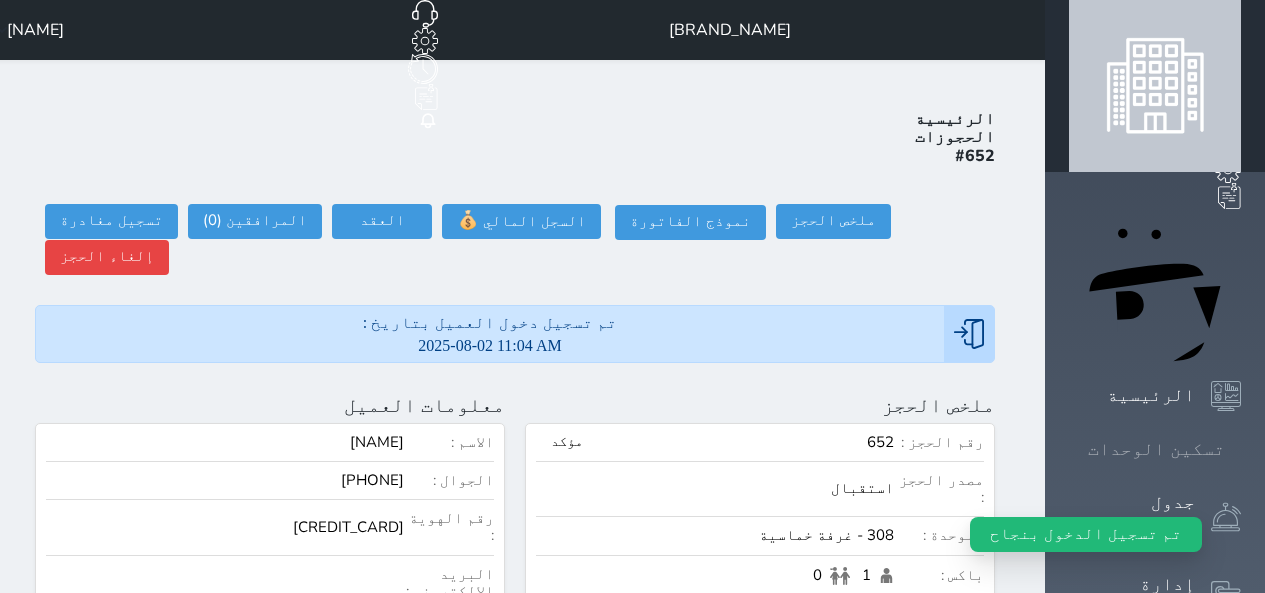 click 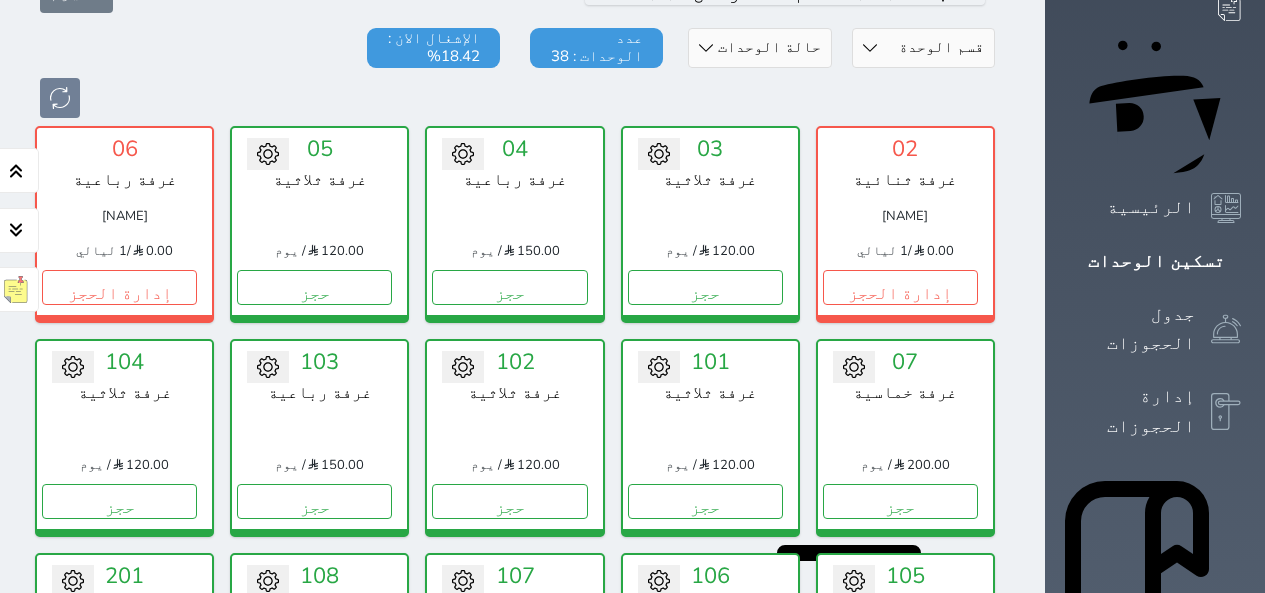scroll, scrollTop: 378, scrollLeft: 0, axis: vertical 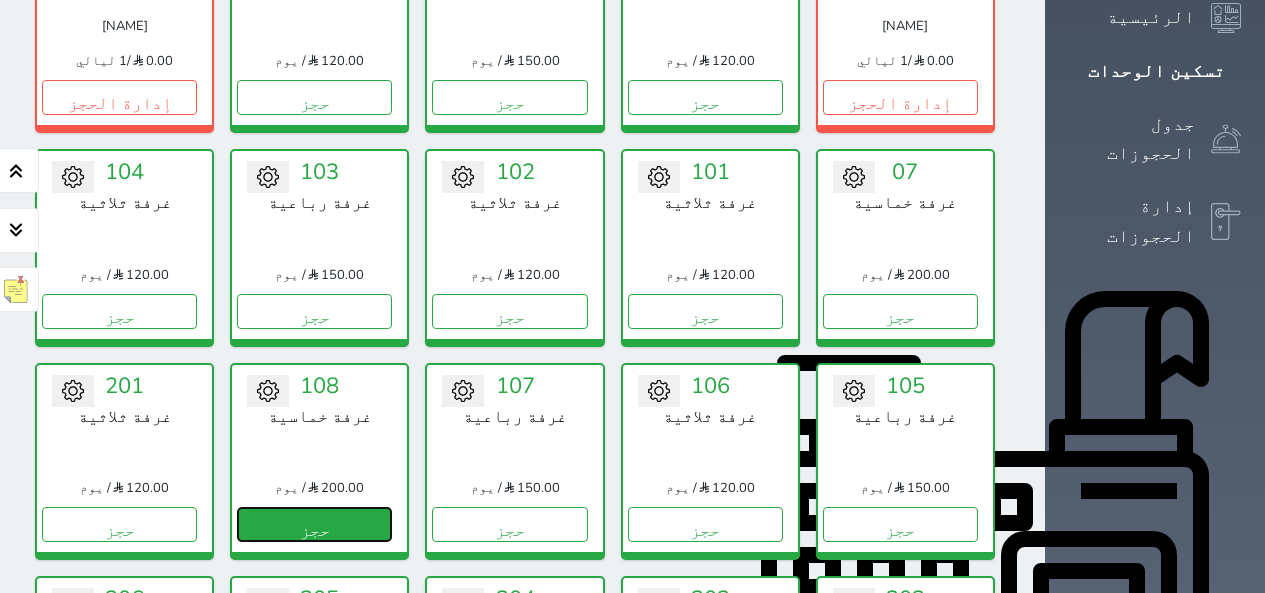 click on "حجز" at bounding box center (314, 524) 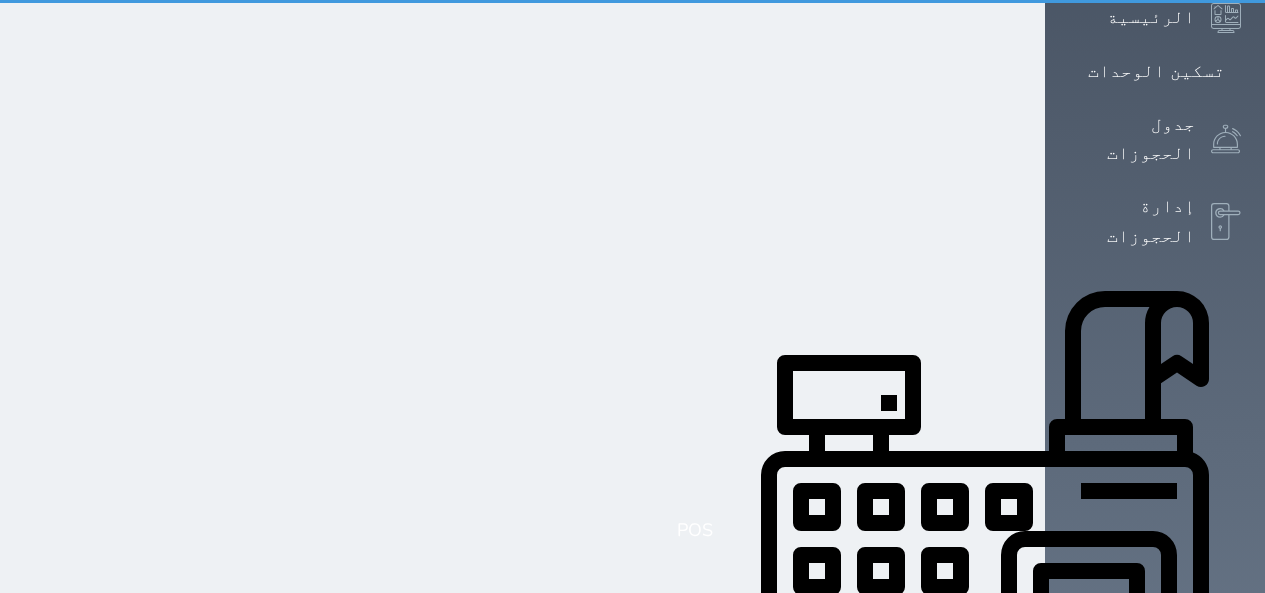 scroll, scrollTop: 0, scrollLeft: 0, axis: both 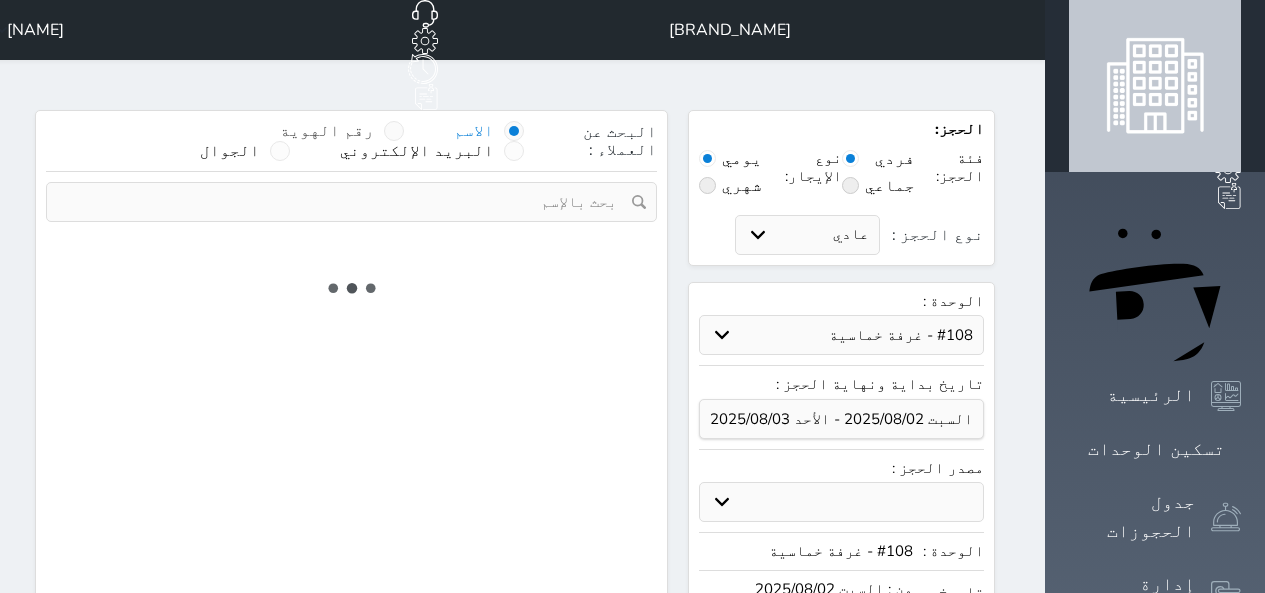 click at bounding box center (394, 131) 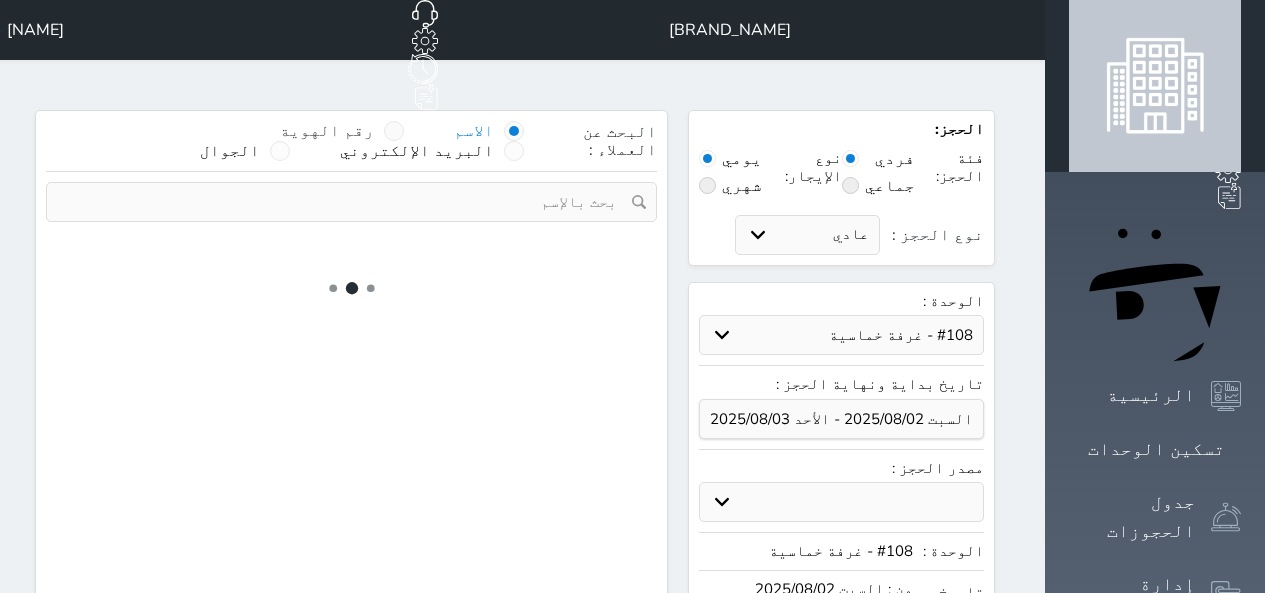 click on "رقم الهوية" at bounding box center (374, 141) 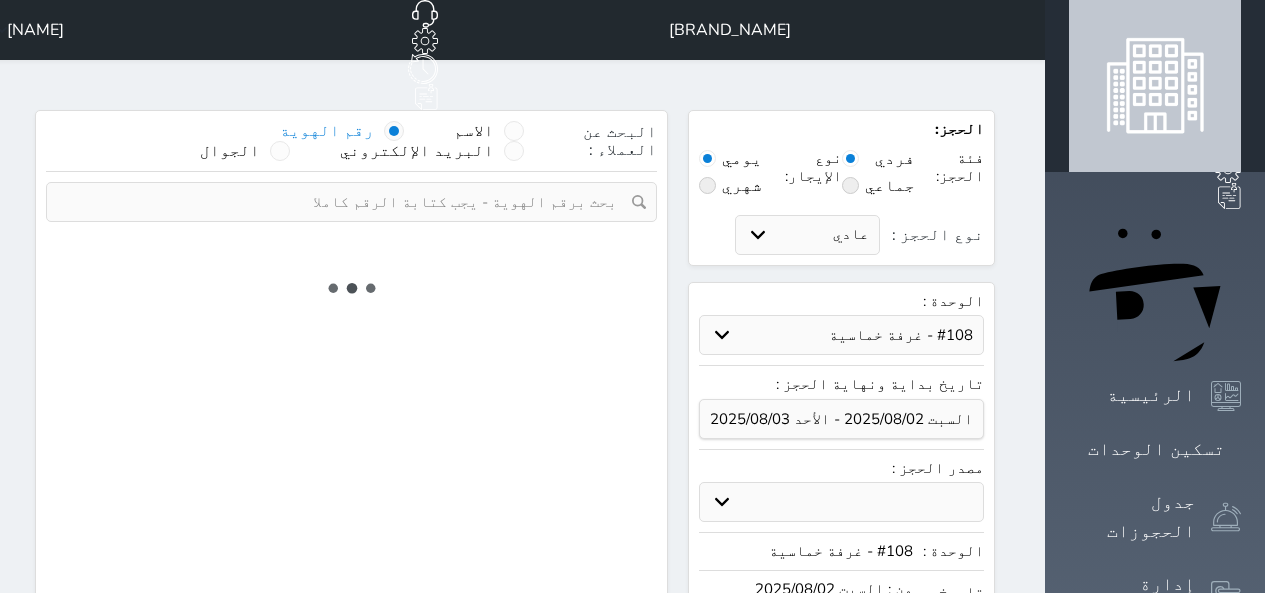 click at bounding box center [344, 202] 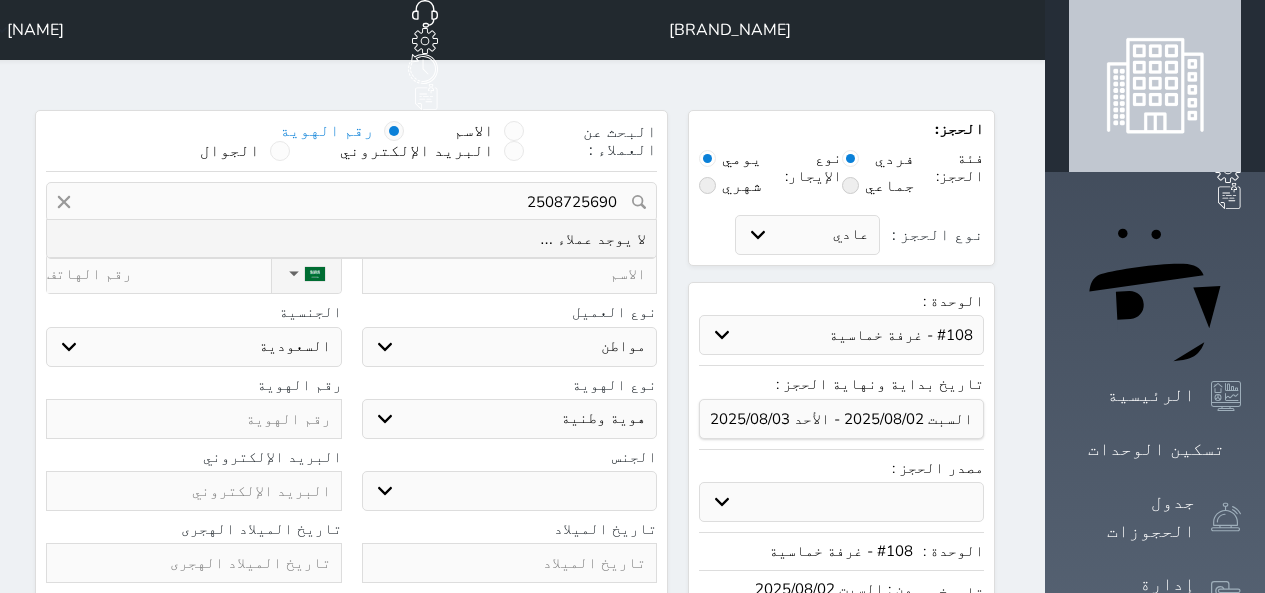 click on "2508725690" at bounding box center [351, 202] 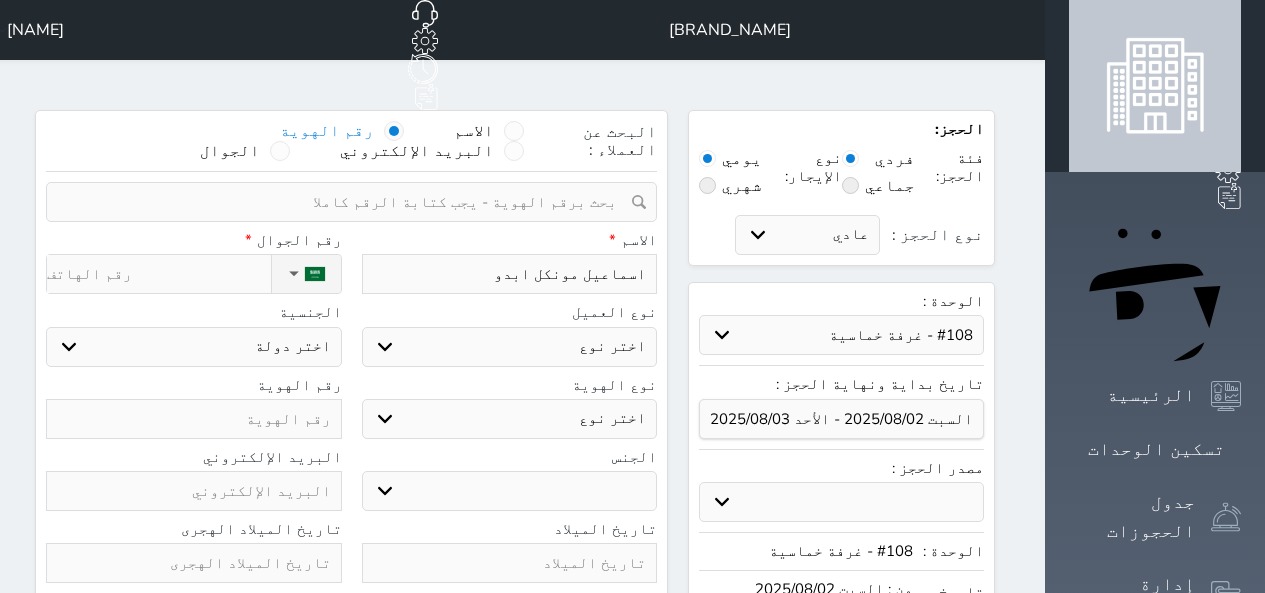 click on "نوع الحجز :" at bounding box center [158, 274] 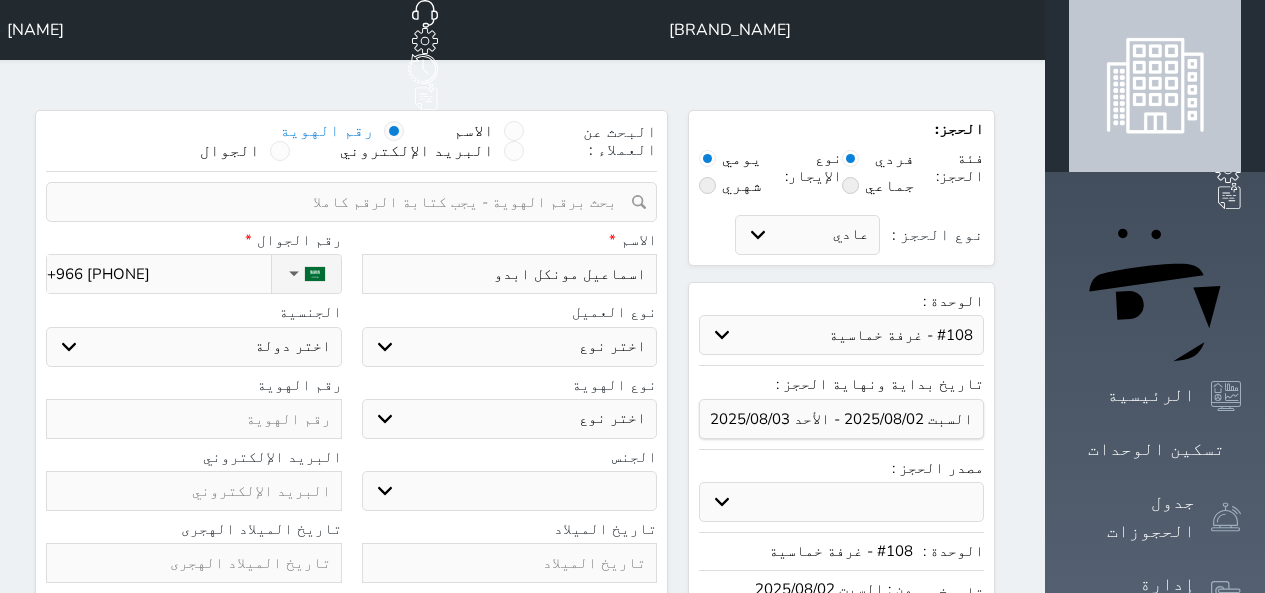 drag, startPoint x: 642, startPoint y: 288, endPoint x: 643, endPoint y: 308, distance: 20.024984 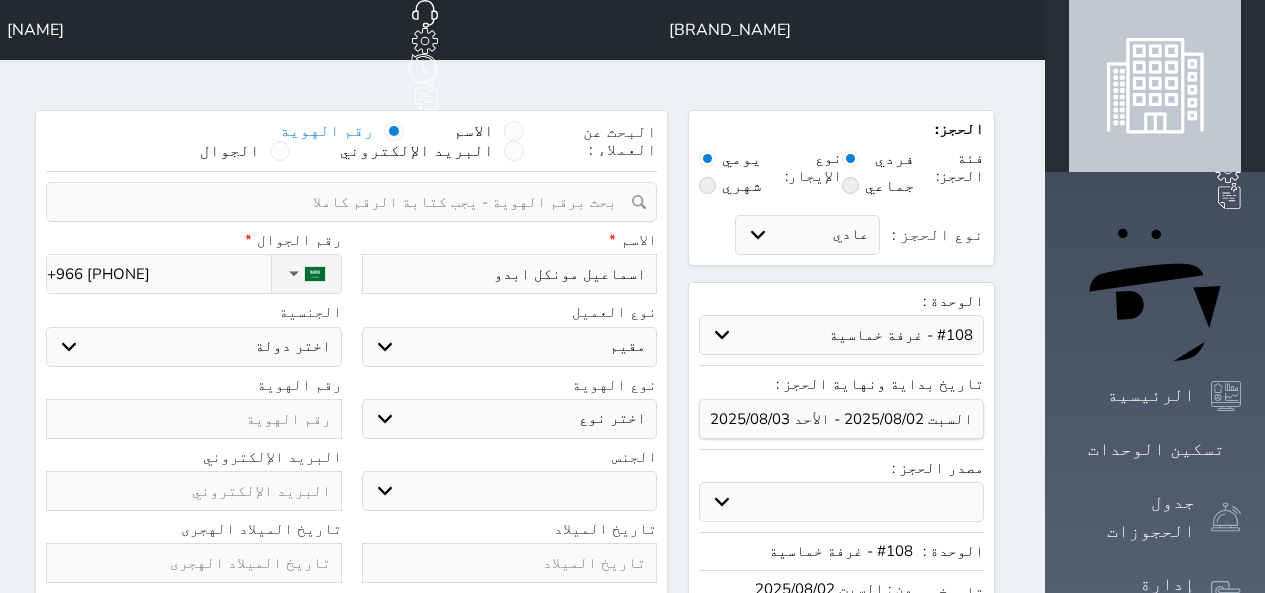 click on "اختر نوع   مواطن مواطن خليجي زائر مقيم" at bounding box center (510, 347) 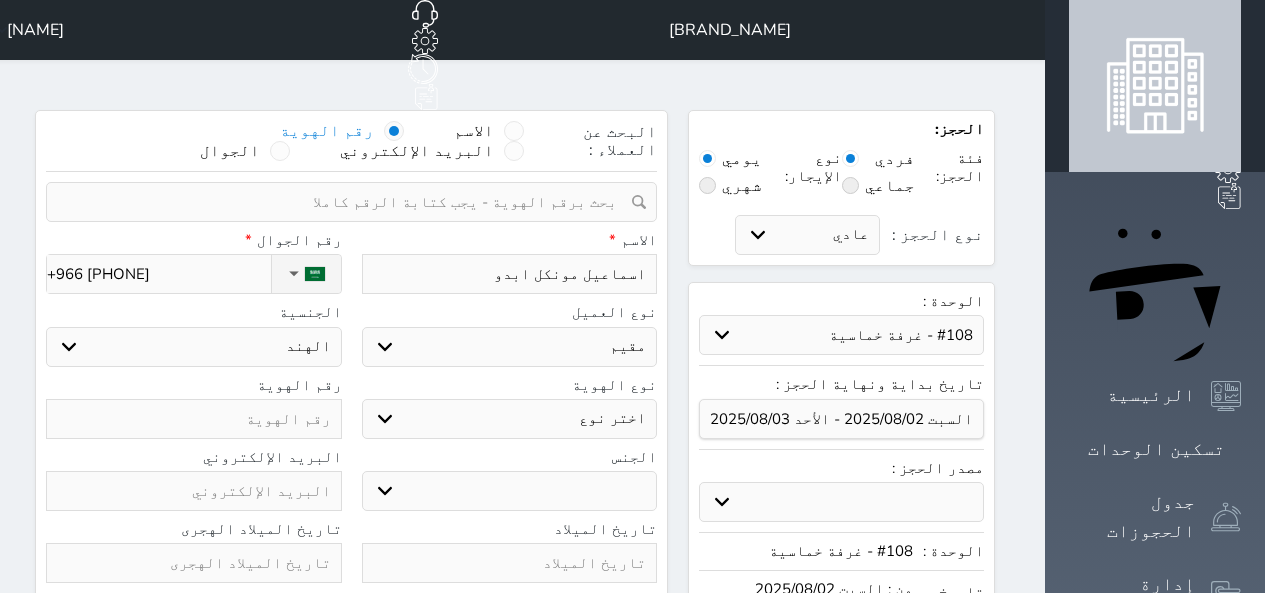 click on "اختر دولة
اثيوبيا
اجنبي بجواز سعودي
اخرى
اذربيجان
ارتيريا
ارمينيا
ازبكستان
اسبانيا
استراليا
استونيا" at bounding box center (194, 347) 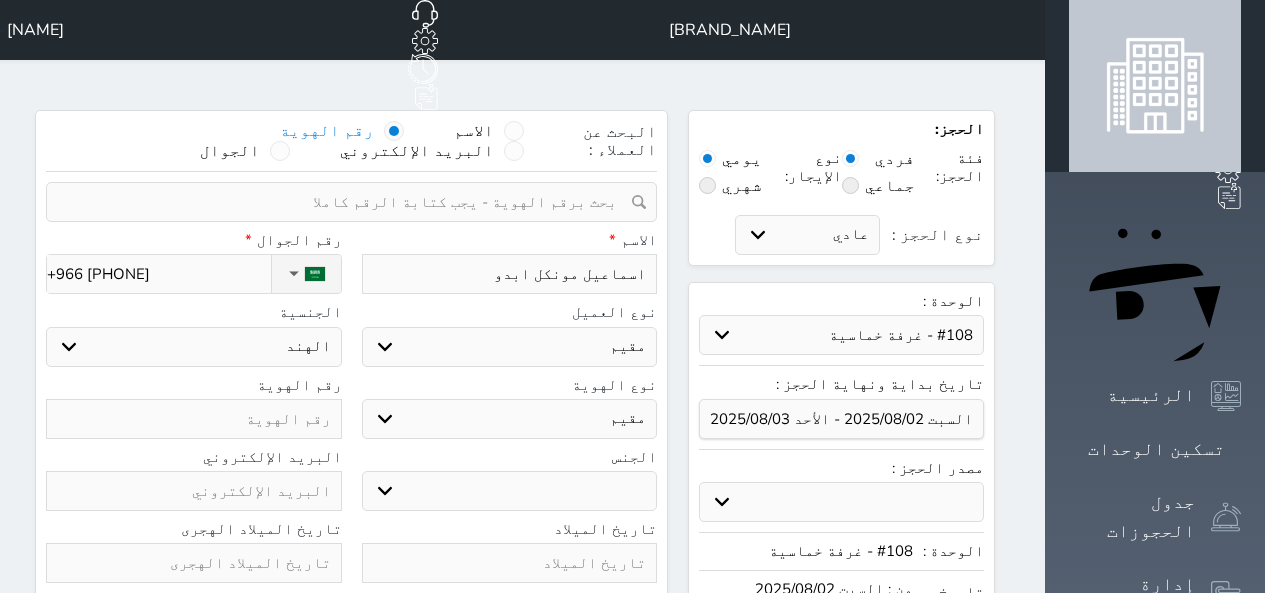 click on "اختر نوع   مقيم جواز السفر" at bounding box center [510, 419] 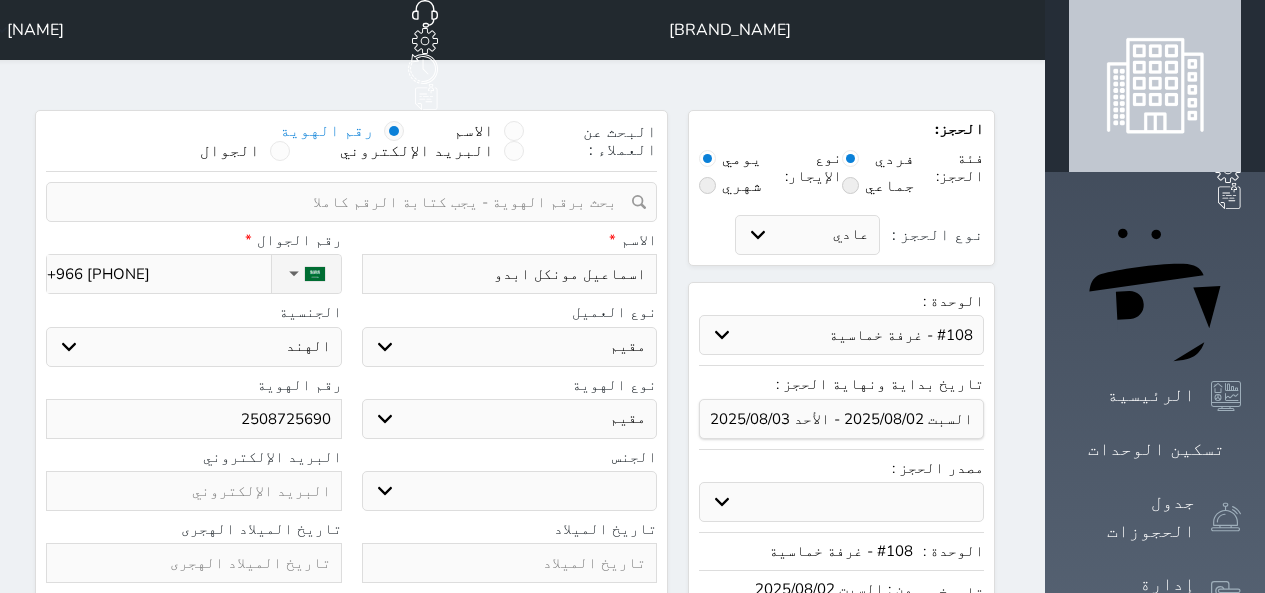scroll, scrollTop: 100, scrollLeft: 0, axis: vertical 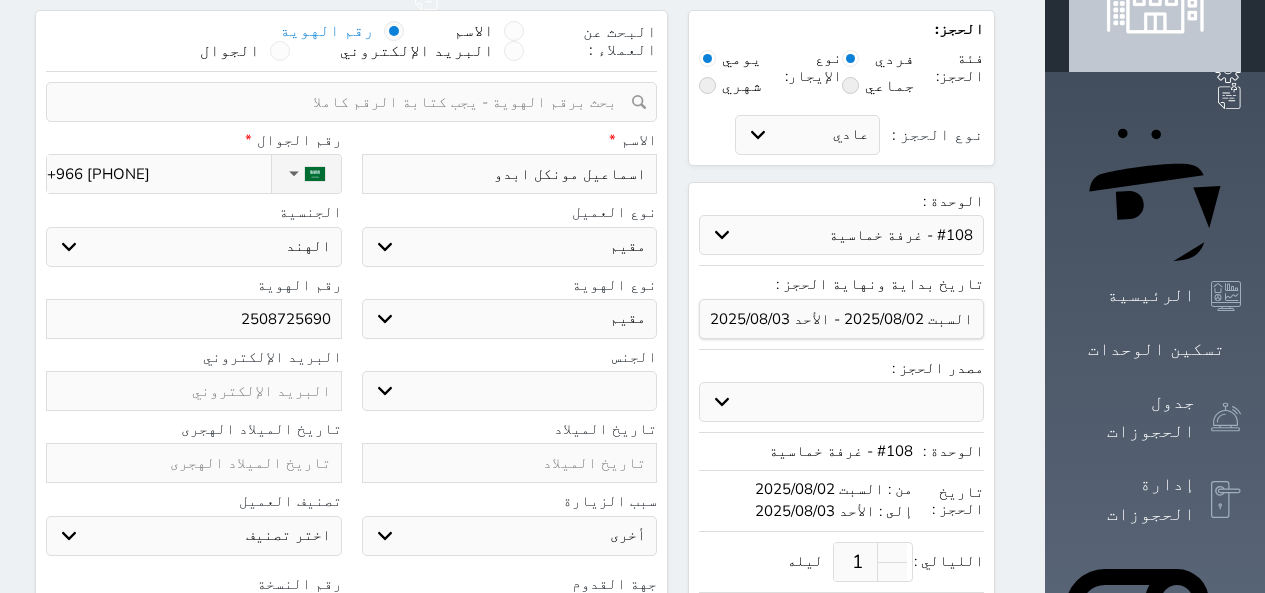 click on "ذكر   انثى" at bounding box center (510, 391) 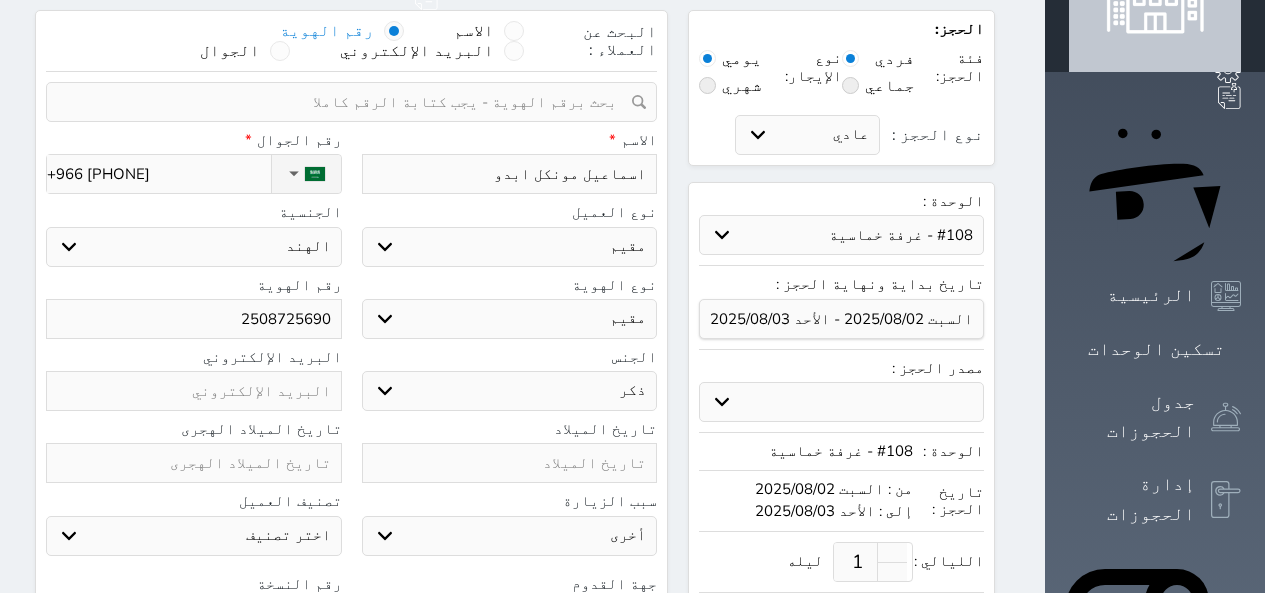 click on "ذكر   انثى" at bounding box center [510, 391] 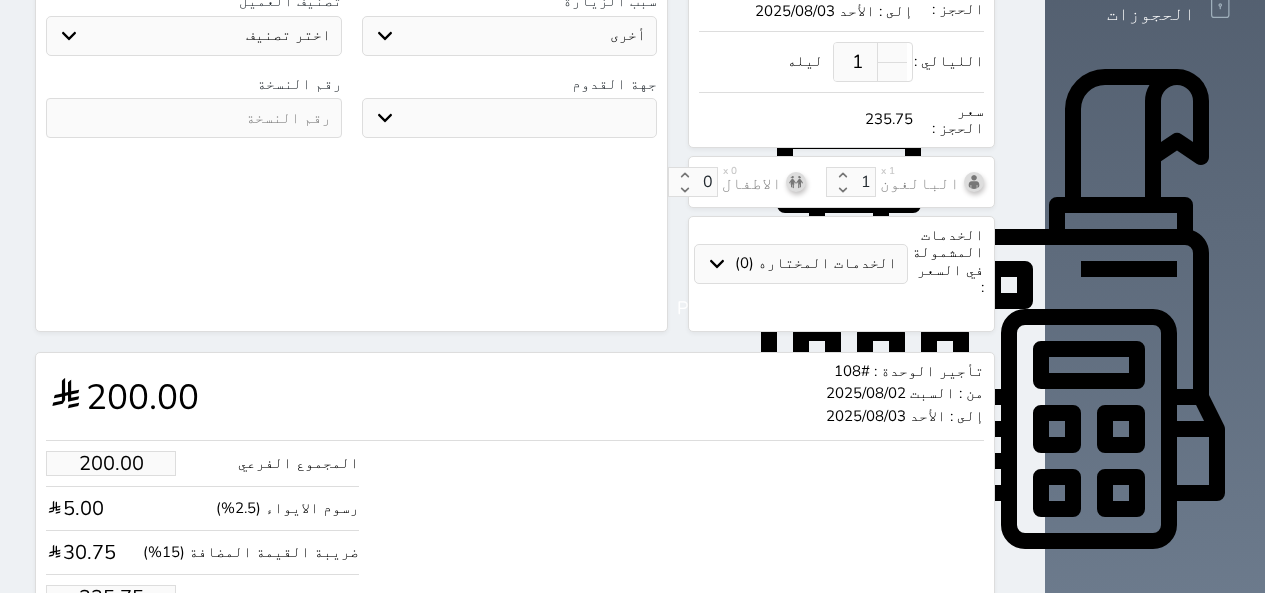 scroll, scrollTop: 634, scrollLeft: 0, axis: vertical 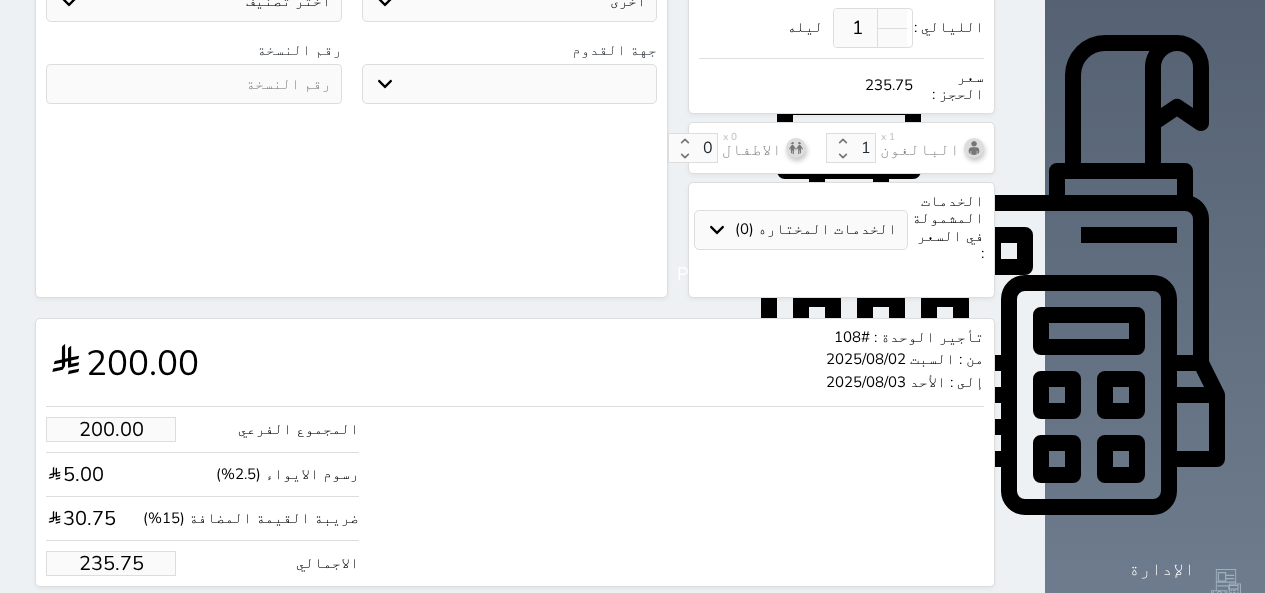 click on "235.75" at bounding box center [111, 563] 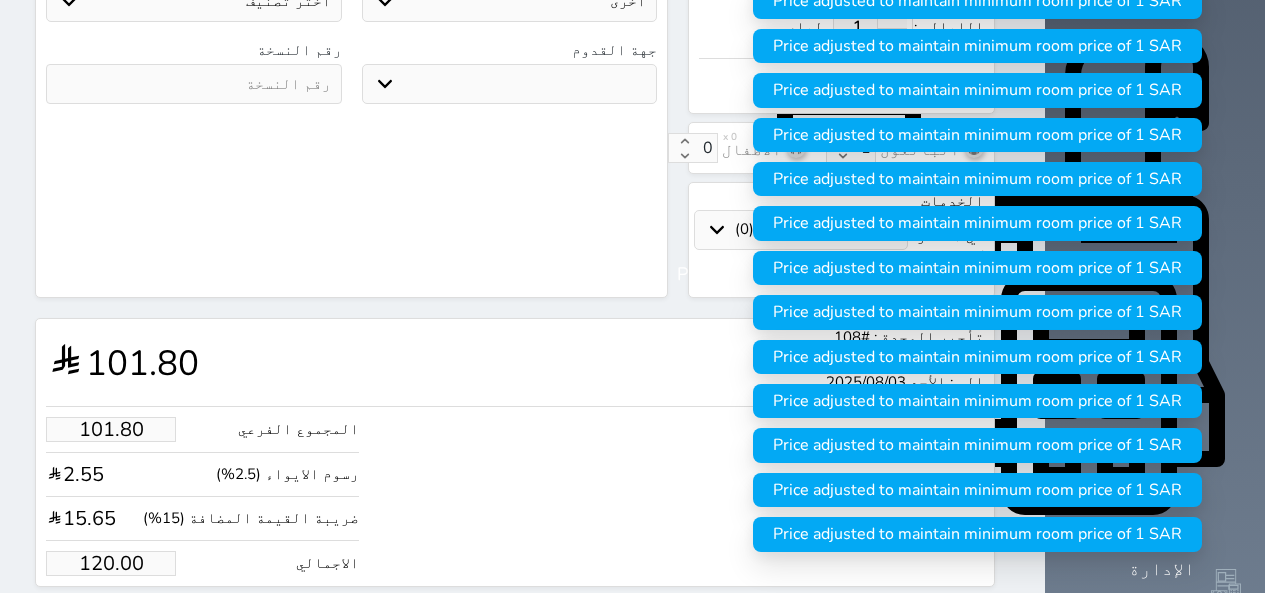 click on "المجموع الفرعي   101.80   رسوم الايواء (2.5%)    2.55    ضريبة القيمة المضافة (15%)    15.65      الاجمالي   120.00" at bounding box center (515, 491) 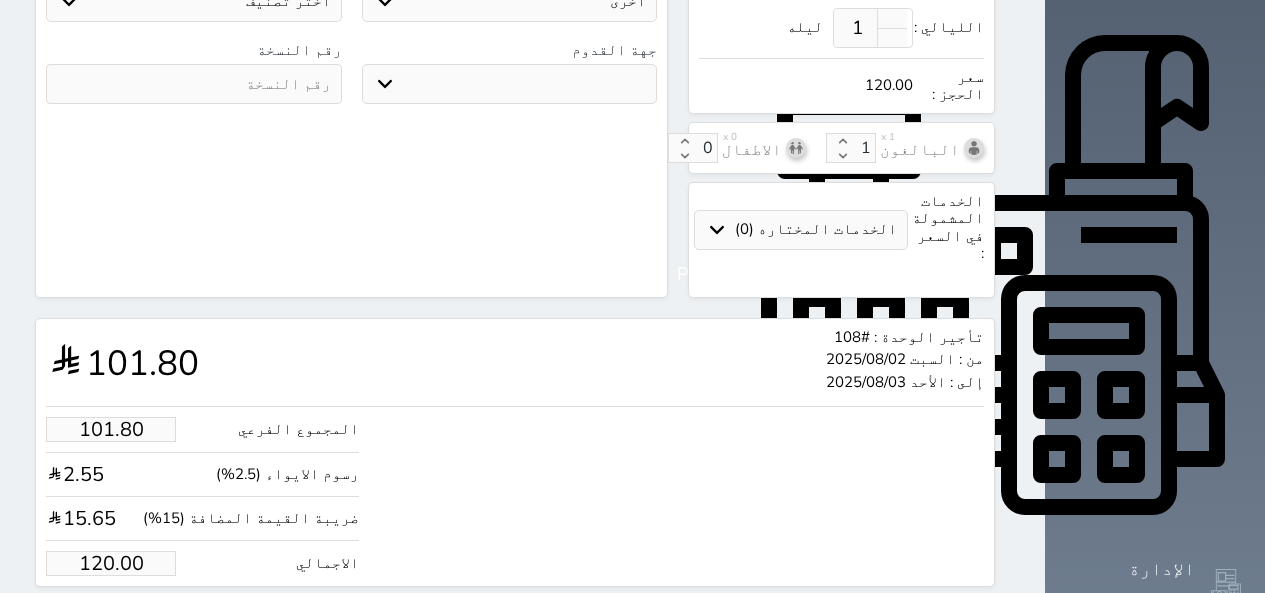 click on "حجز" at bounding box center [128, 624] 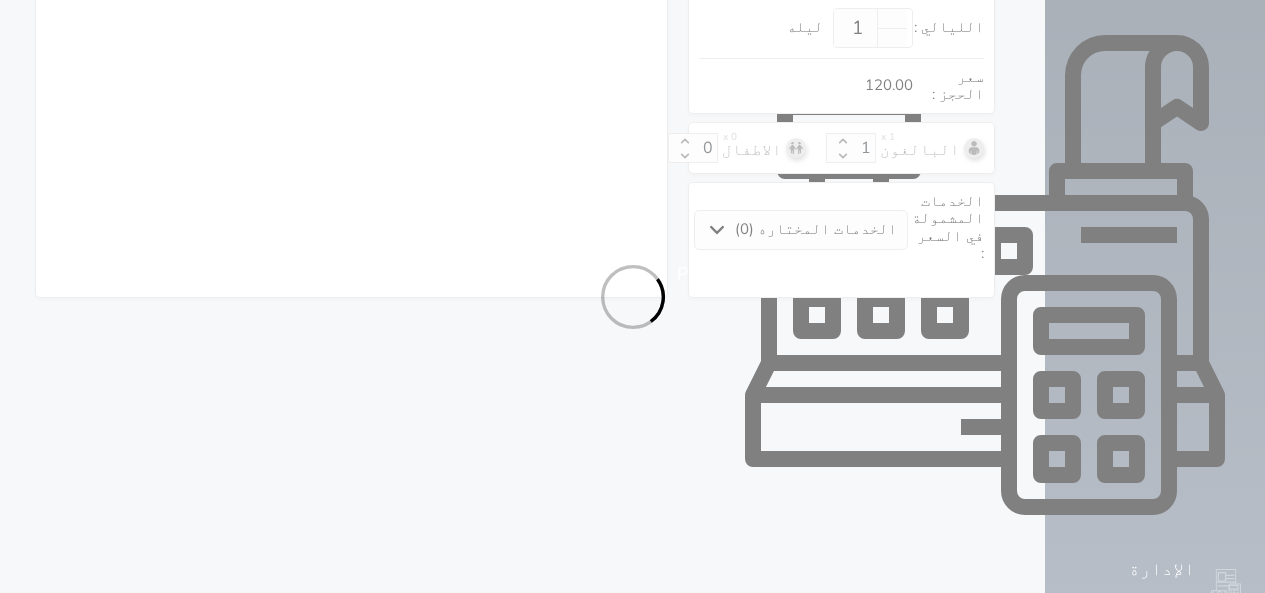 scroll, scrollTop: 593, scrollLeft: 0, axis: vertical 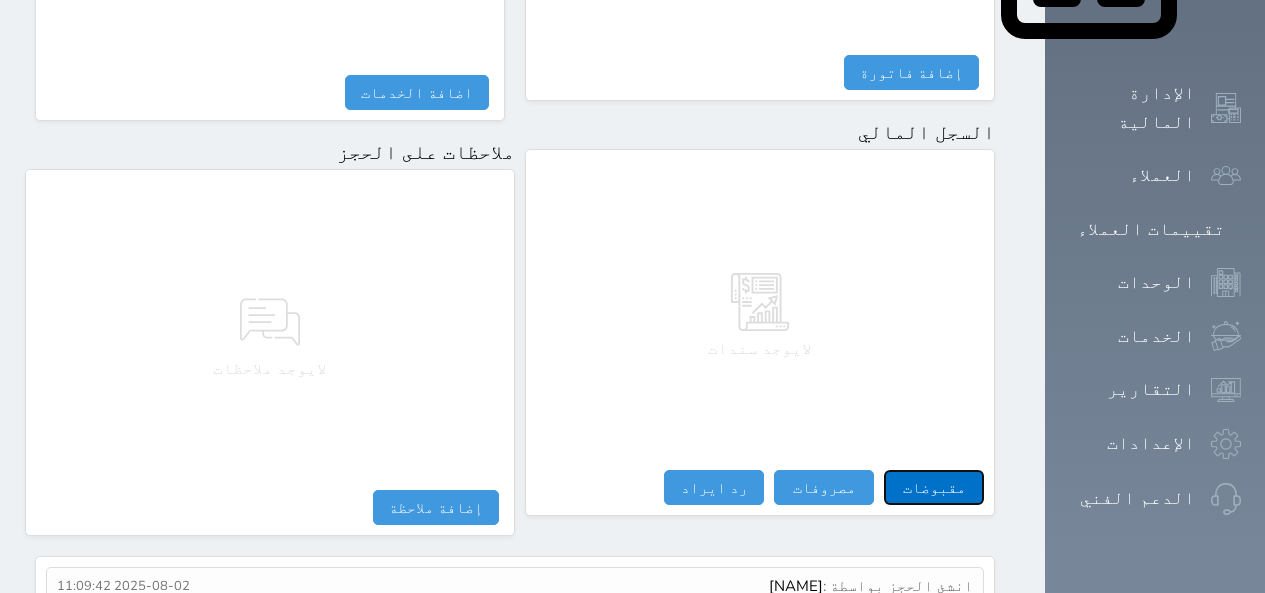 click on "مقبوضات" at bounding box center [934, 487] 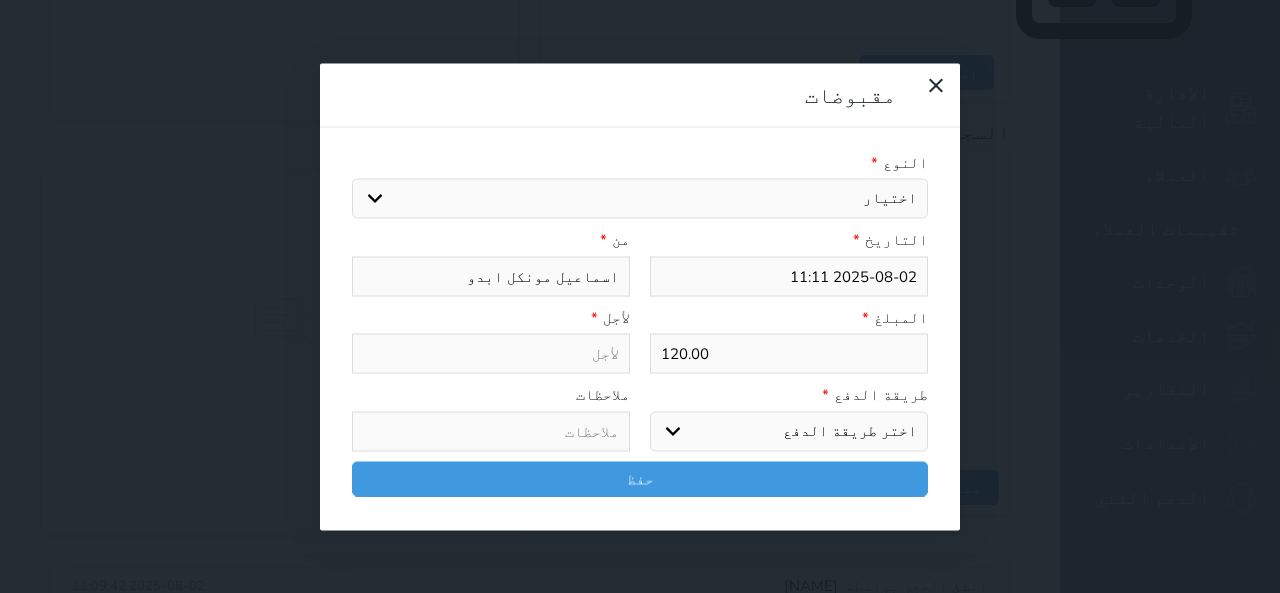 drag, startPoint x: 430, startPoint y: 136, endPoint x: 464, endPoint y: 156, distance: 39.446167 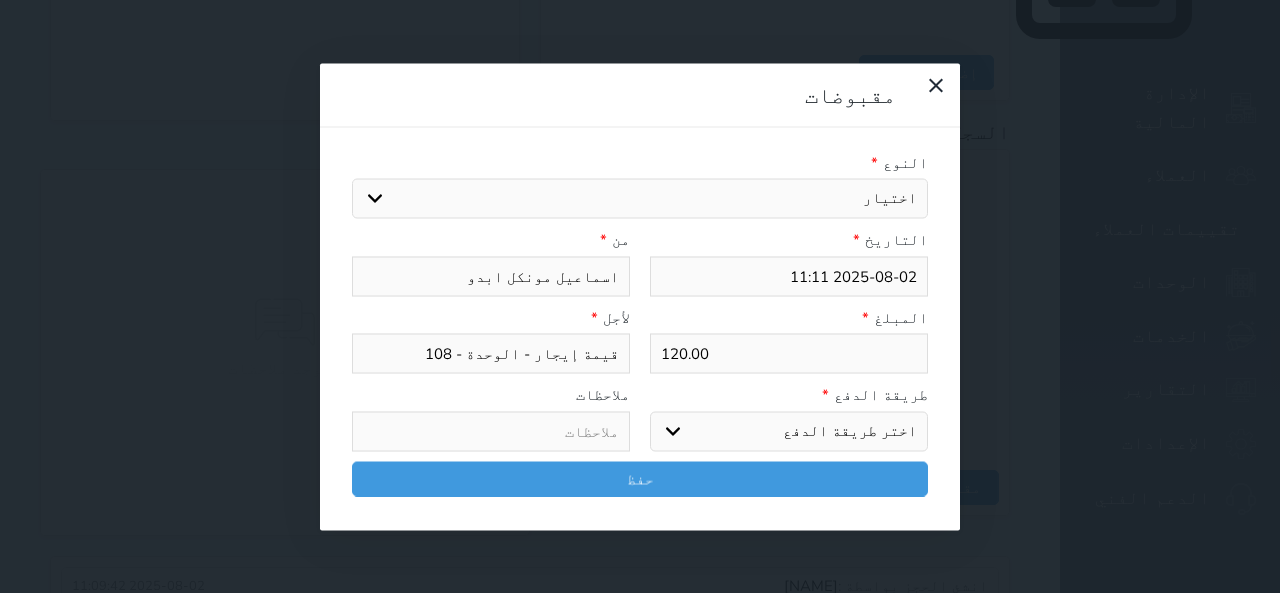 drag, startPoint x: 773, startPoint y: 368, endPoint x: 777, endPoint y: 379, distance: 11.7046995 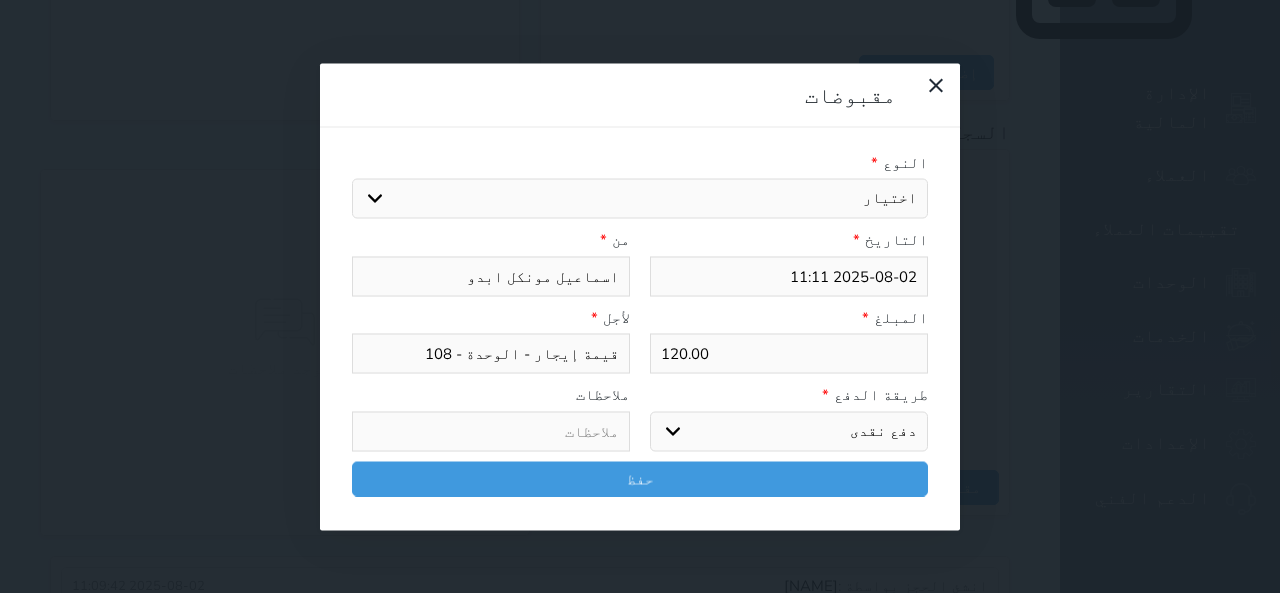 click on "اختر طريقة الدفع   دفع نقدى   تحويل بنكى   مدى   بطاقة ائتمان   آجل" at bounding box center [789, 431] 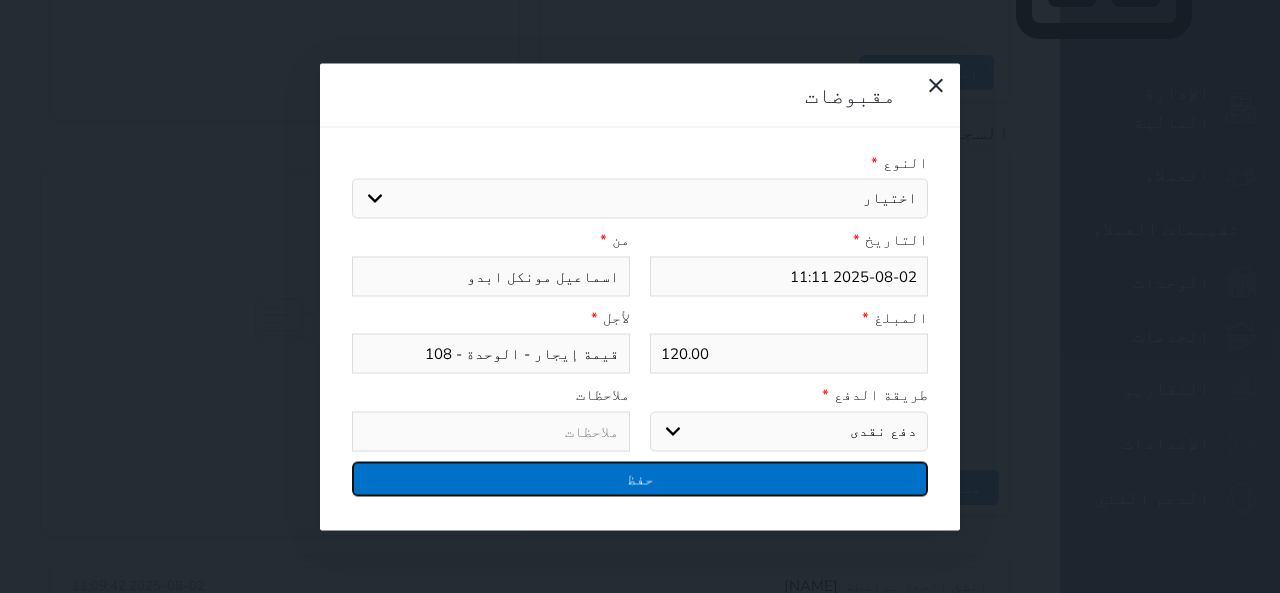 click on "حفظ" at bounding box center (640, 478) 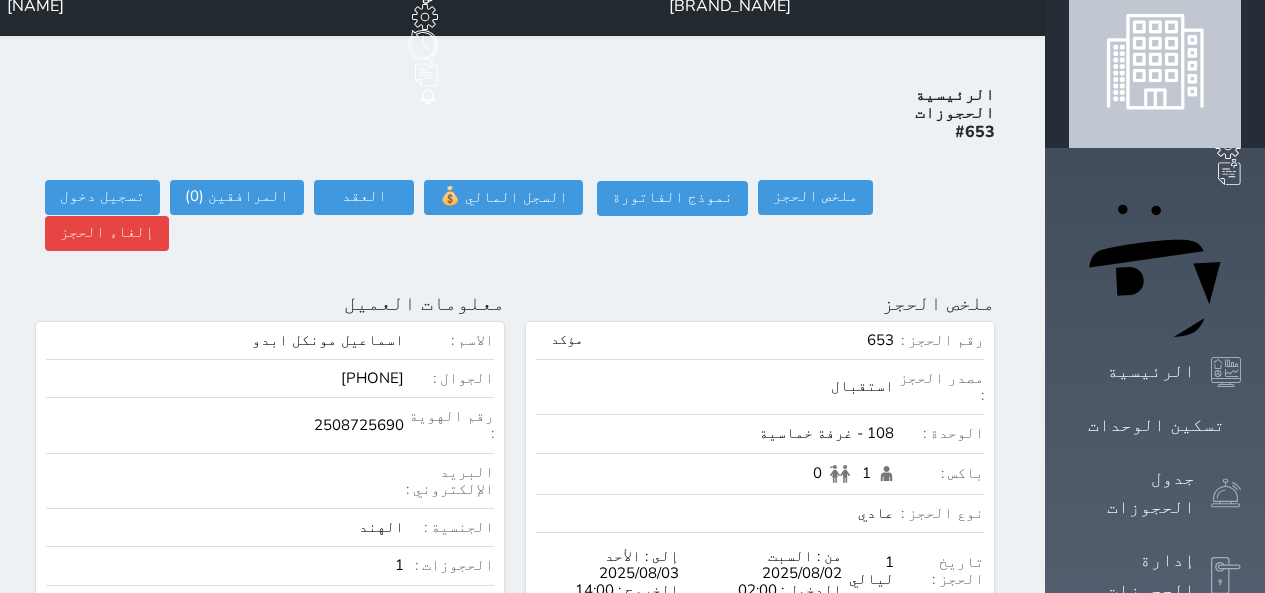 scroll, scrollTop: 0, scrollLeft: 0, axis: both 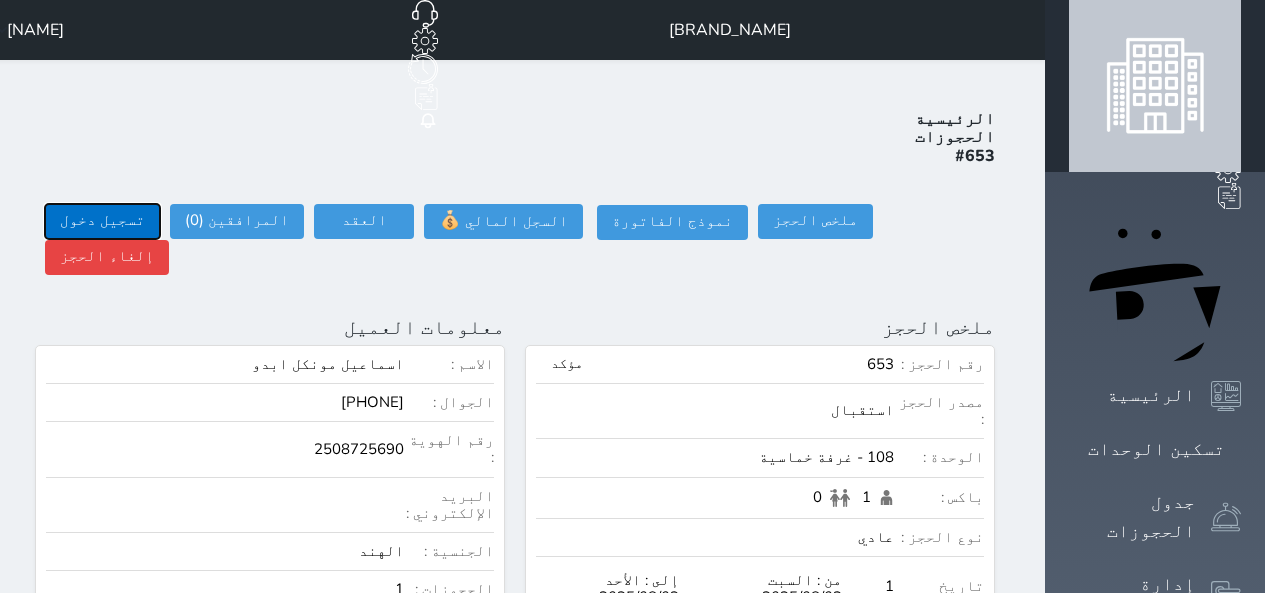 click on "تسجيل دخول" at bounding box center [102, 221] 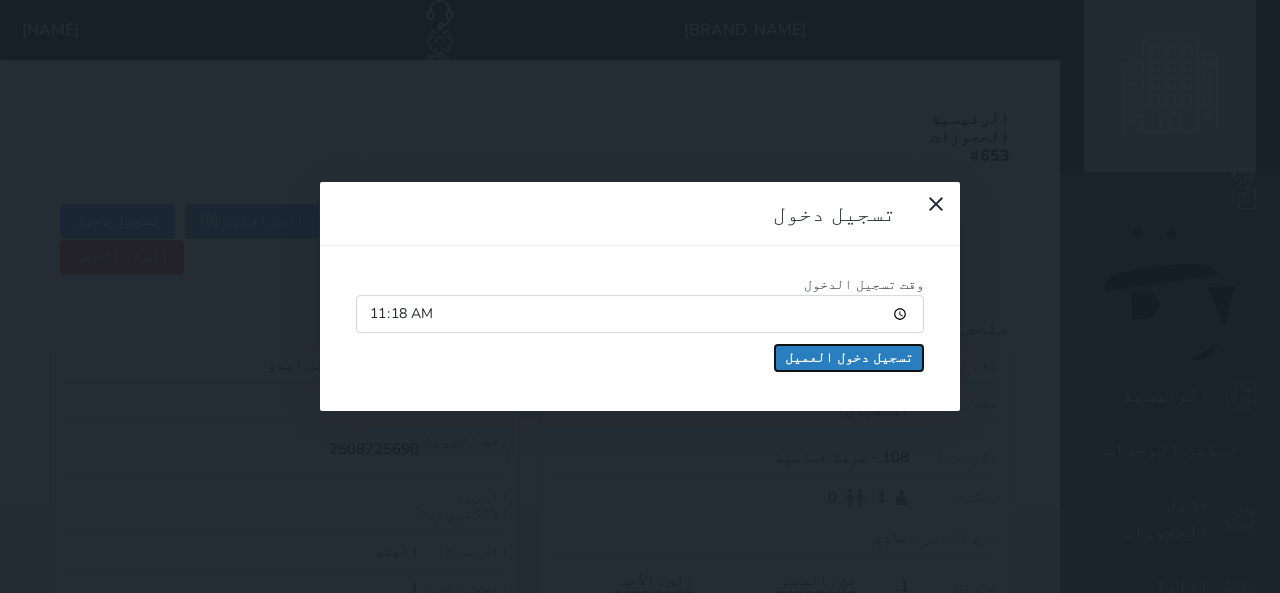 click on "تسجيل دخول العميل" at bounding box center (849, 358) 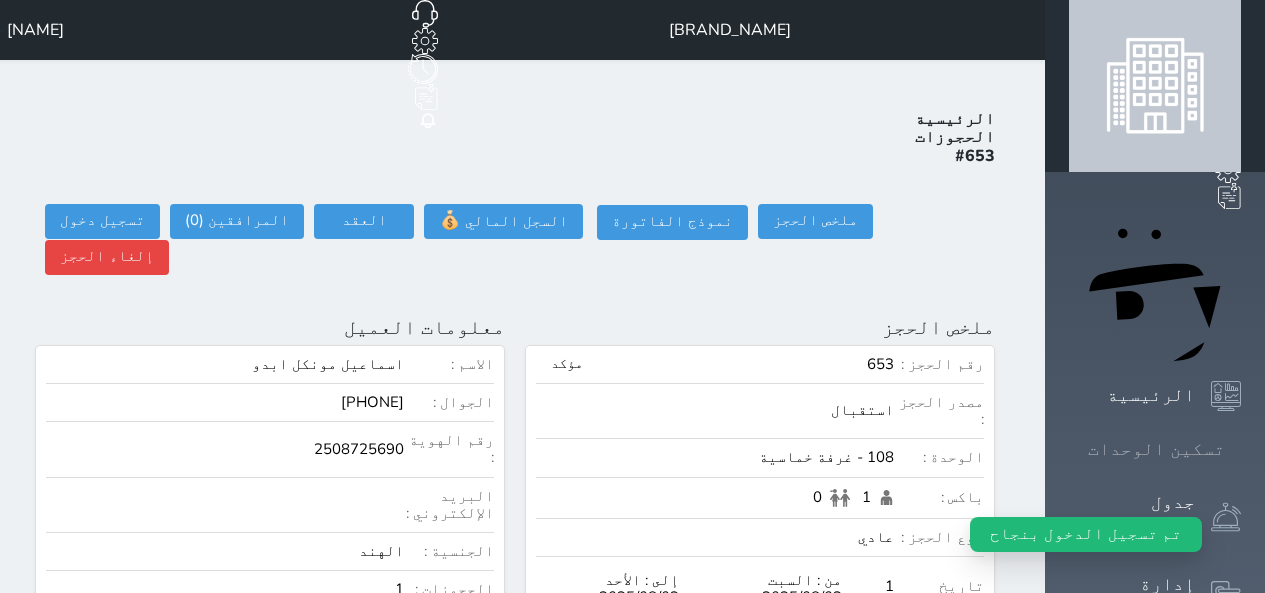 click 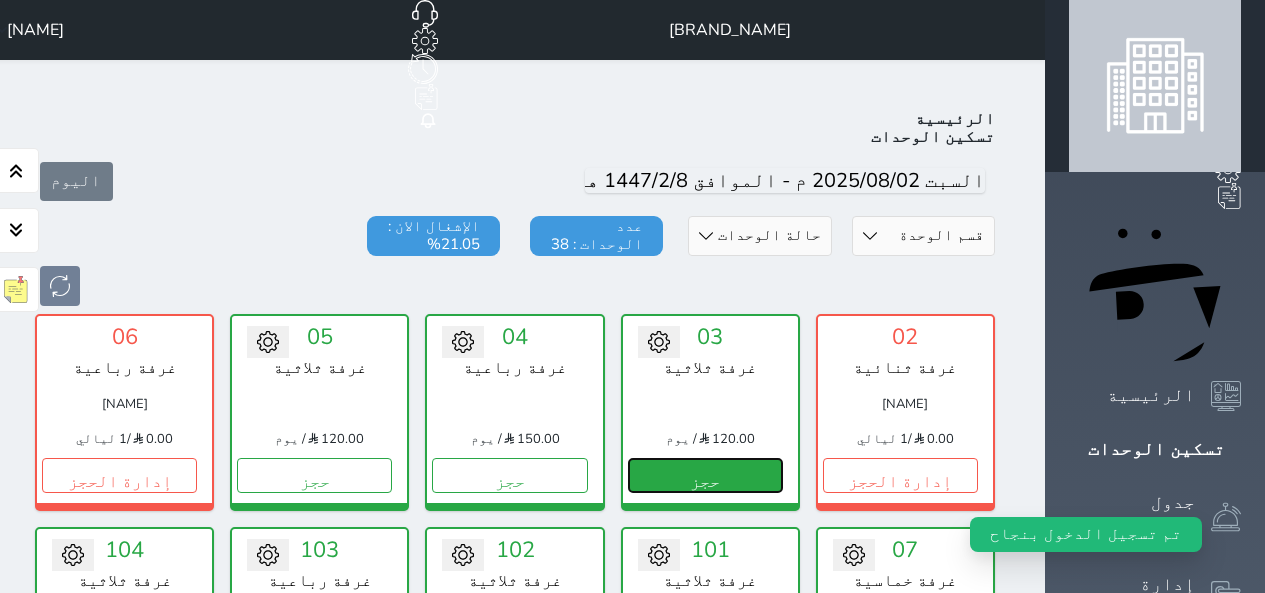 click on "حجز" at bounding box center [705, 475] 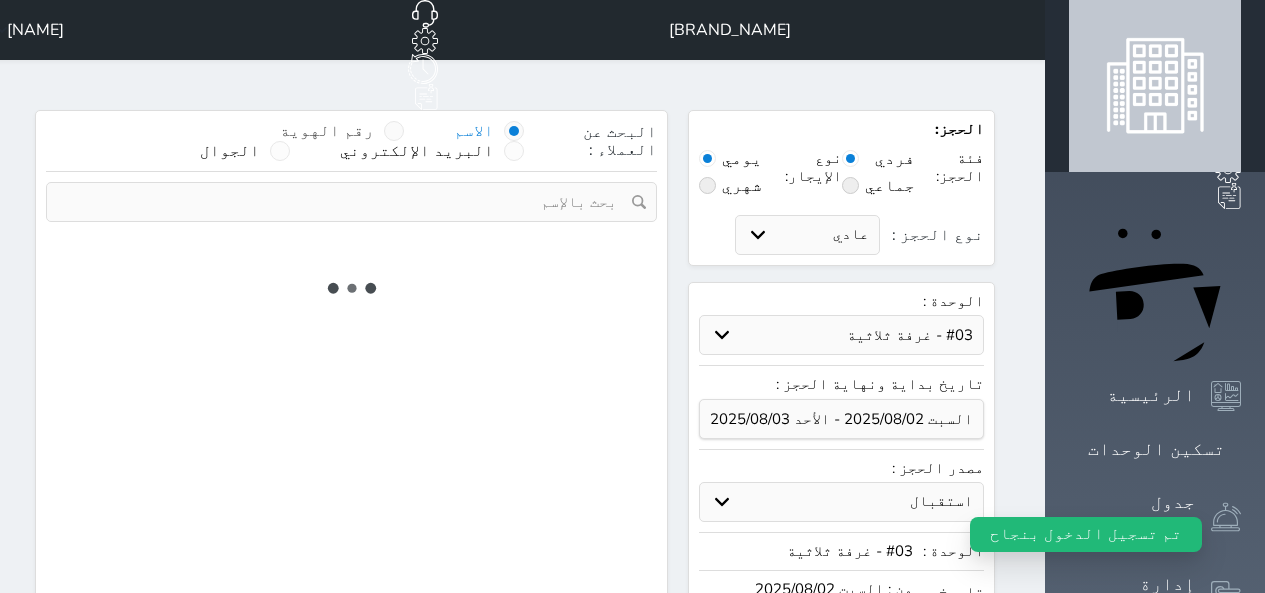 click at bounding box center [394, 131] 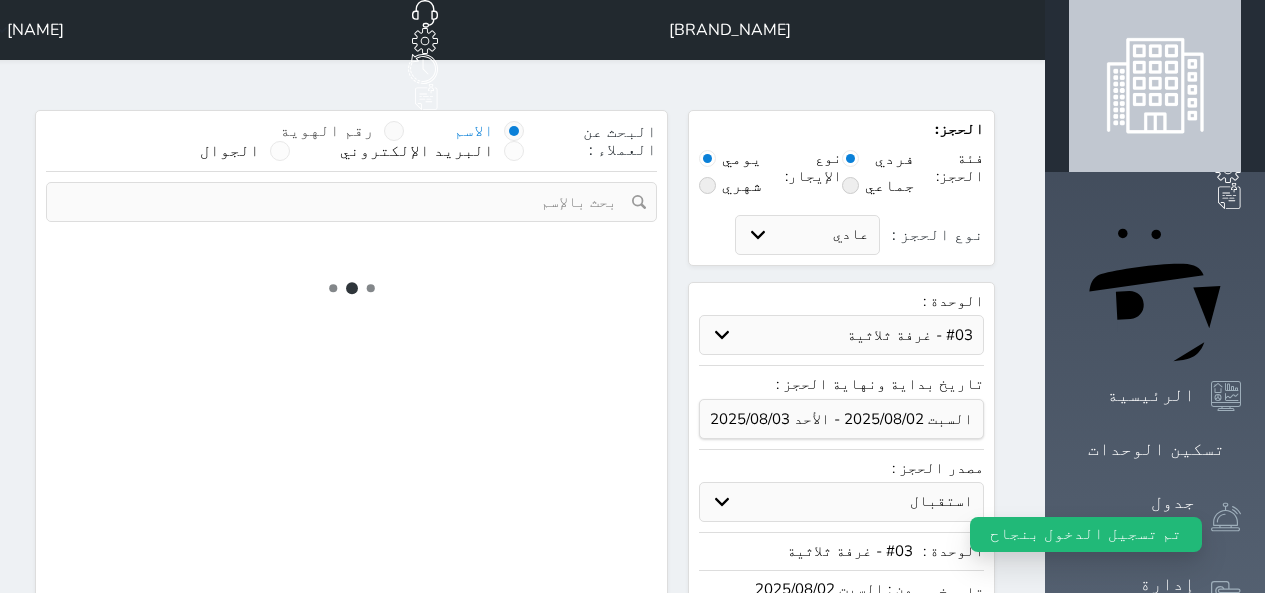 click on "رقم الهوية" at bounding box center [374, 141] 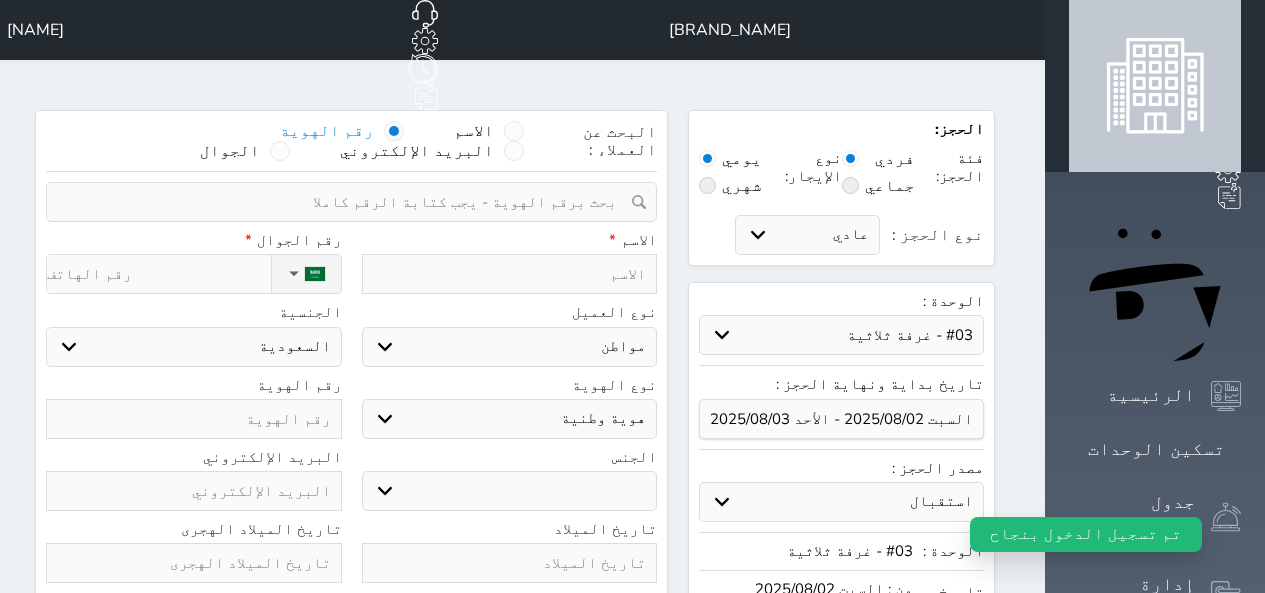 click at bounding box center (344, 202) 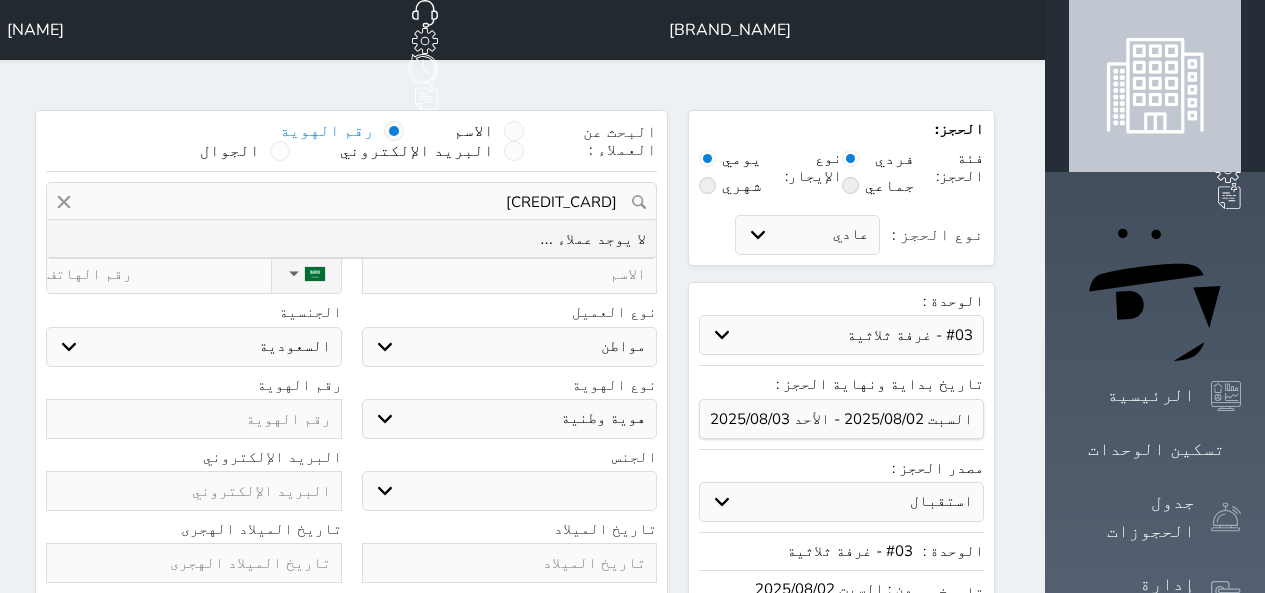 click on "[CREDIT_CARD]" at bounding box center [351, 202] 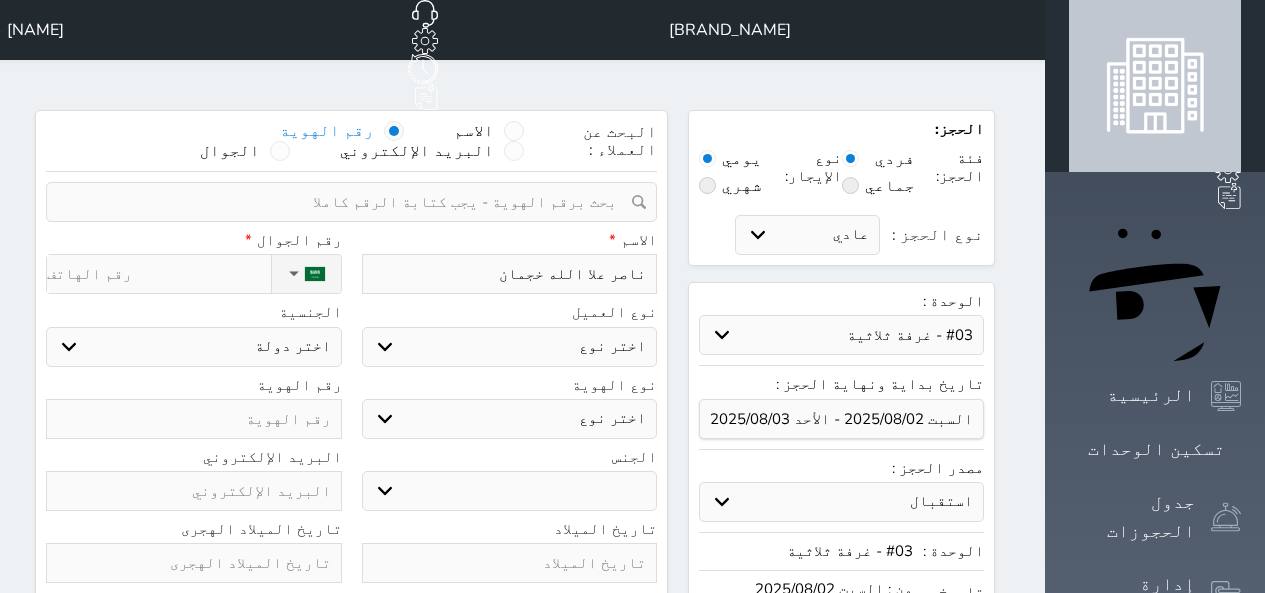 click on "نوع الحجز :" at bounding box center (158, 274) 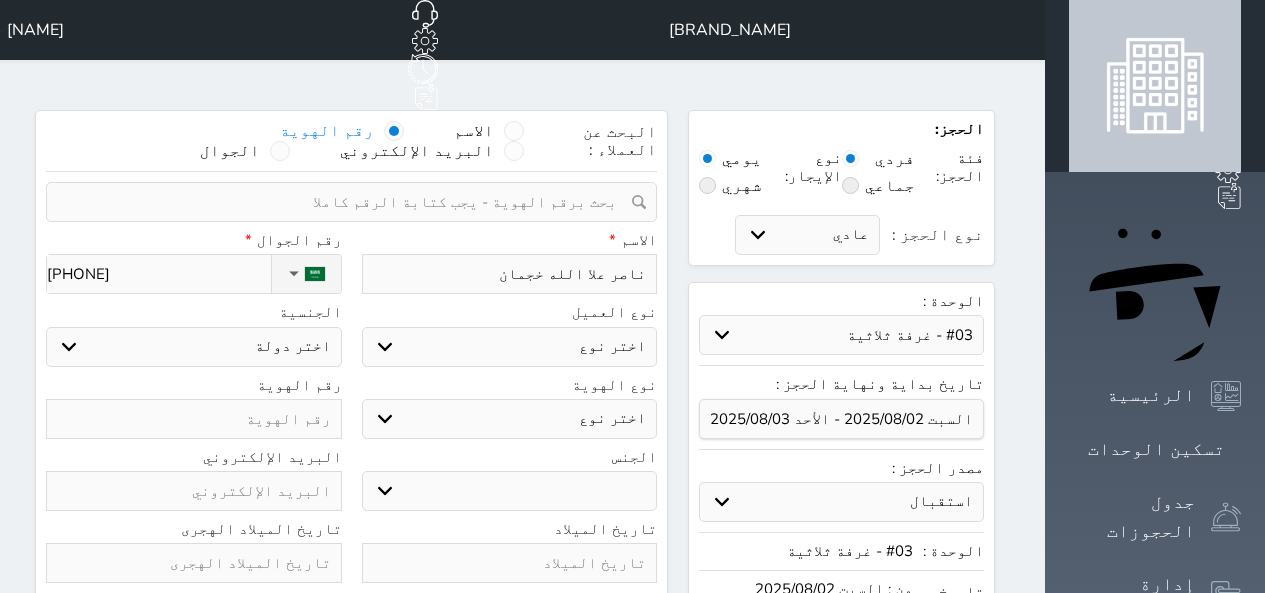 drag, startPoint x: 541, startPoint y: 287, endPoint x: 547, endPoint y: 312, distance: 25.70992 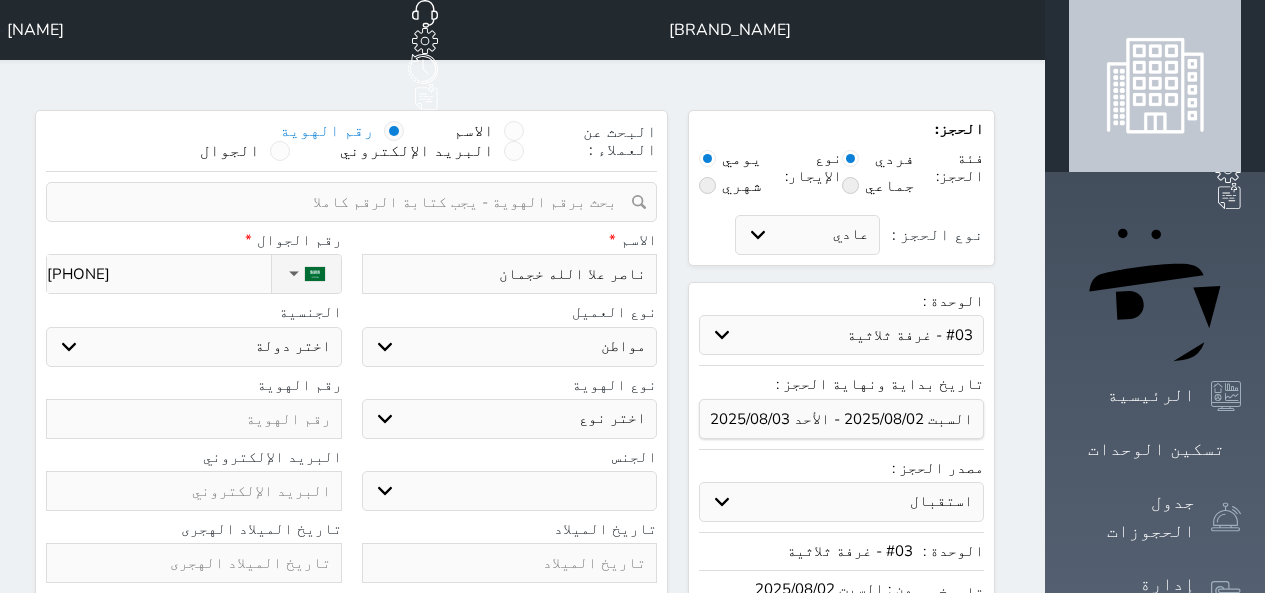 click on "اختر نوع   مواطن مواطن خليجي زائر مقيم" at bounding box center (510, 347) 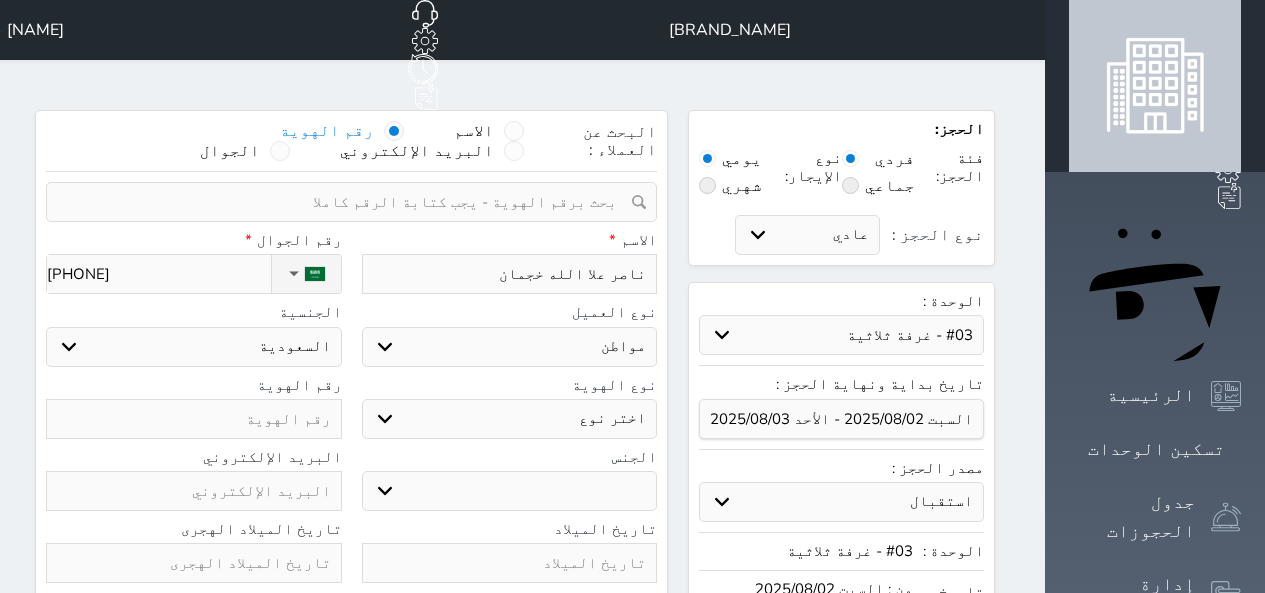 click on "نوع الهوية
اختر نوع   هوية وطنية هوية عائلية جواز السفر   رقم الهوية" at bounding box center [351, 413] 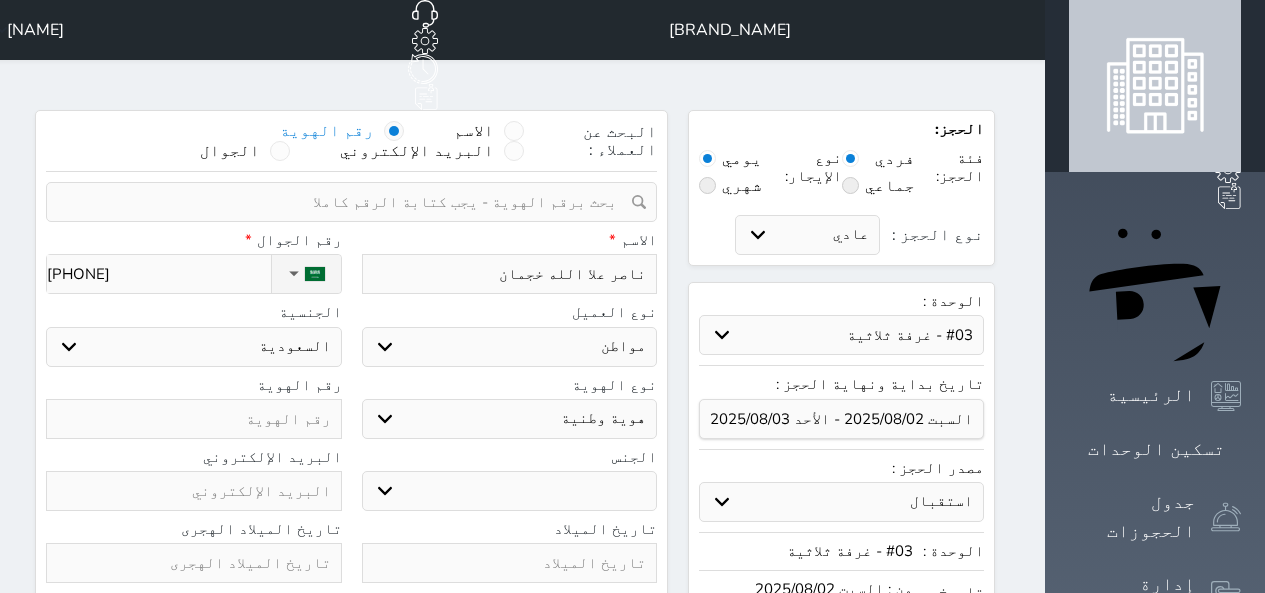 click on "اختر نوع   هوية وطنية هوية عائلية جواز السفر" at bounding box center [510, 419] 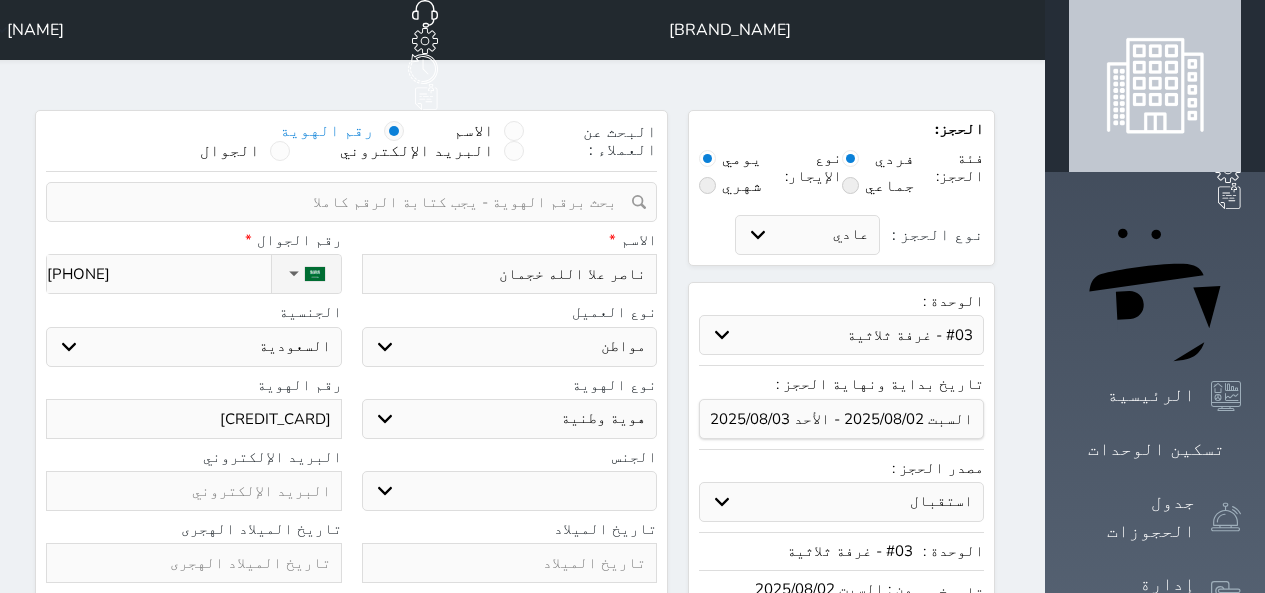 drag, startPoint x: 493, startPoint y: 447, endPoint x: 507, endPoint y: 456, distance: 16.643316 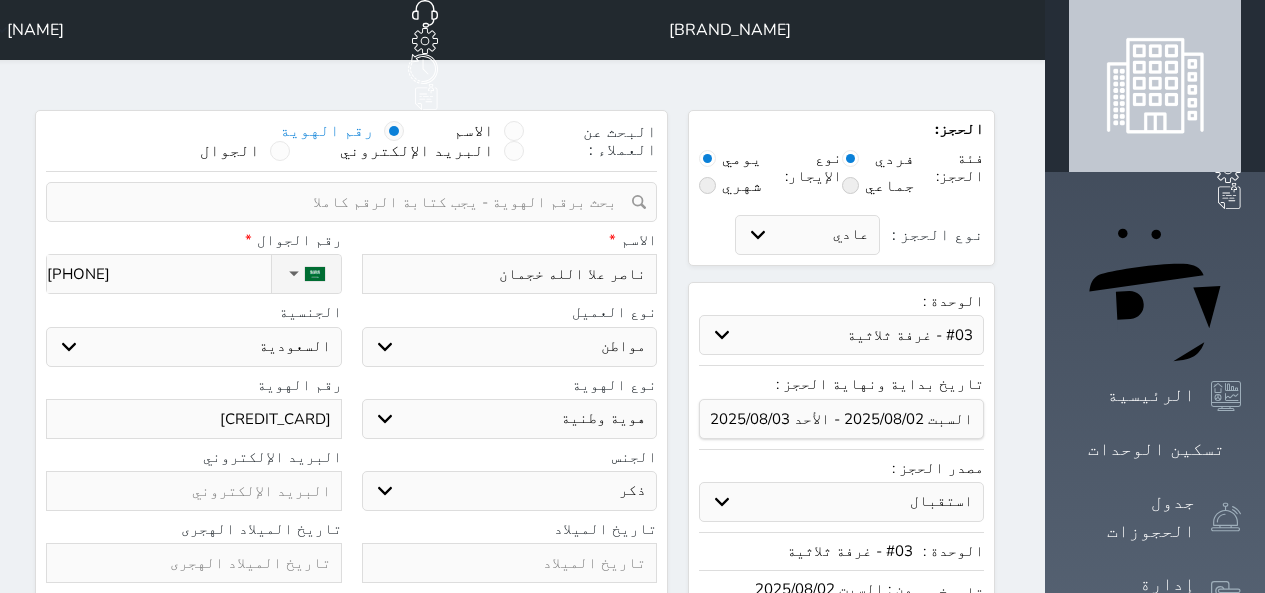 click on "ذكر   انثى" at bounding box center [510, 491] 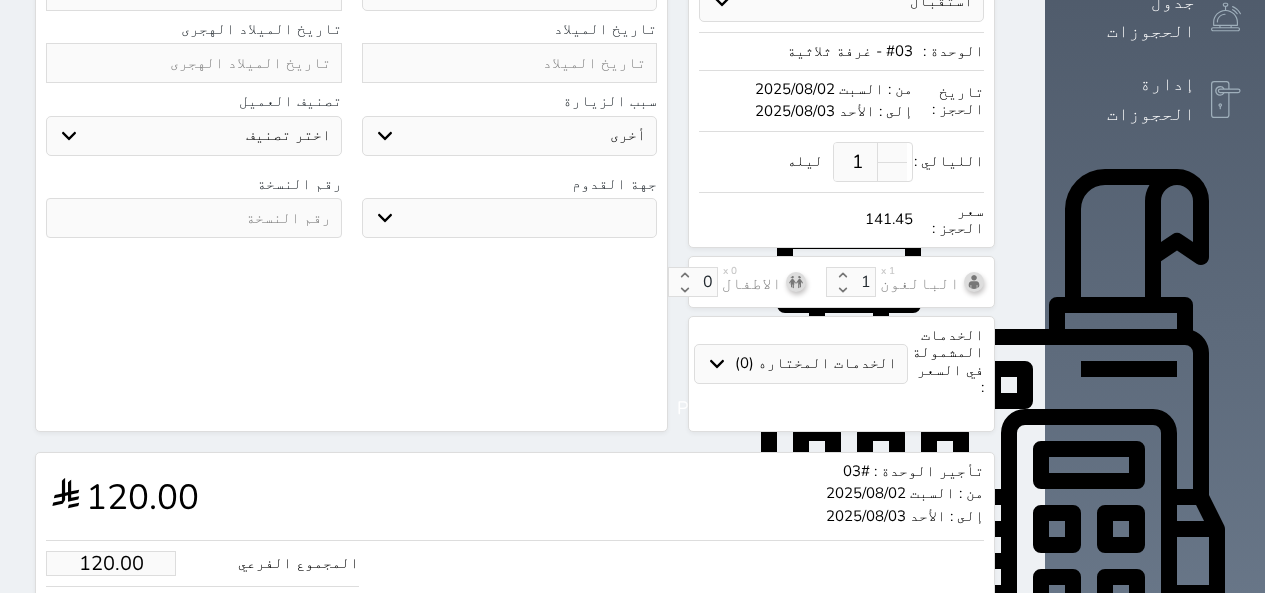 scroll, scrollTop: 634, scrollLeft: 0, axis: vertical 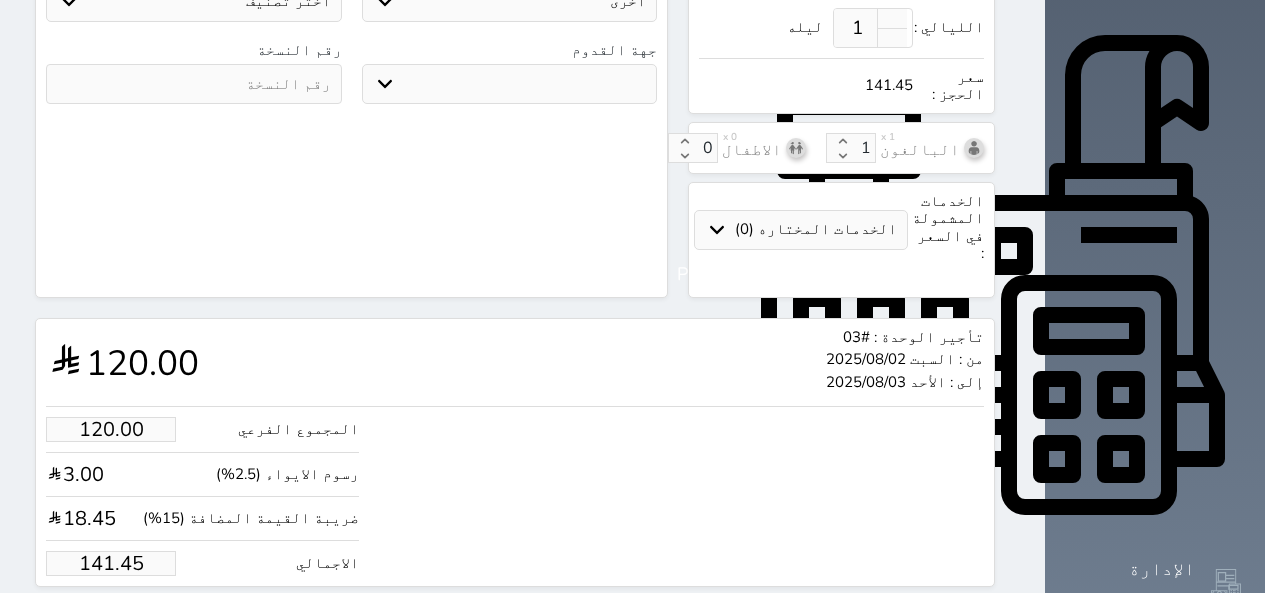 click on "141.45" at bounding box center [111, 563] 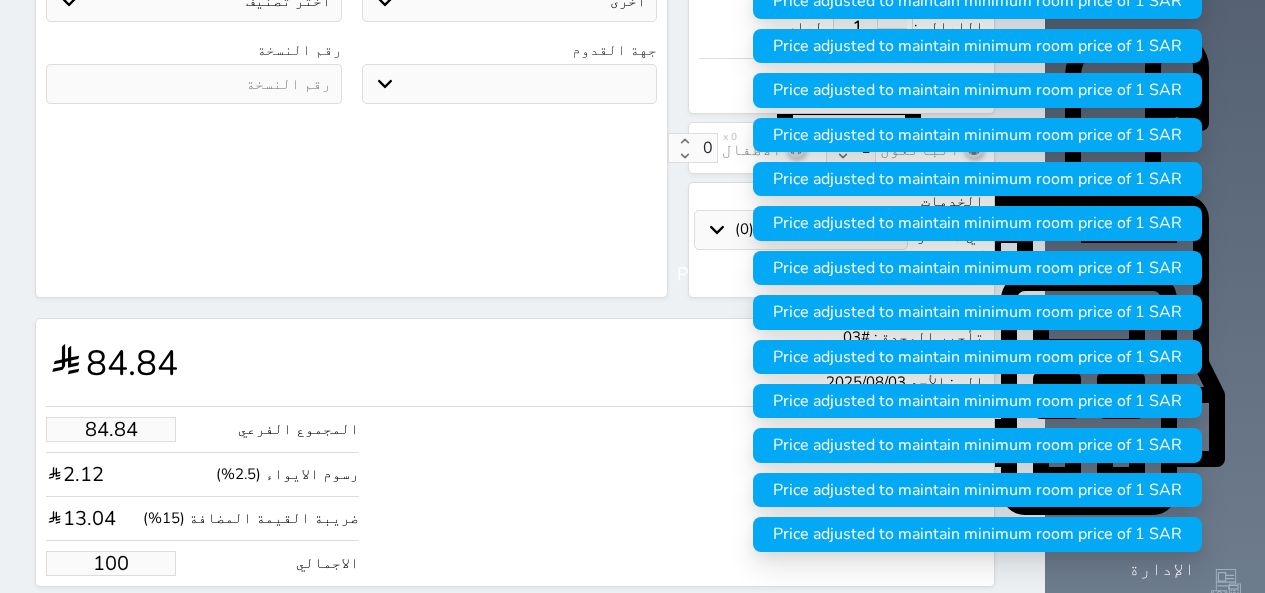 click on "المجموع الفرعي   84.84   رسوم الايواء (2.5%)    2.12    ضريبة القيمة المضافة (15%)    13.04      الاجمالي   100" at bounding box center (515, 491) 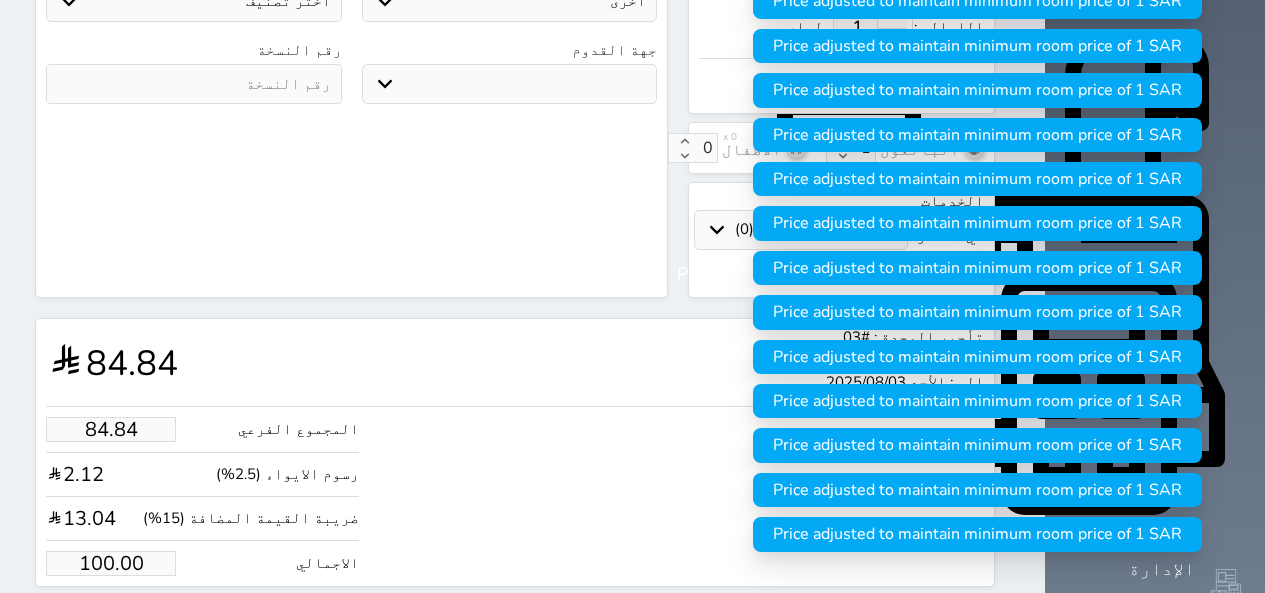 click on "حجز" at bounding box center [128, 624] 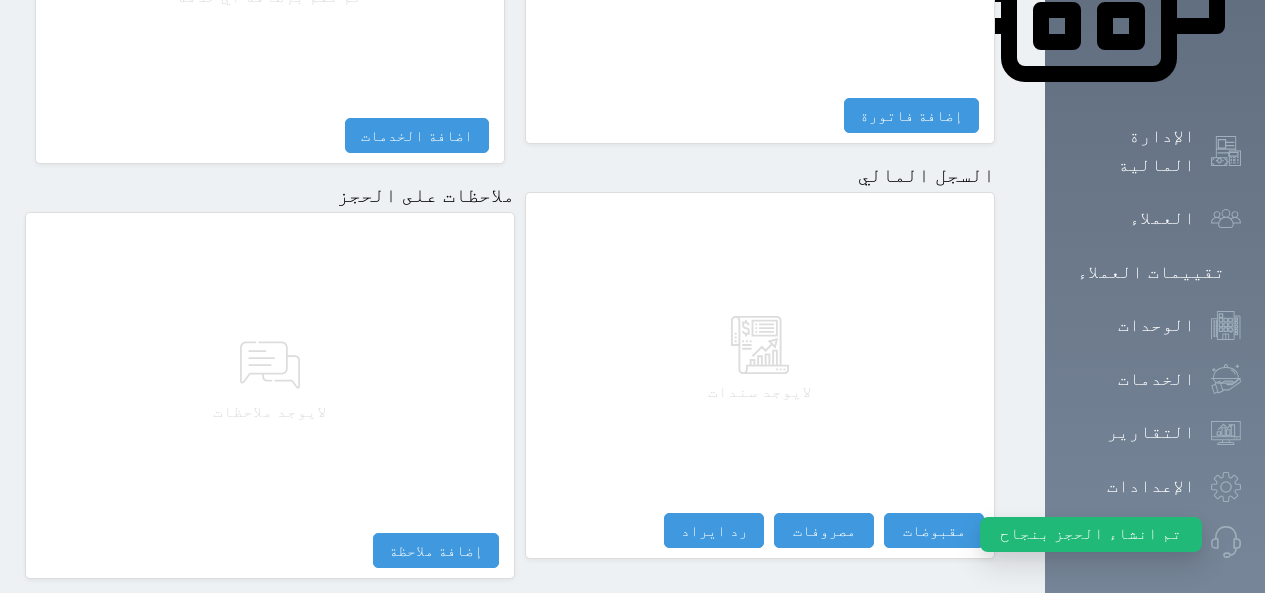scroll, scrollTop: 1110, scrollLeft: 0, axis: vertical 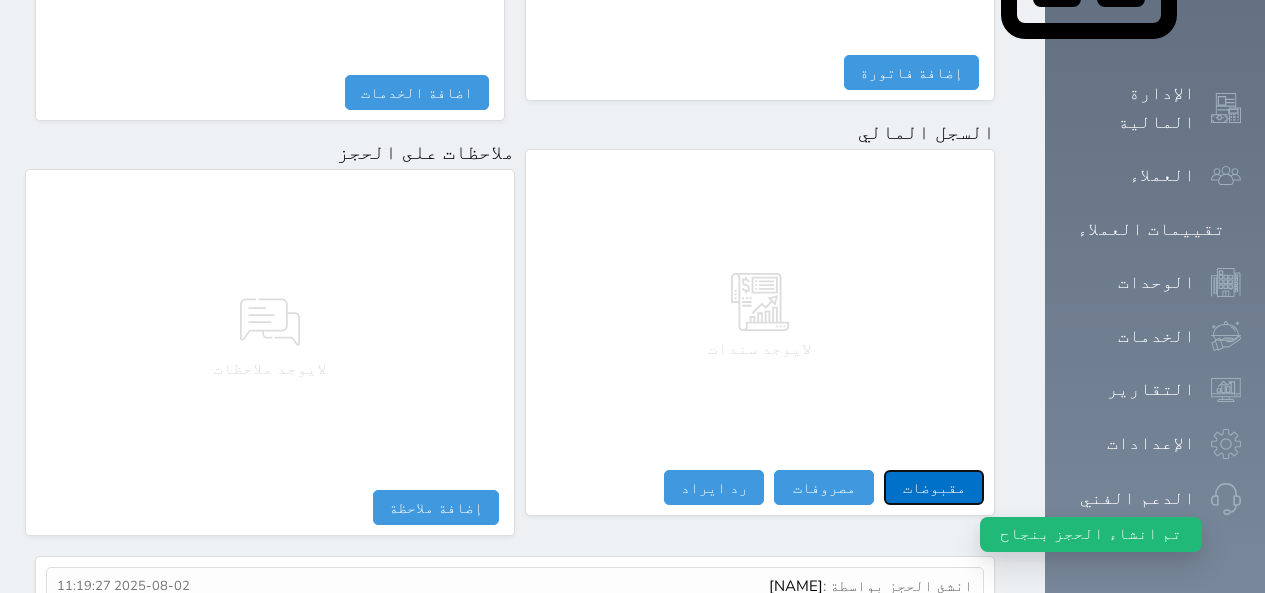 click on "مقبوضات" at bounding box center (934, 487) 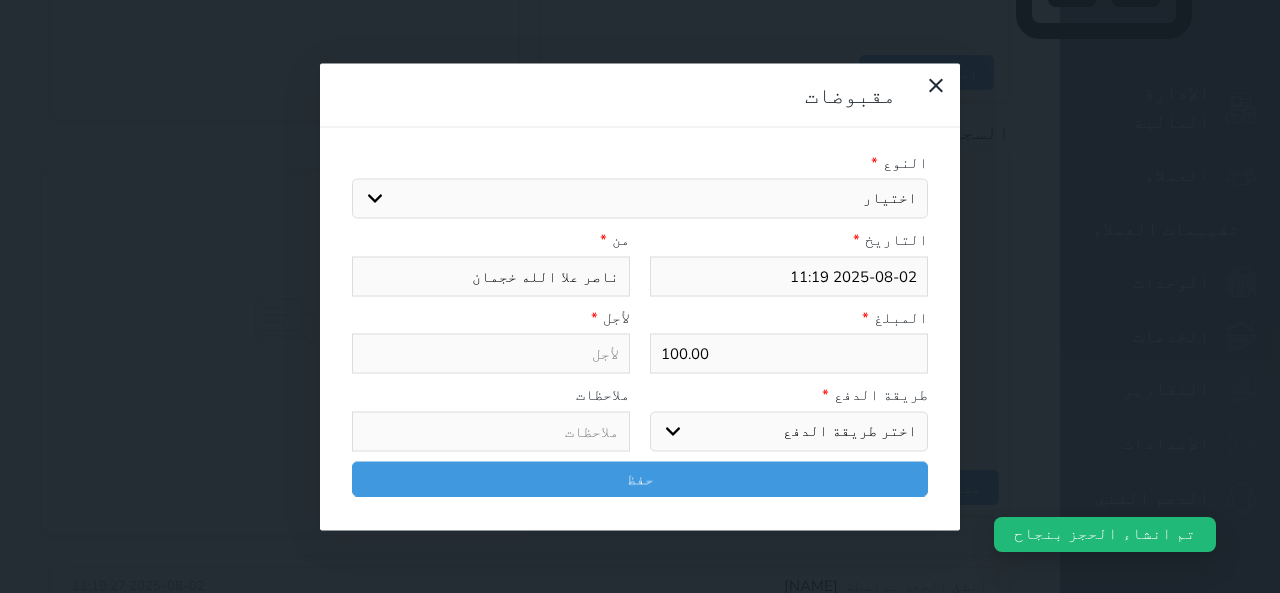 drag, startPoint x: 638, startPoint y: 140, endPoint x: 657, endPoint y: 155, distance: 24.207438 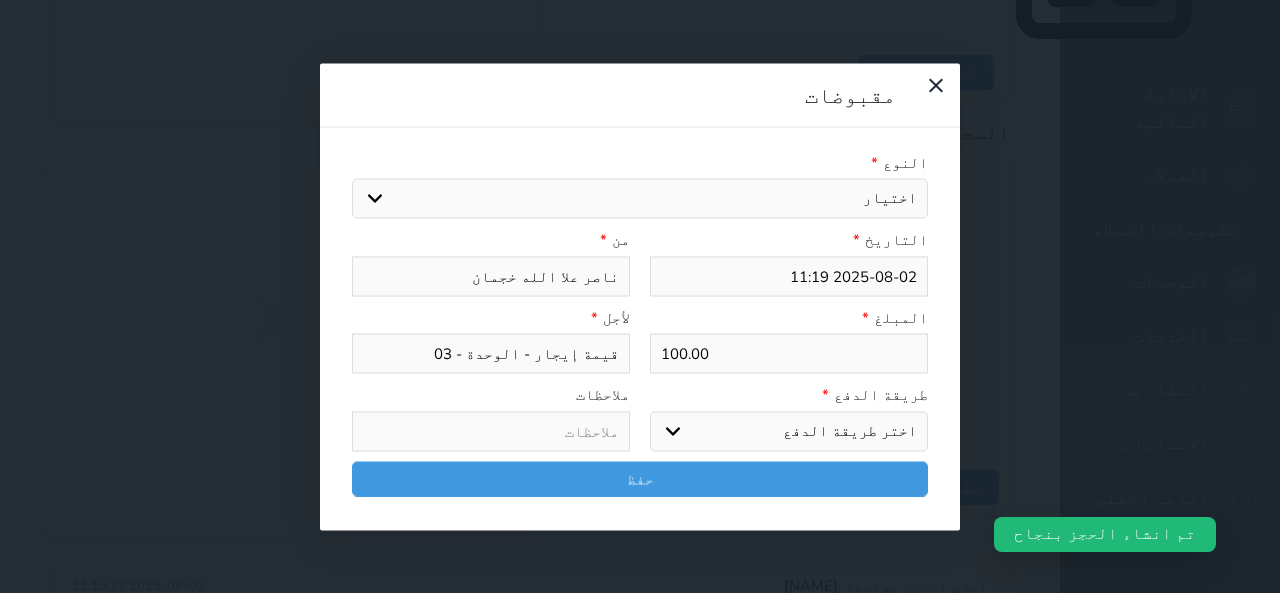 click on "اختر طريقة الدفع   دفع نقدى   تحويل بنكى   مدى   بطاقة ائتمان   آجل" at bounding box center [789, 431] 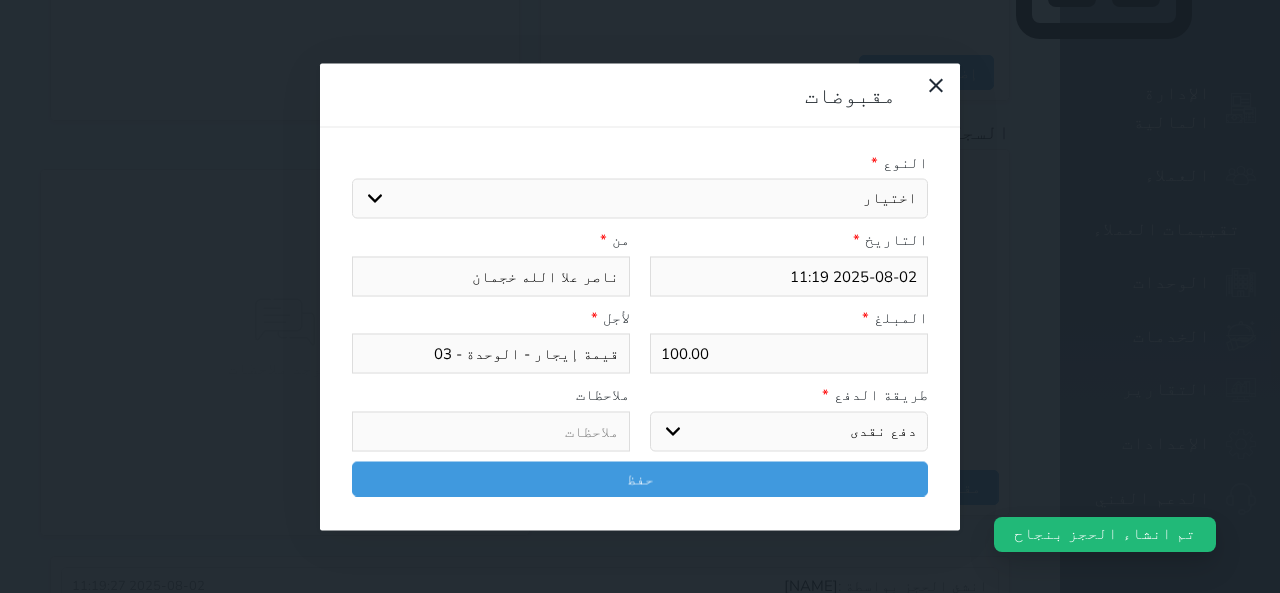 click on "اختر طريقة الدفع   دفع نقدى   تحويل بنكى   مدى   بطاقة ائتمان   آجل" at bounding box center (789, 431) 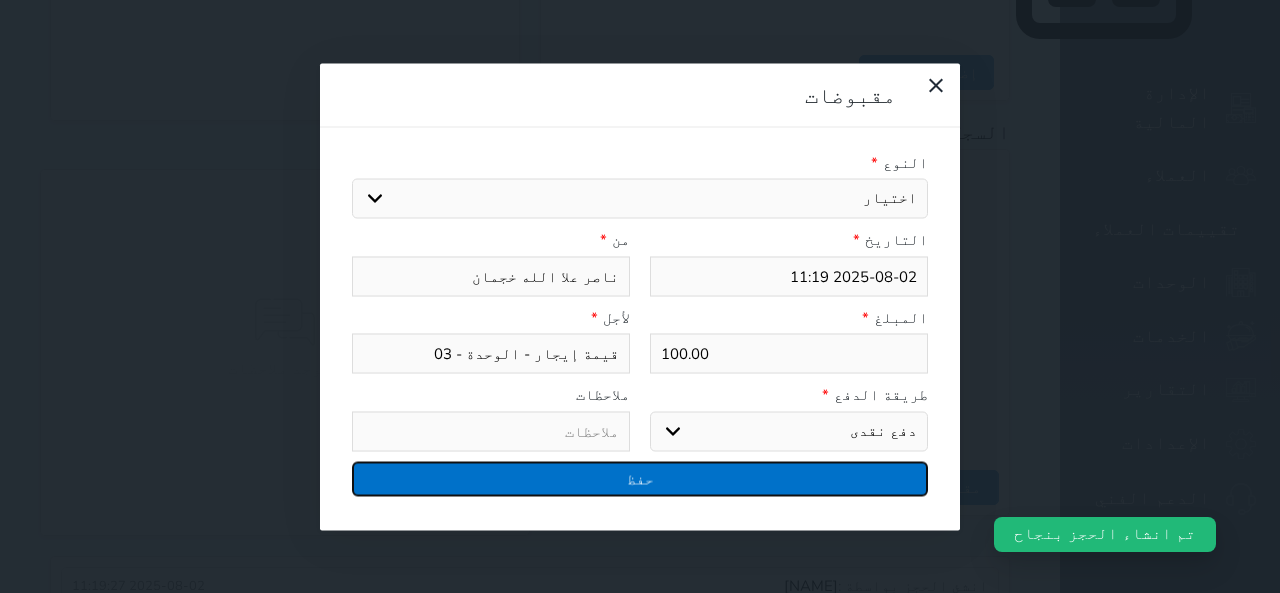 click on "حفظ" at bounding box center [640, 478] 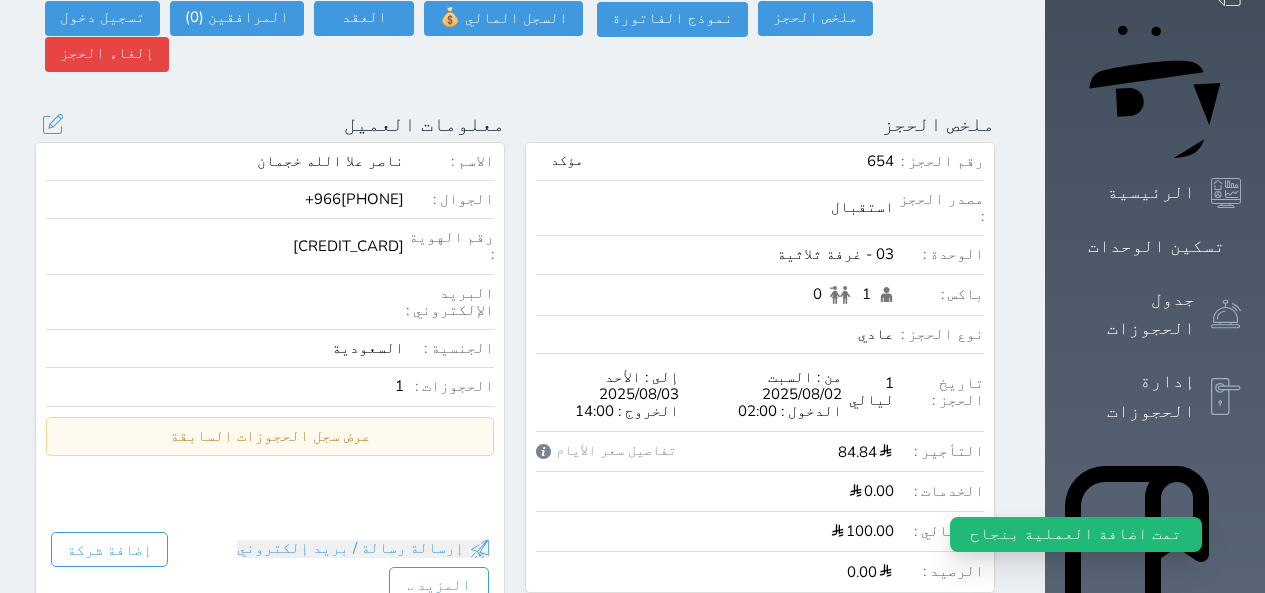scroll, scrollTop: 0, scrollLeft: 0, axis: both 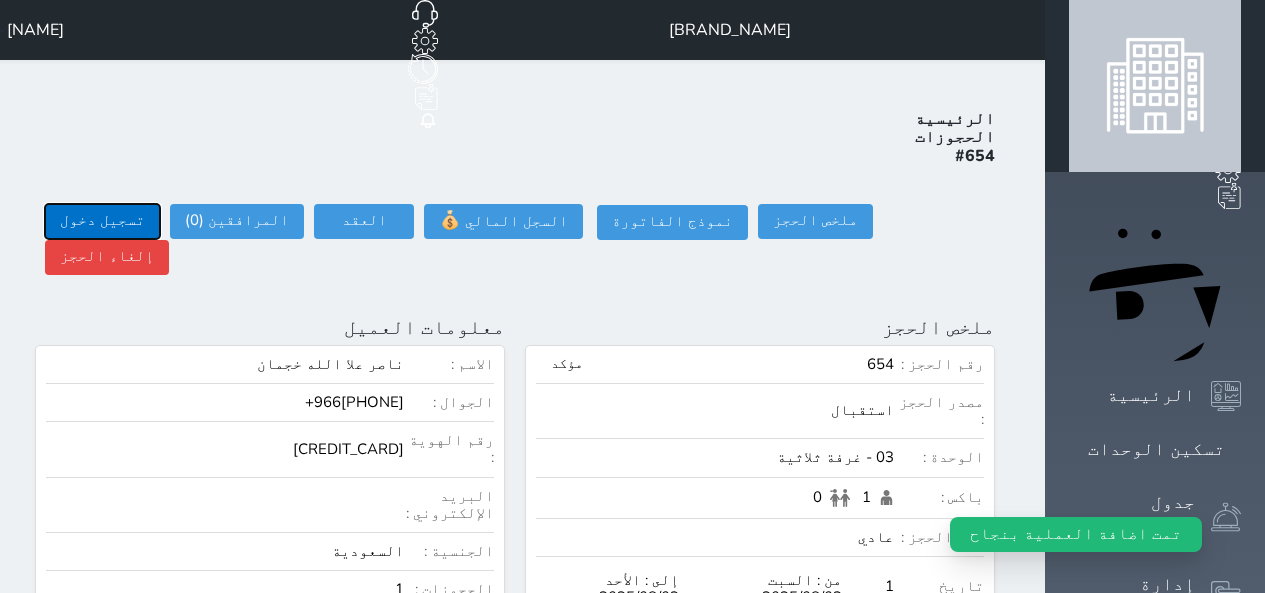 click on "تسجيل دخول" at bounding box center [102, 221] 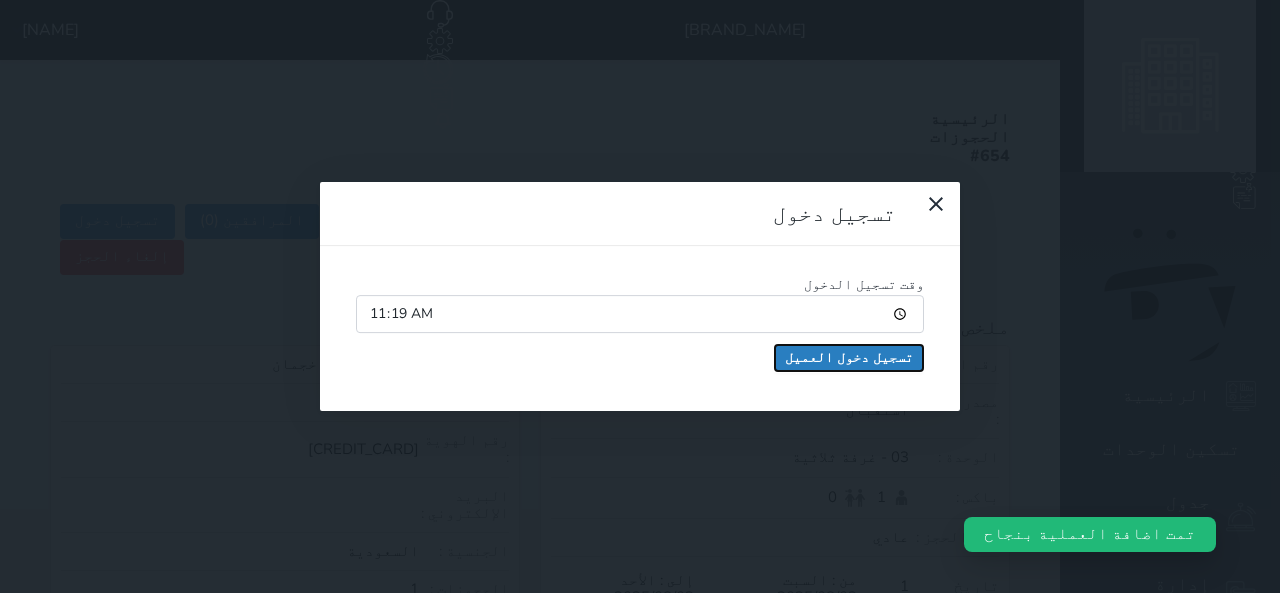 click on "تسجيل دخول العميل" at bounding box center [849, 358] 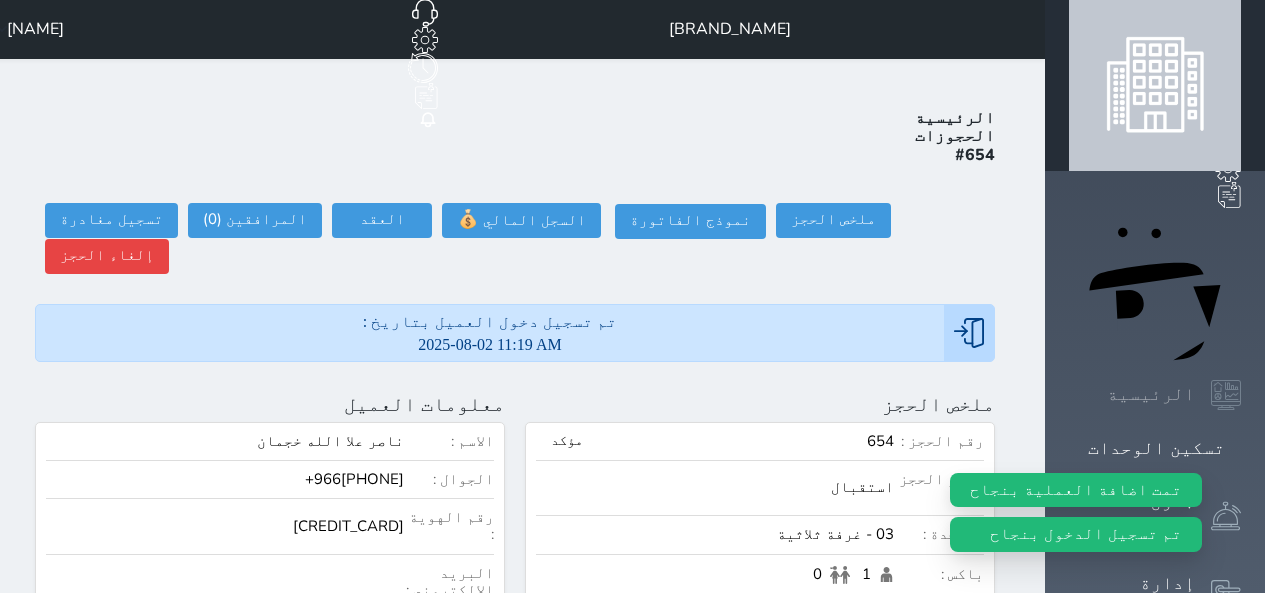 scroll, scrollTop: 0, scrollLeft: 0, axis: both 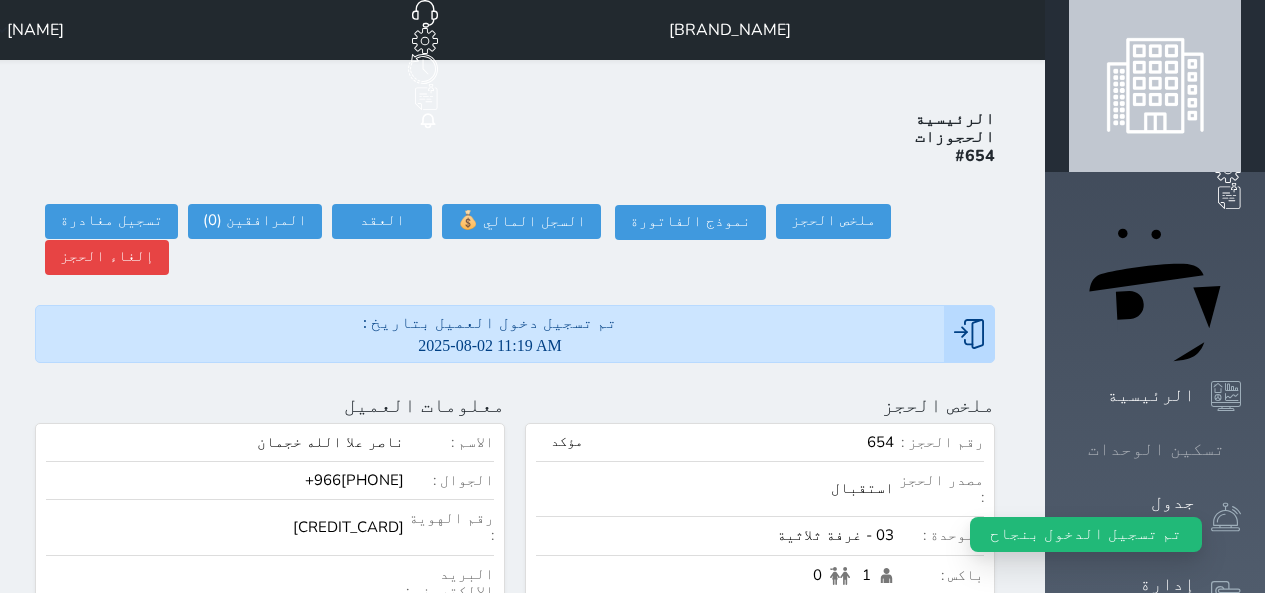 click 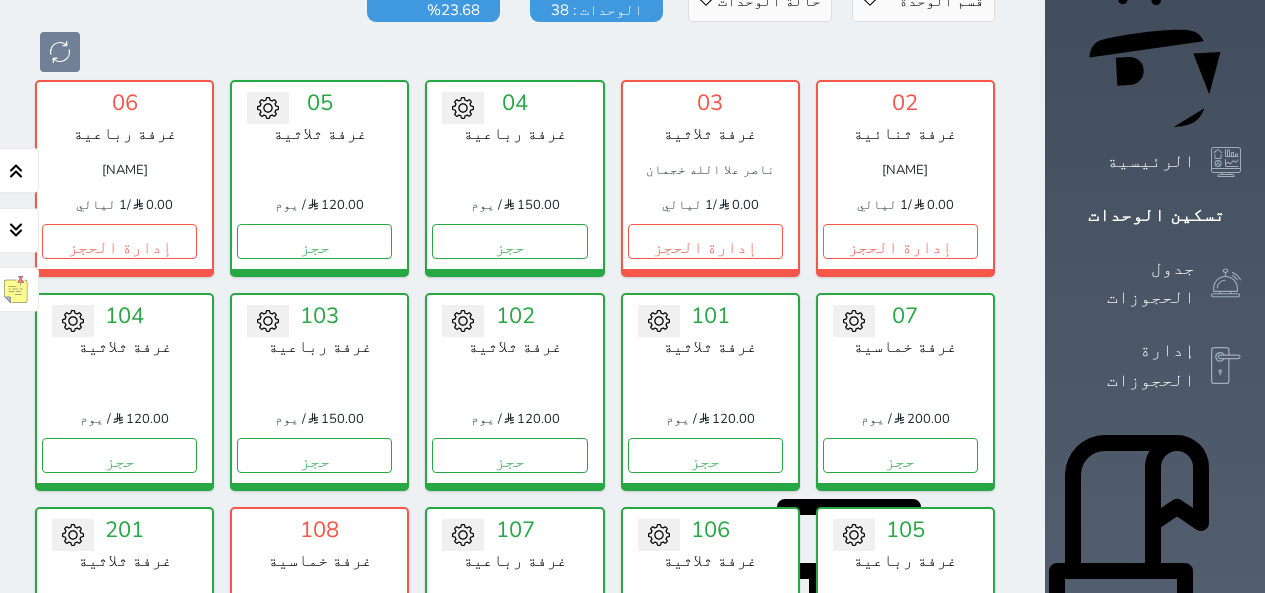 scroll, scrollTop: 0, scrollLeft: 0, axis: both 